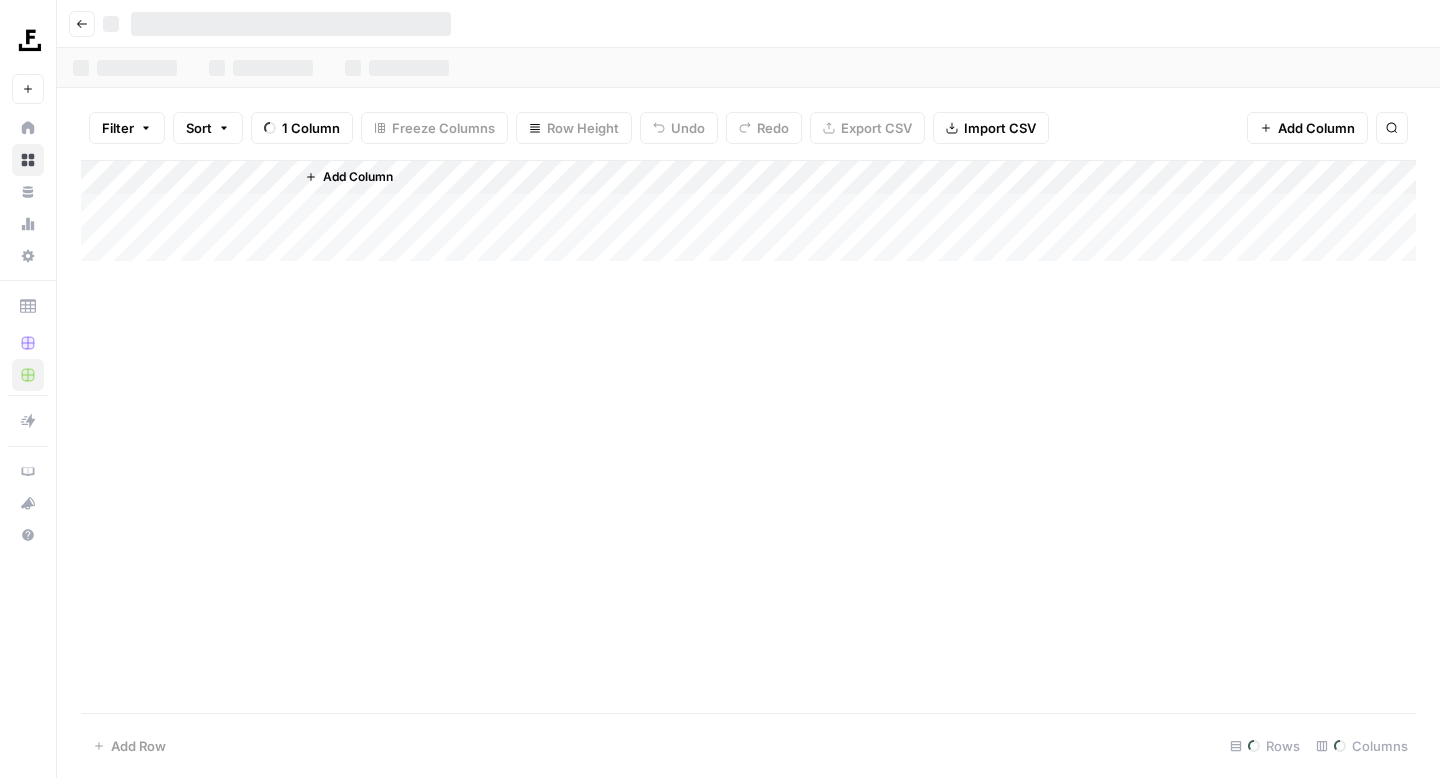 scroll, scrollTop: 0, scrollLeft: 0, axis: both 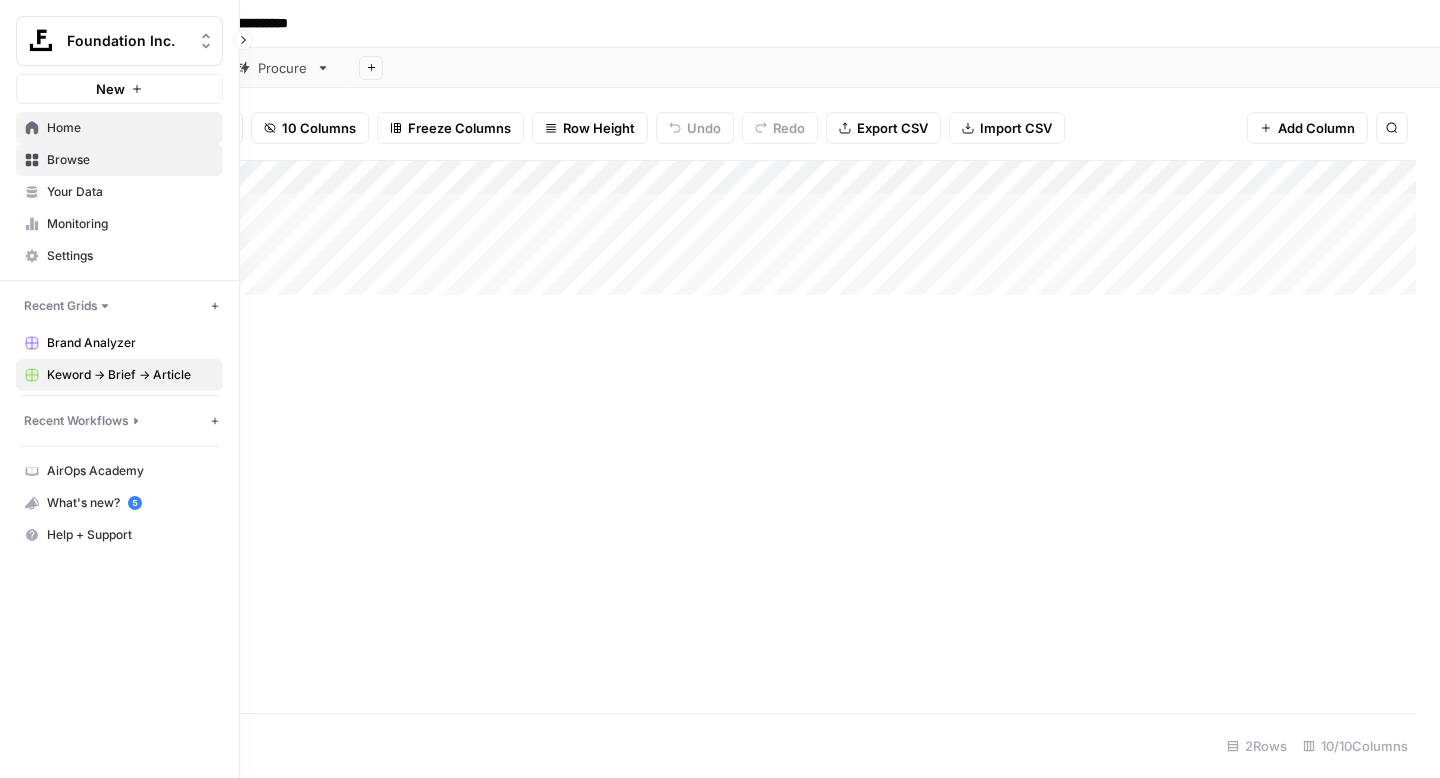 click on "Home" at bounding box center [130, 128] 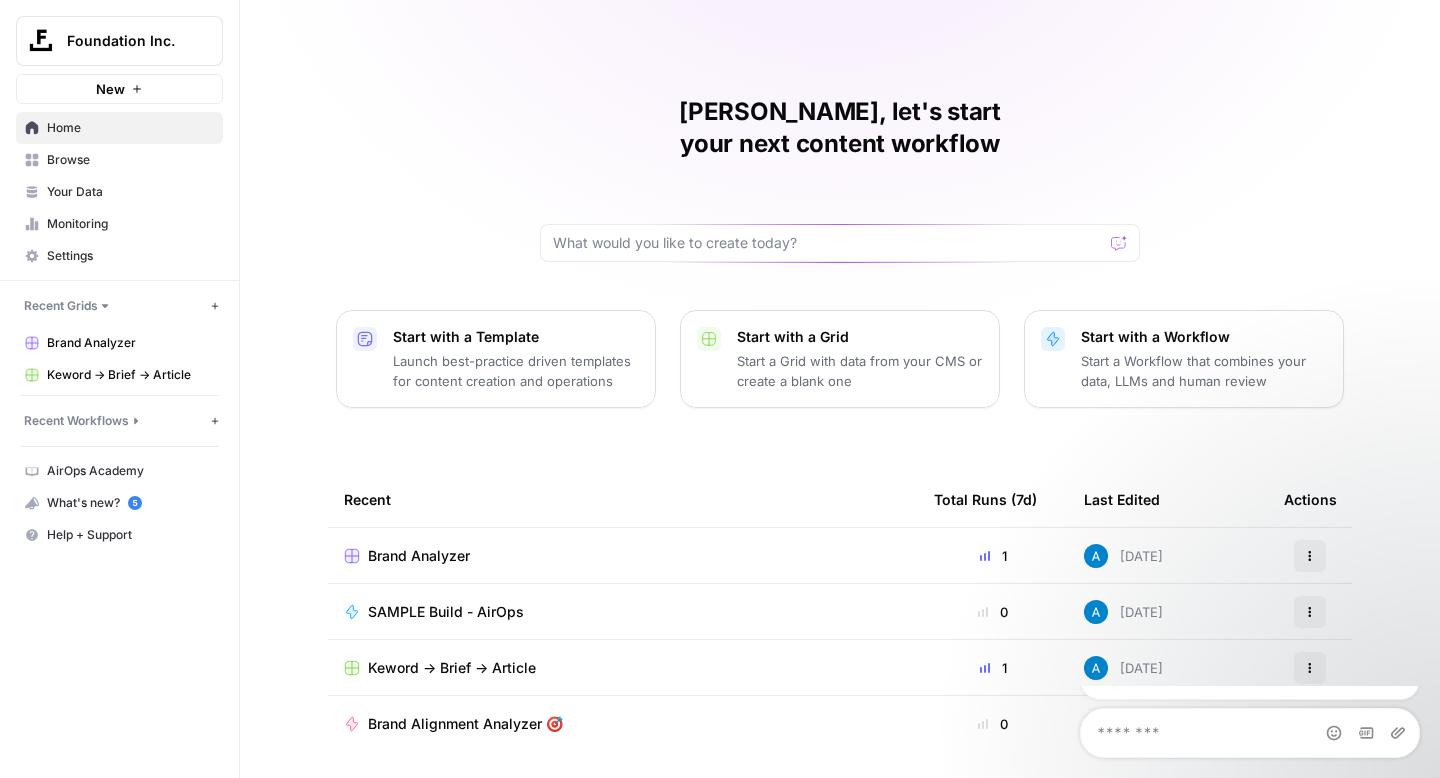 scroll, scrollTop: 0, scrollLeft: 0, axis: both 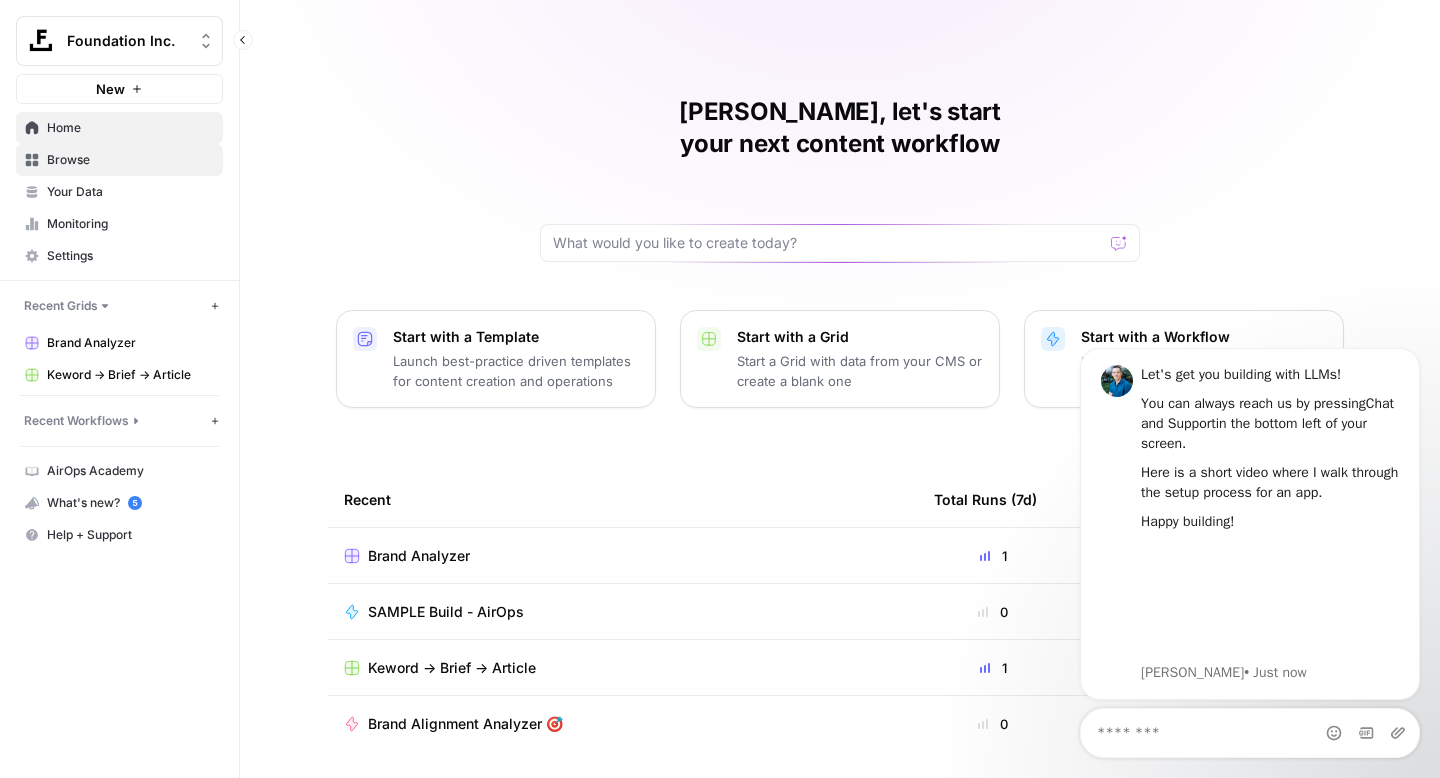 click on "Browse" at bounding box center (130, 160) 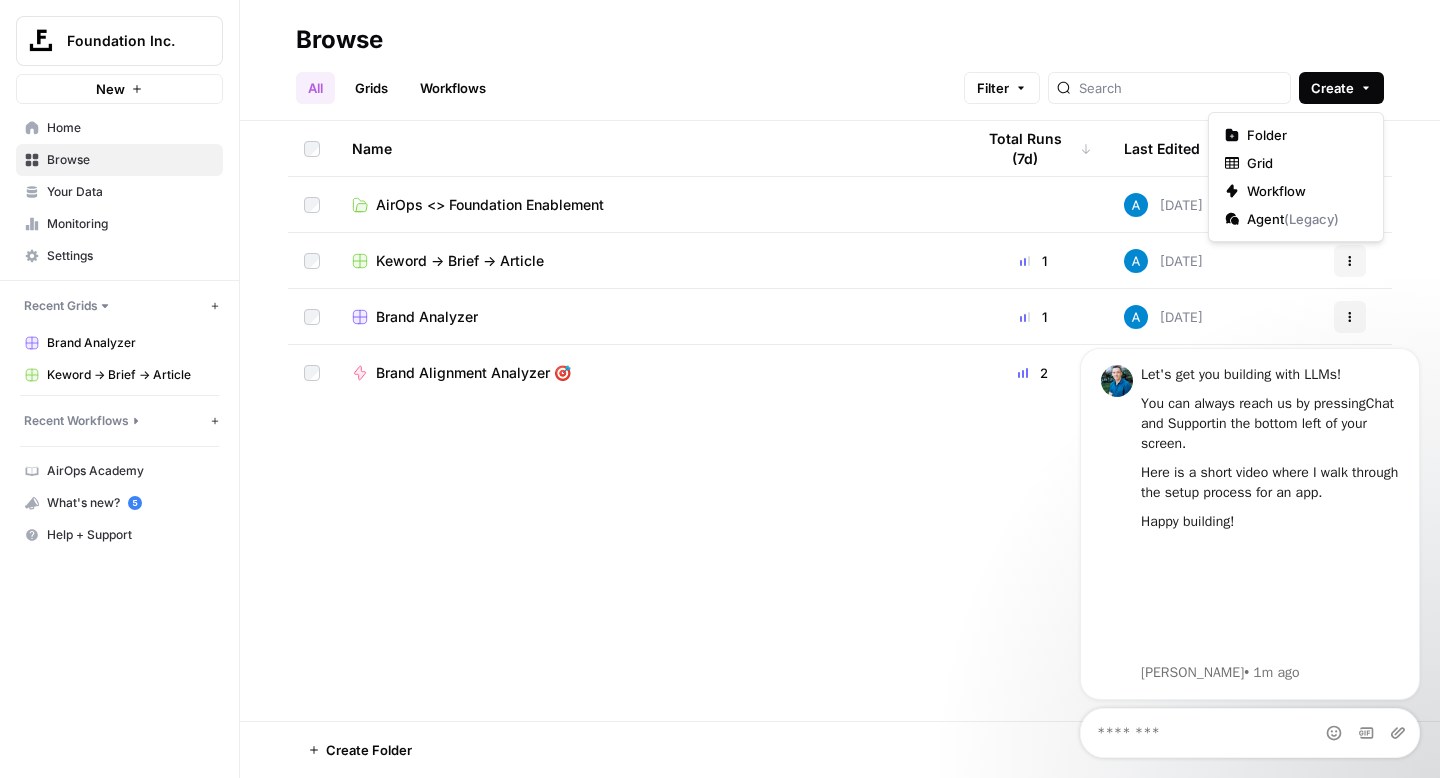 click on "Create" at bounding box center (1332, 88) 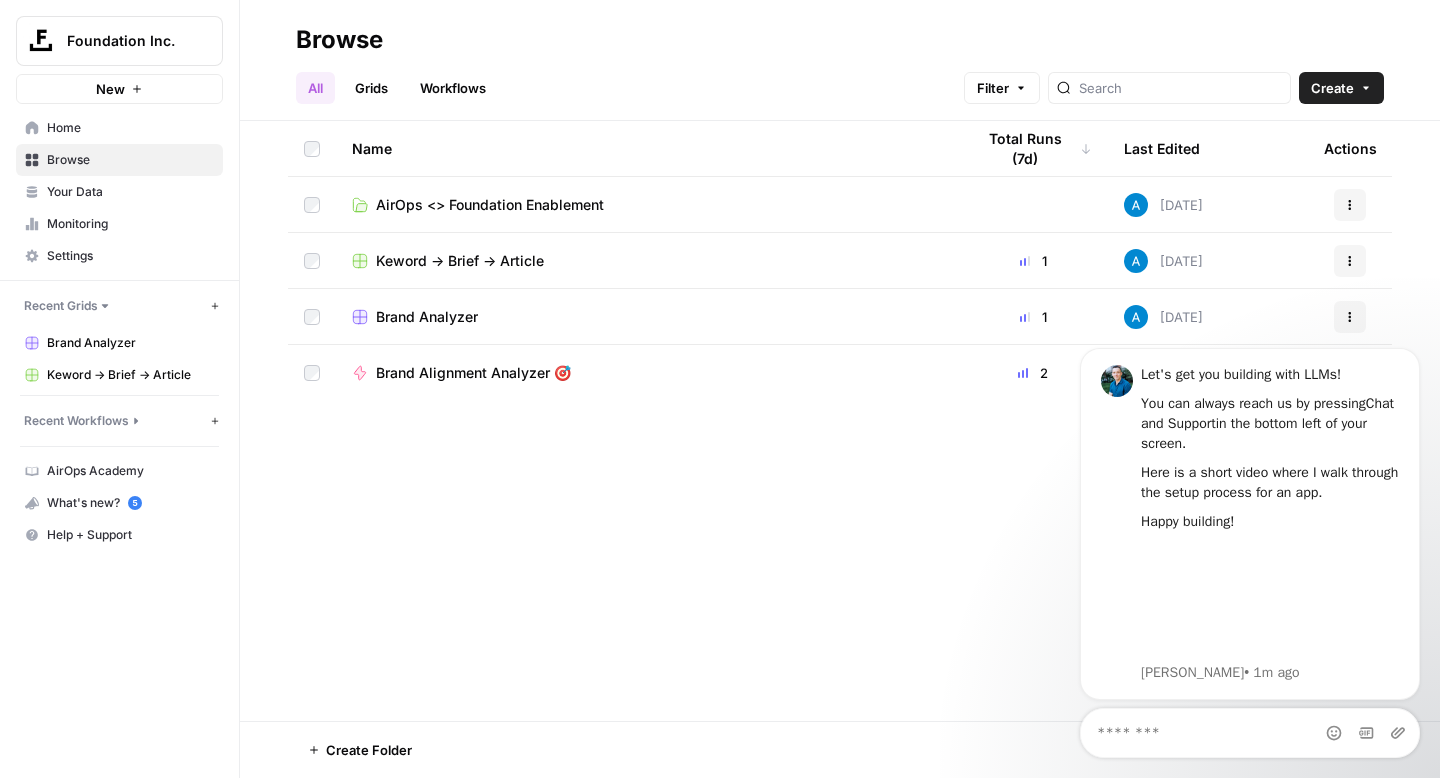 click on "AirOps <> Foundation Enablement" at bounding box center [490, 205] 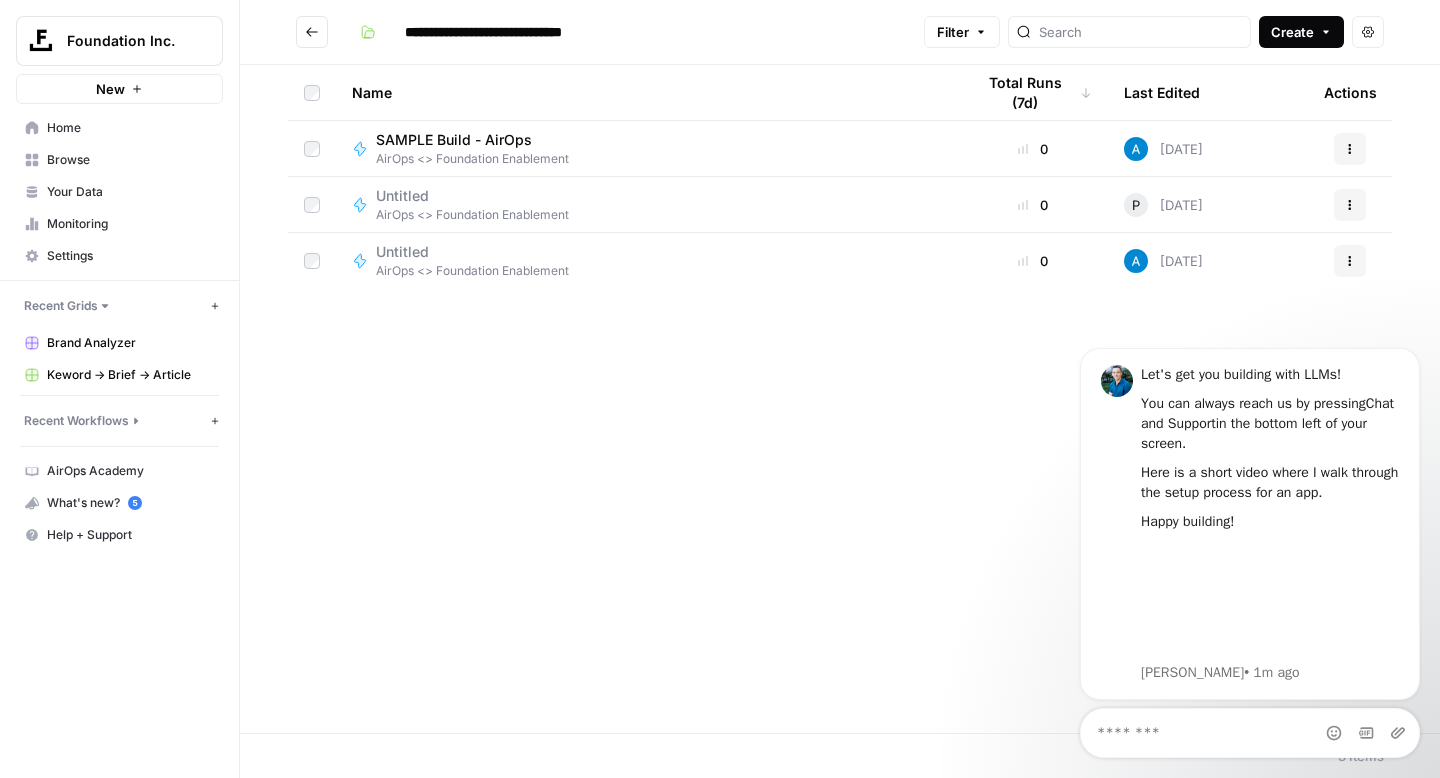 click on "Create" at bounding box center (1292, 32) 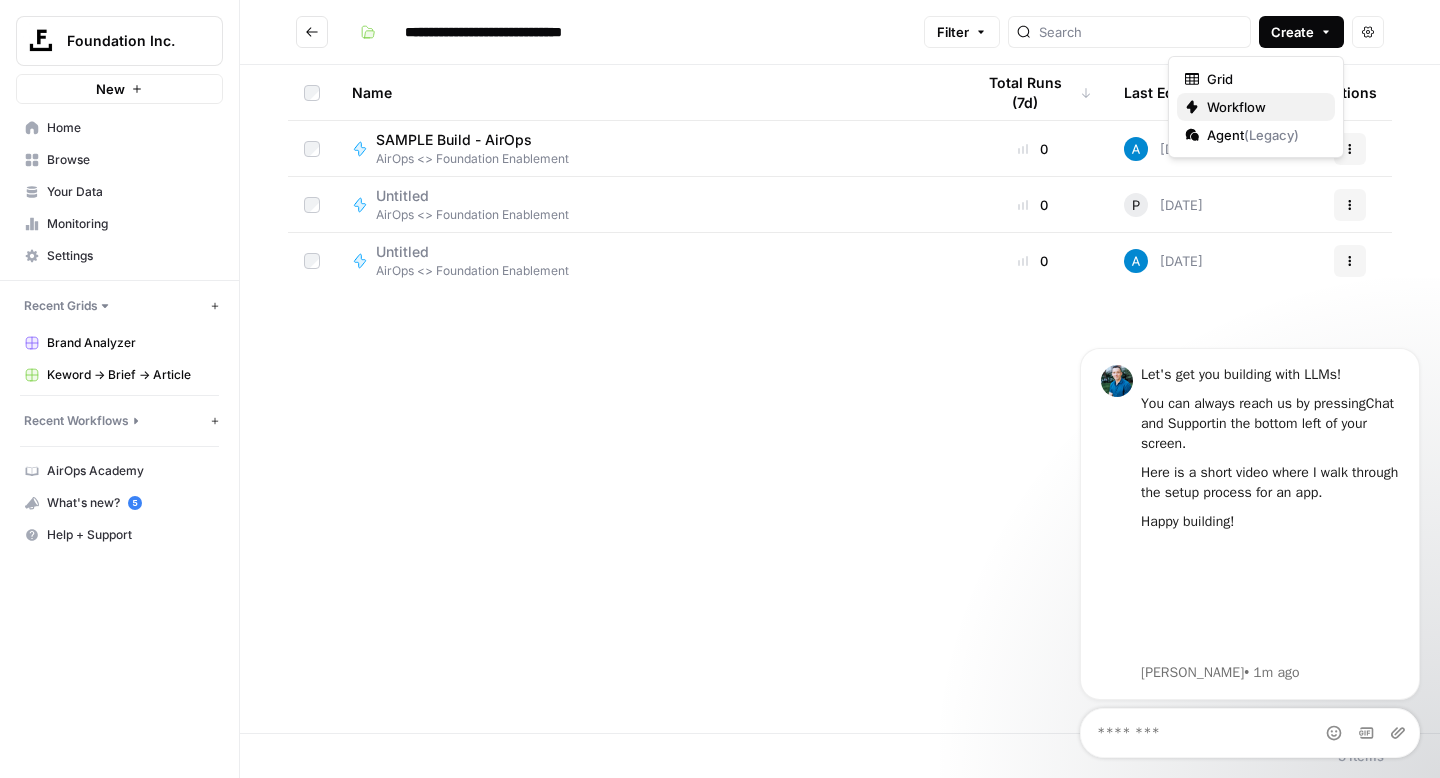 click on "Workflow" at bounding box center [1236, 107] 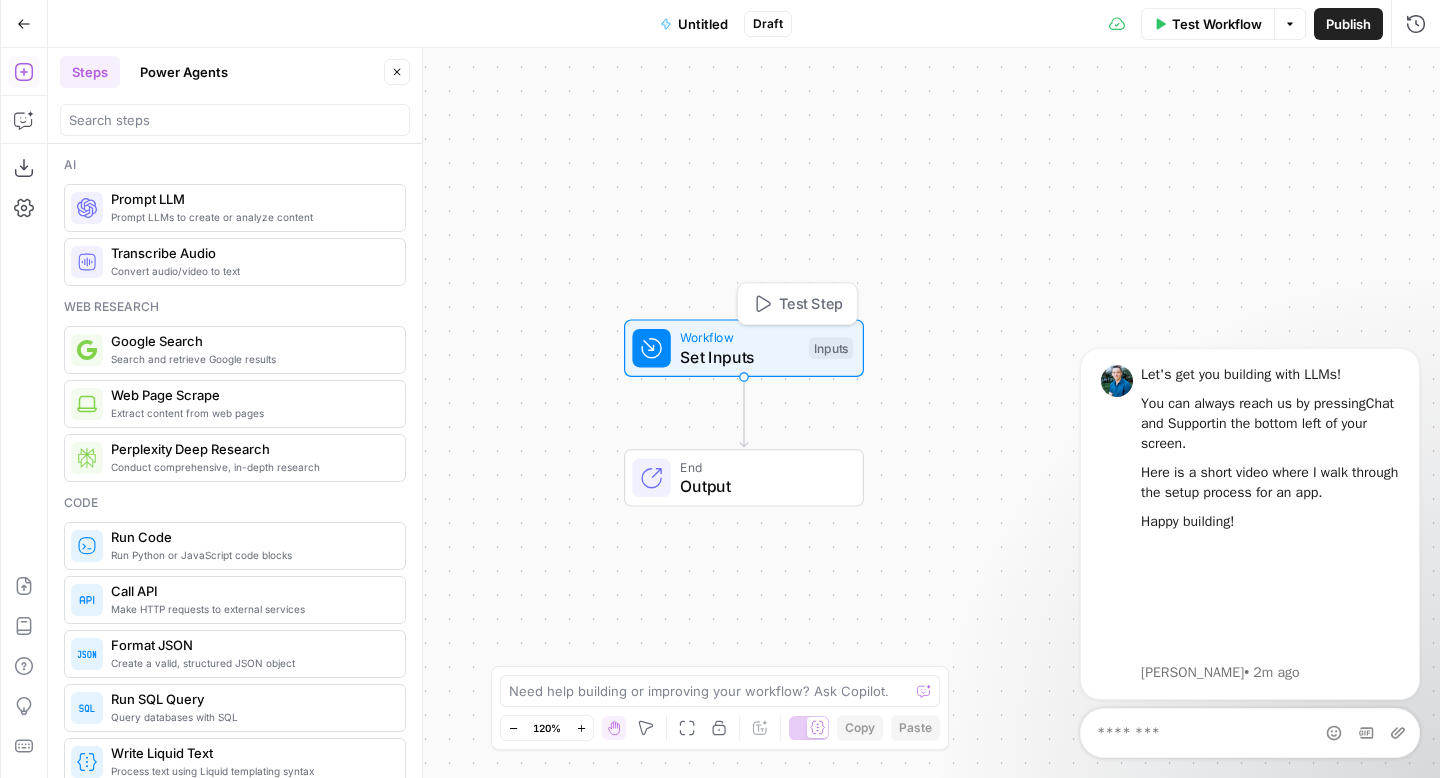 click on "Set Inputs" at bounding box center (739, 357) 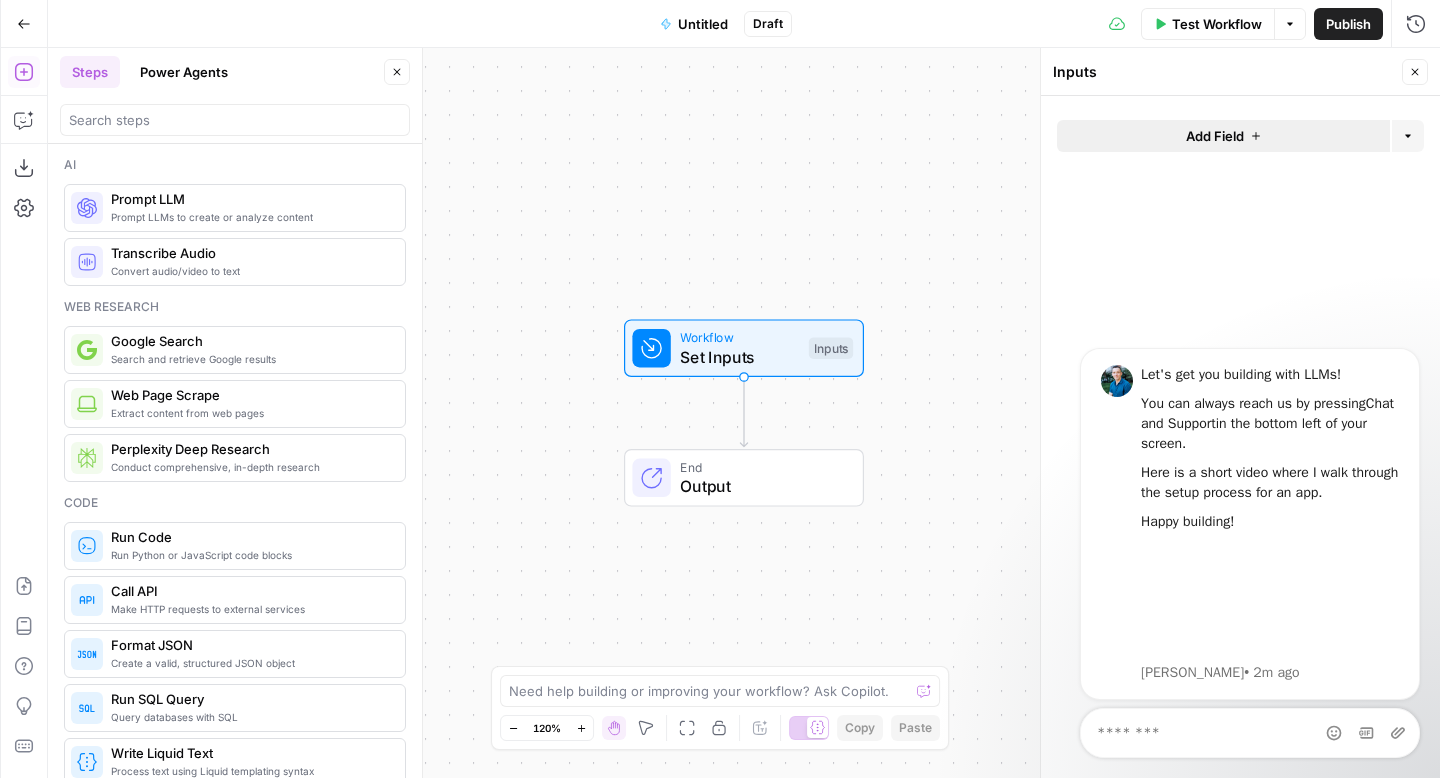 click 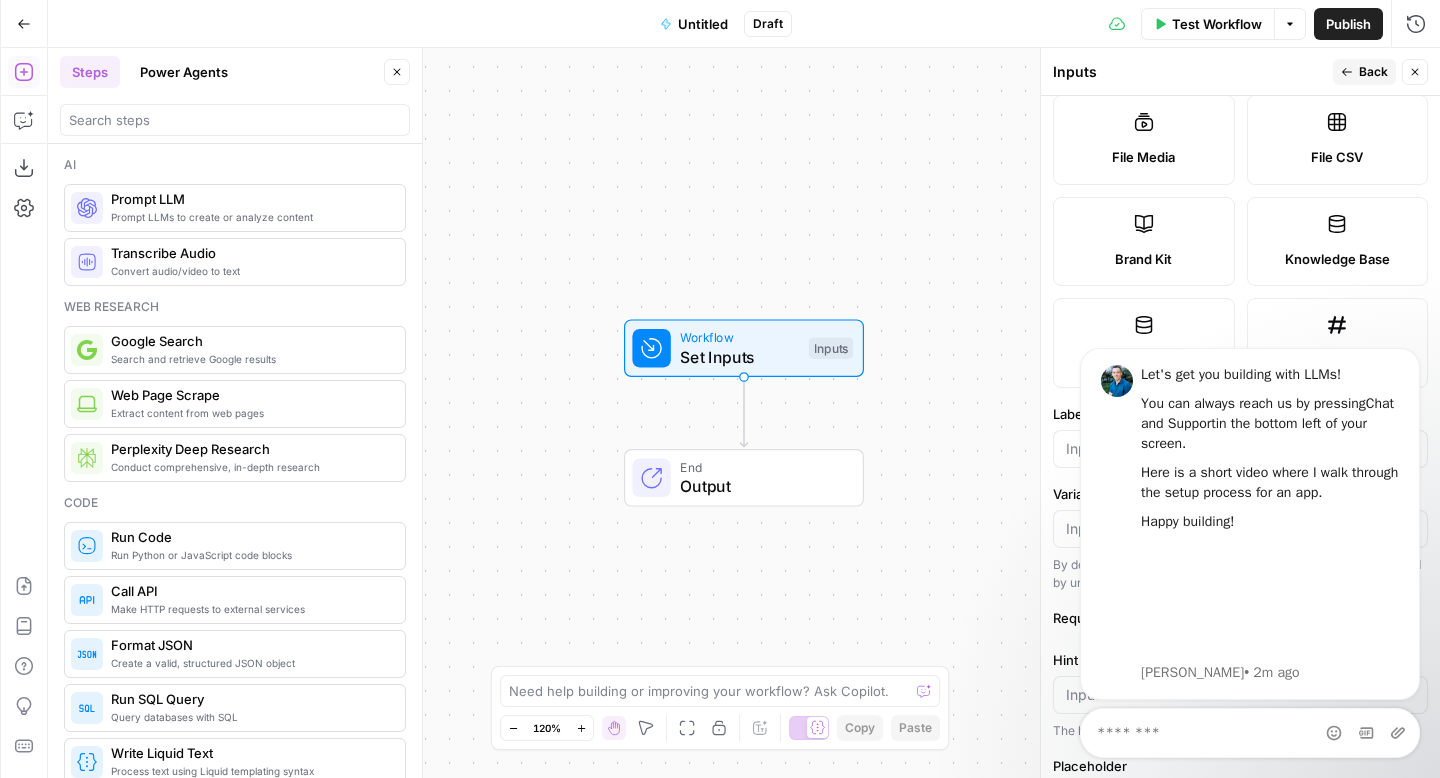scroll, scrollTop: 403, scrollLeft: 0, axis: vertical 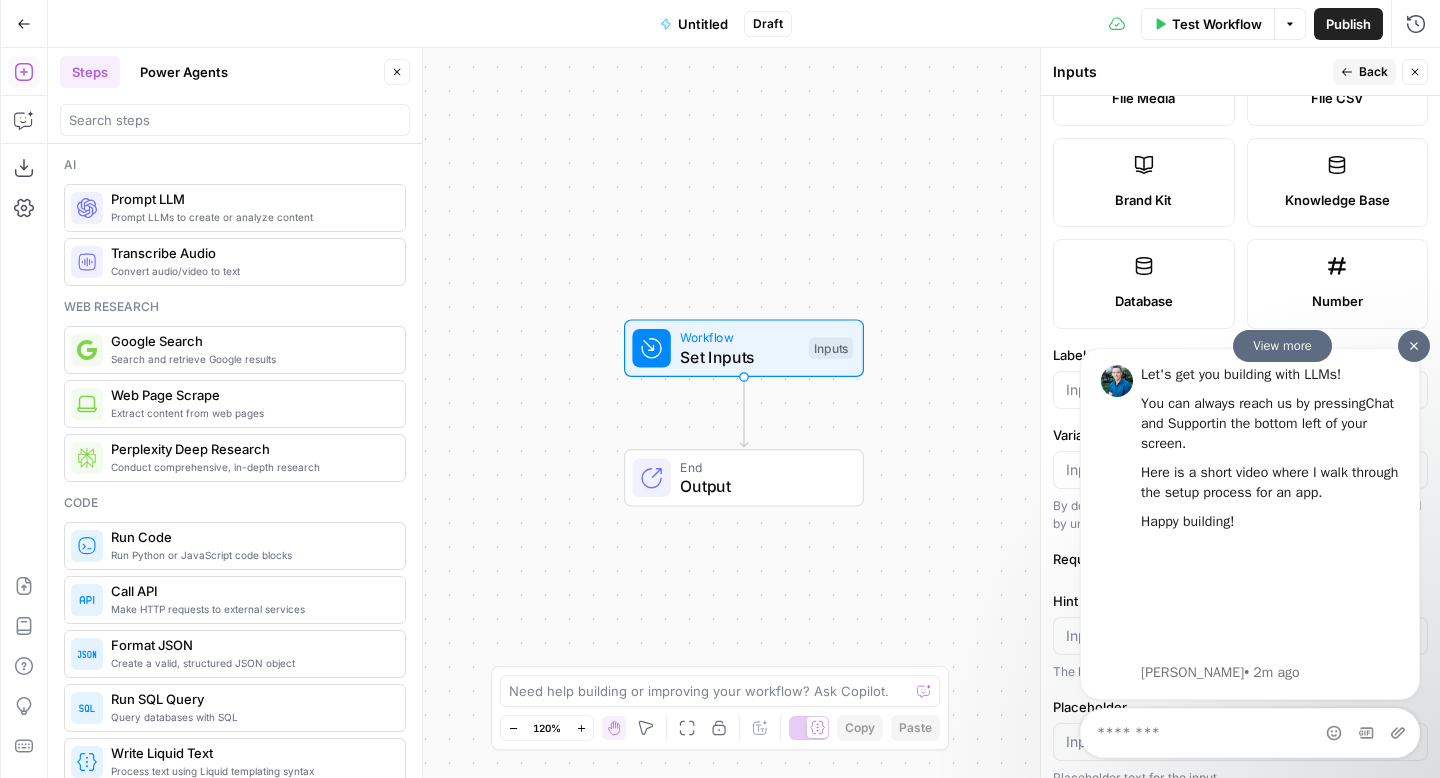 click at bounding box center [1414, 345] 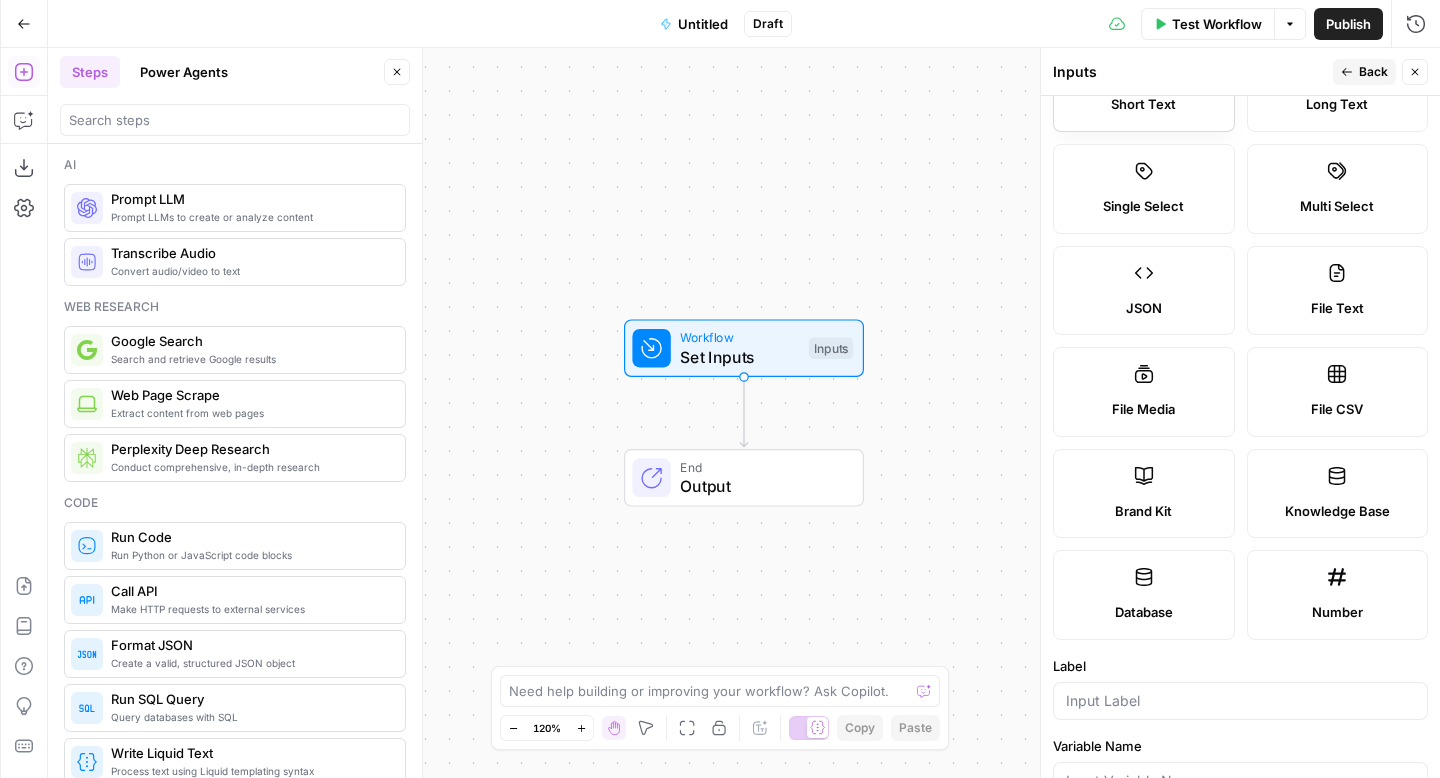 scroll, scrollTop: 102, scrollLeft: 0, axis: vertical 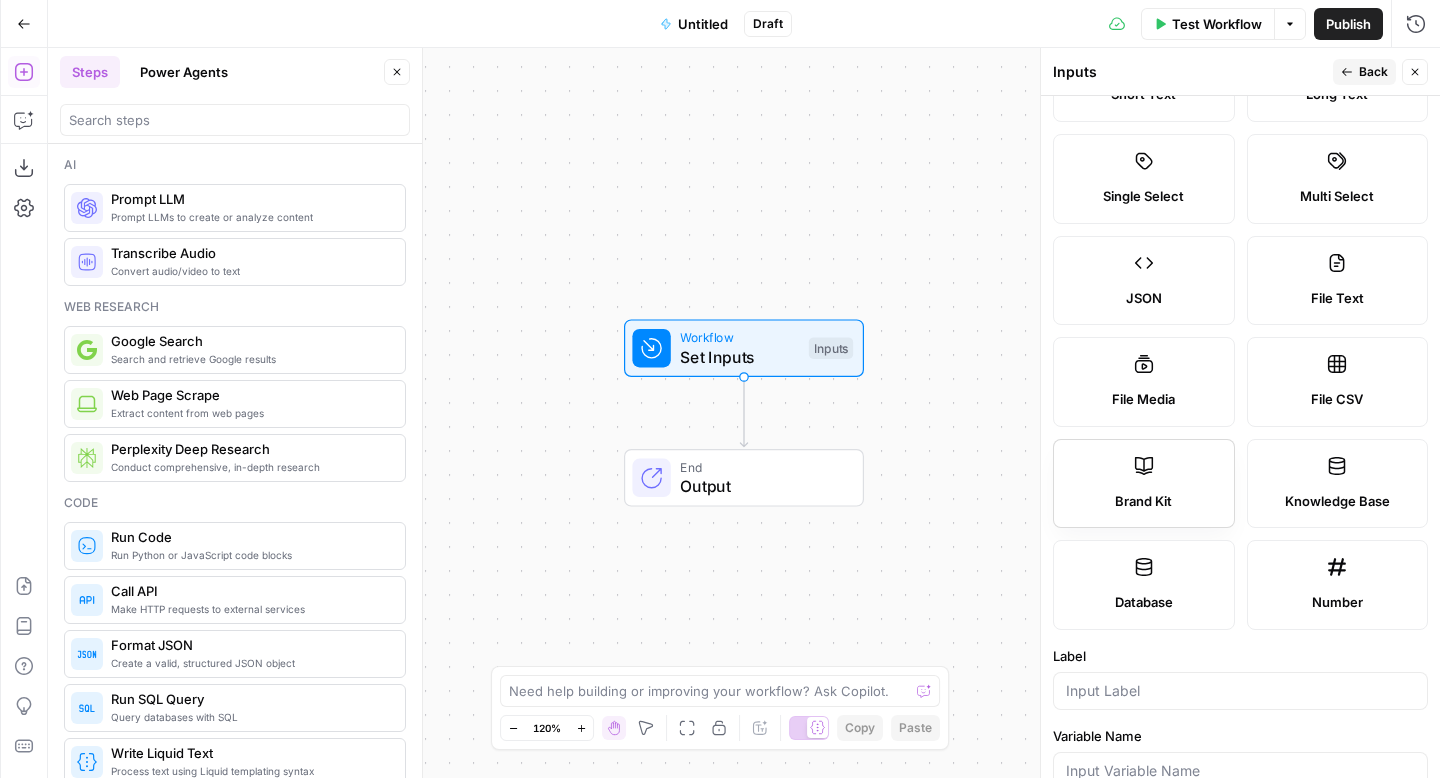 click 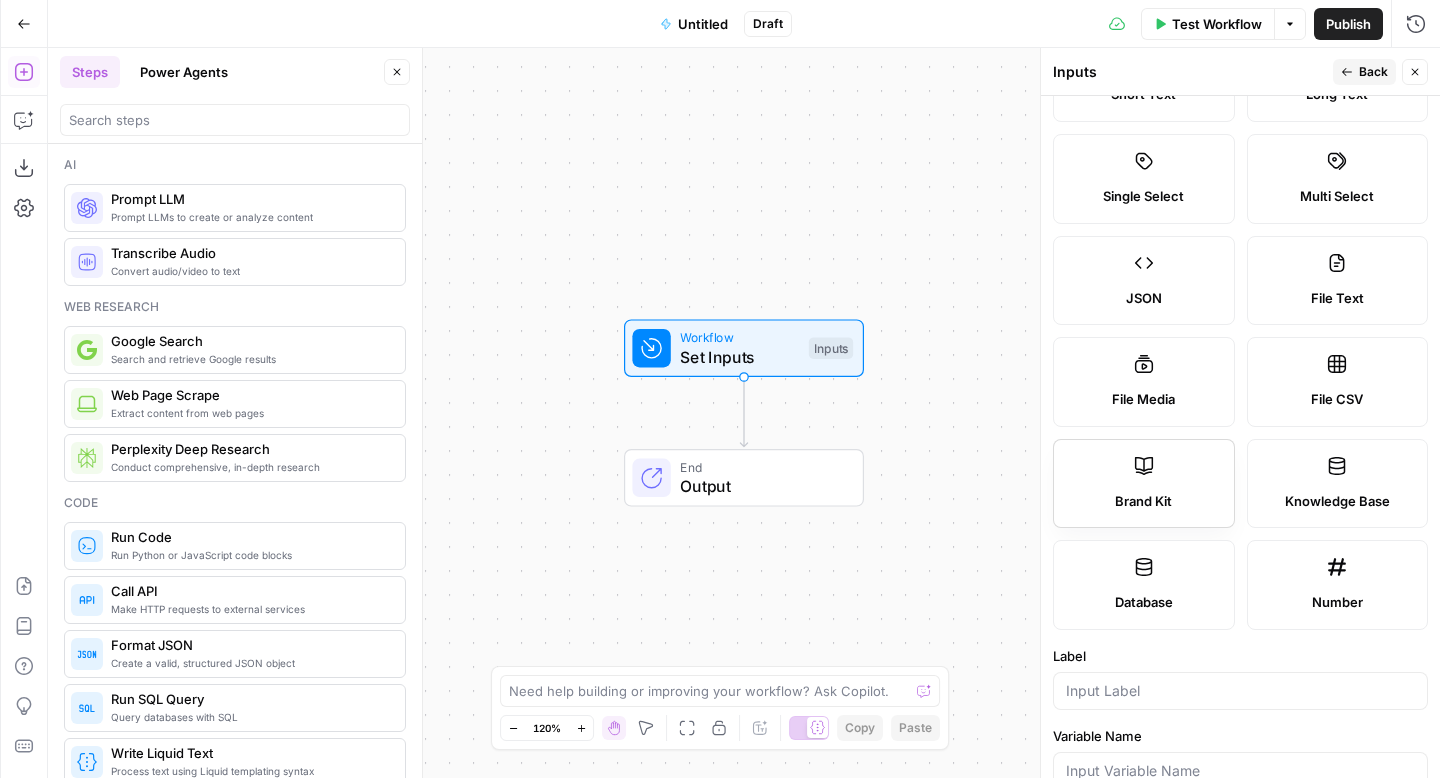 click on "Brand Kit" at bounding box center (1143, 502) 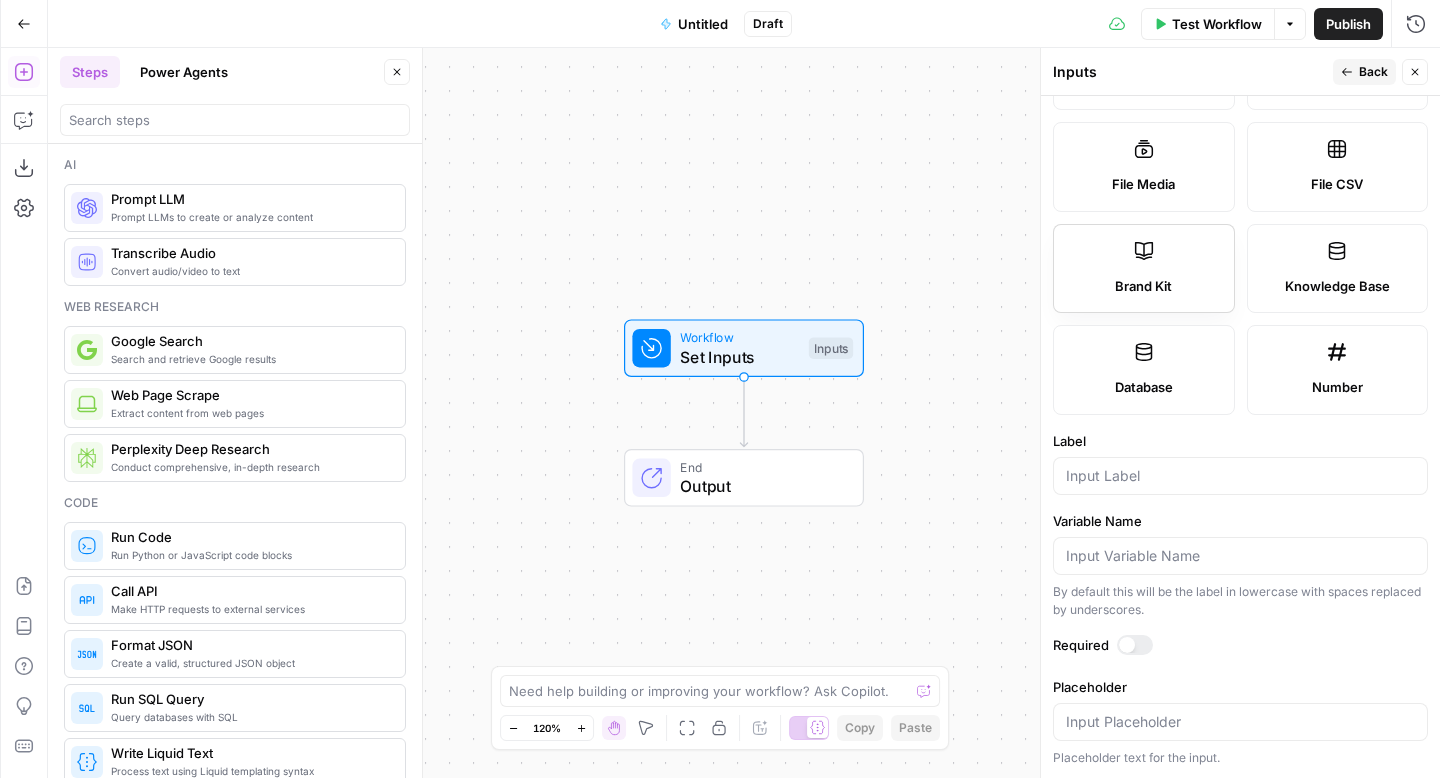 click 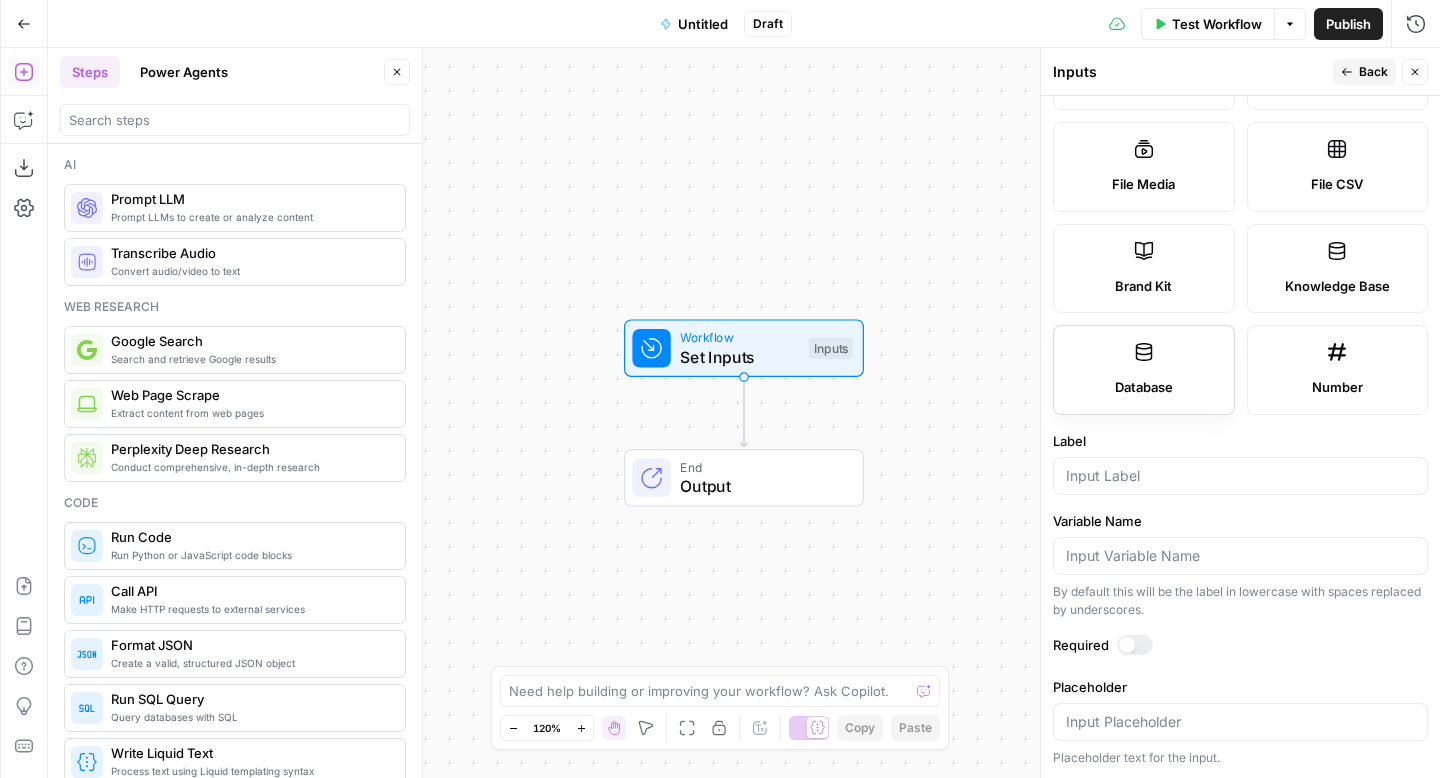scroll, scrollTop: 0, scrollLeft: 0, axis: both 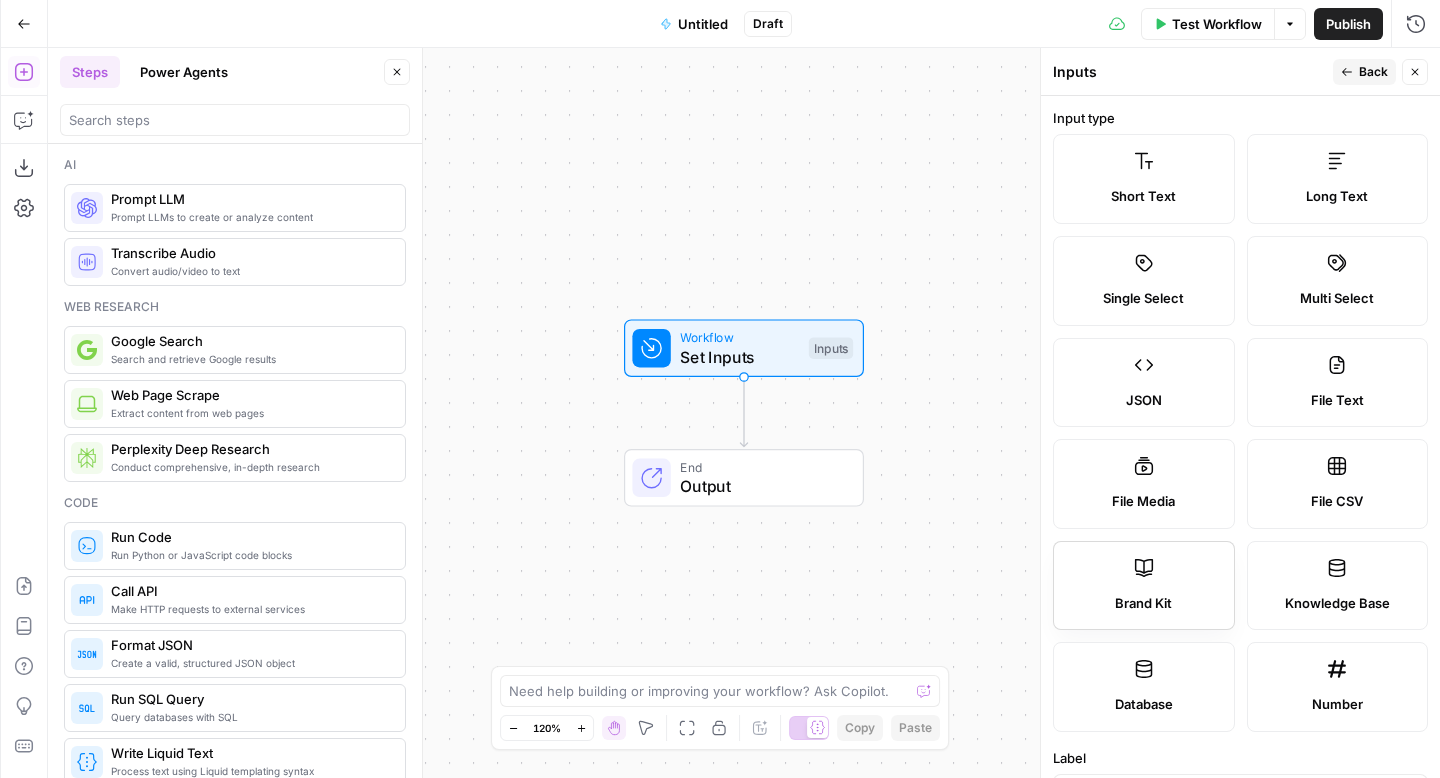 click 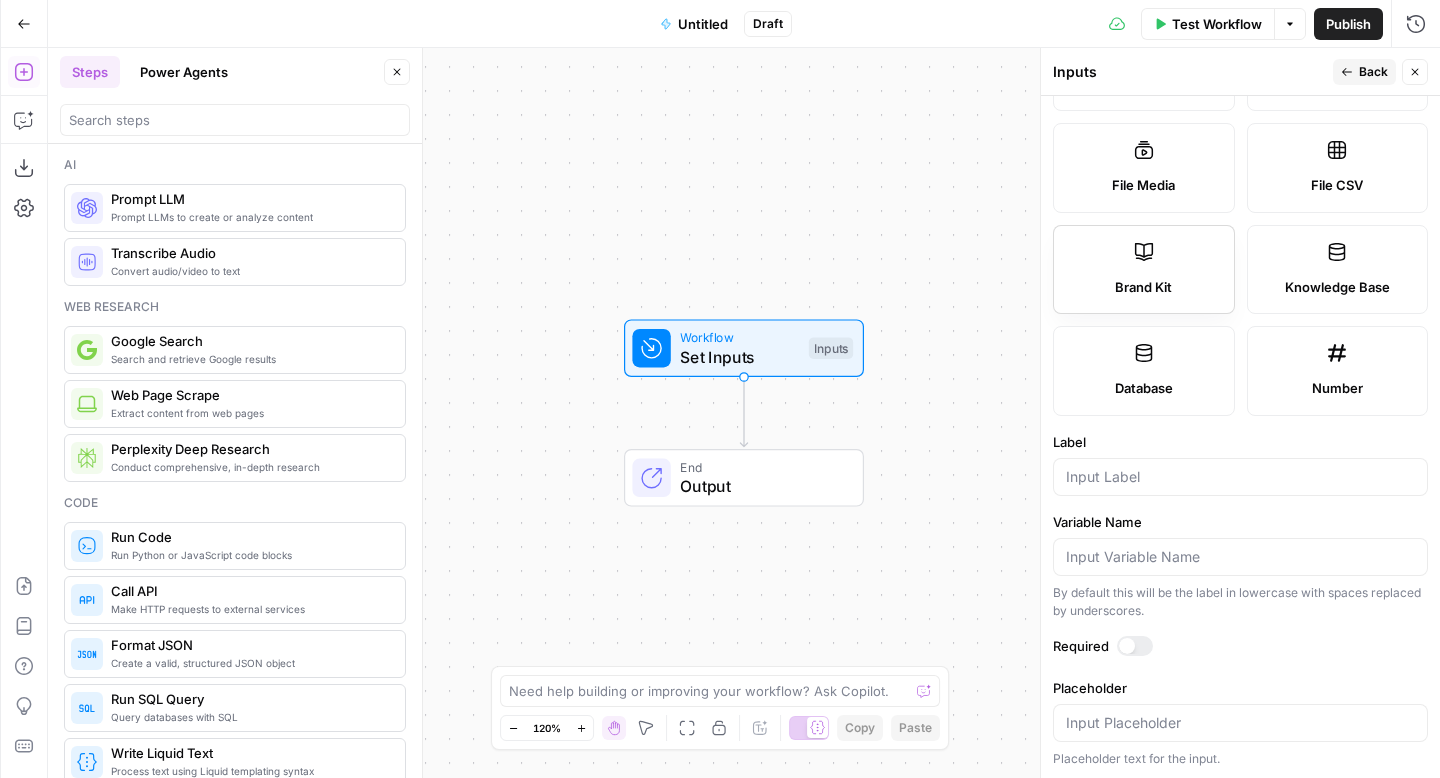 scroll, scrollTop: 317, scrollLeft: 0, axis: vertical 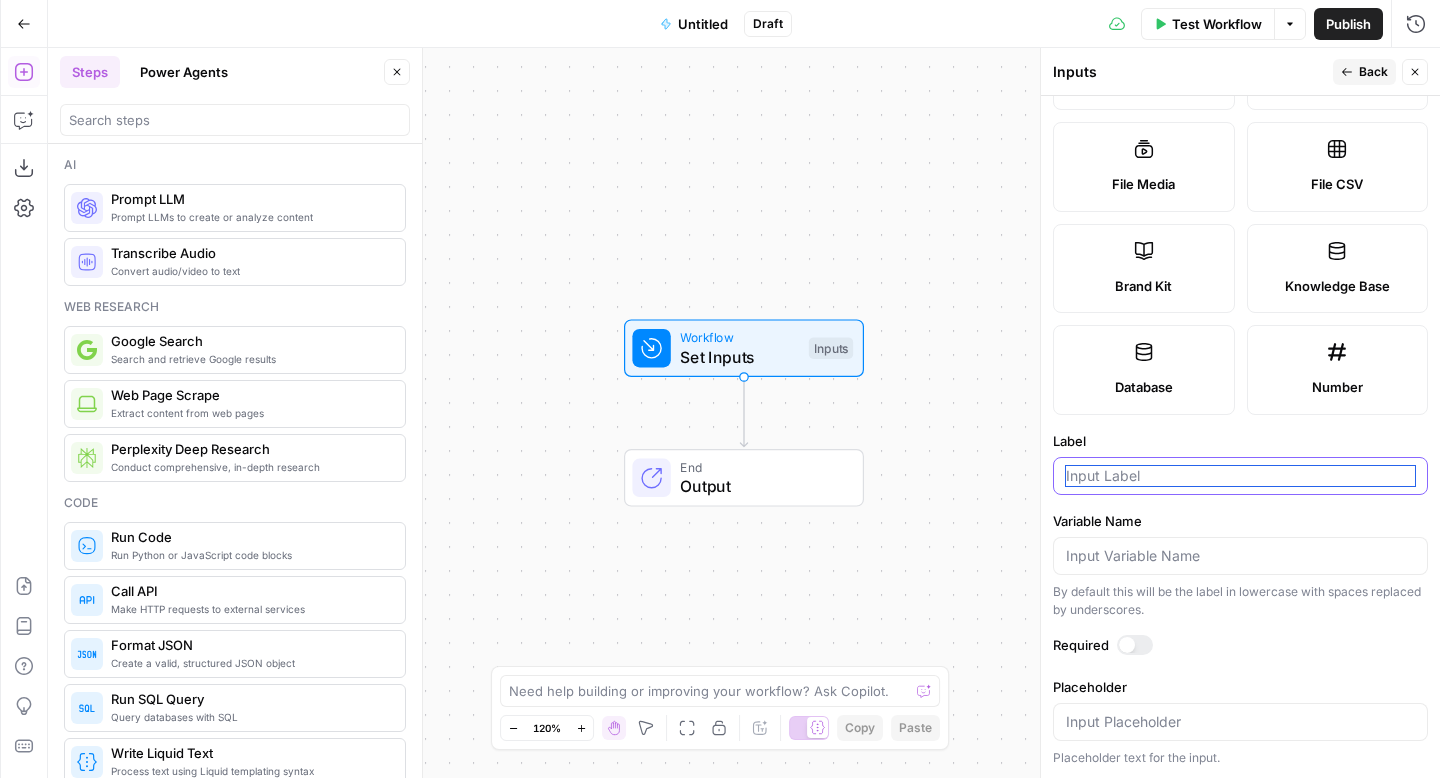 click on "Label" at bounding box center [1240, 476] 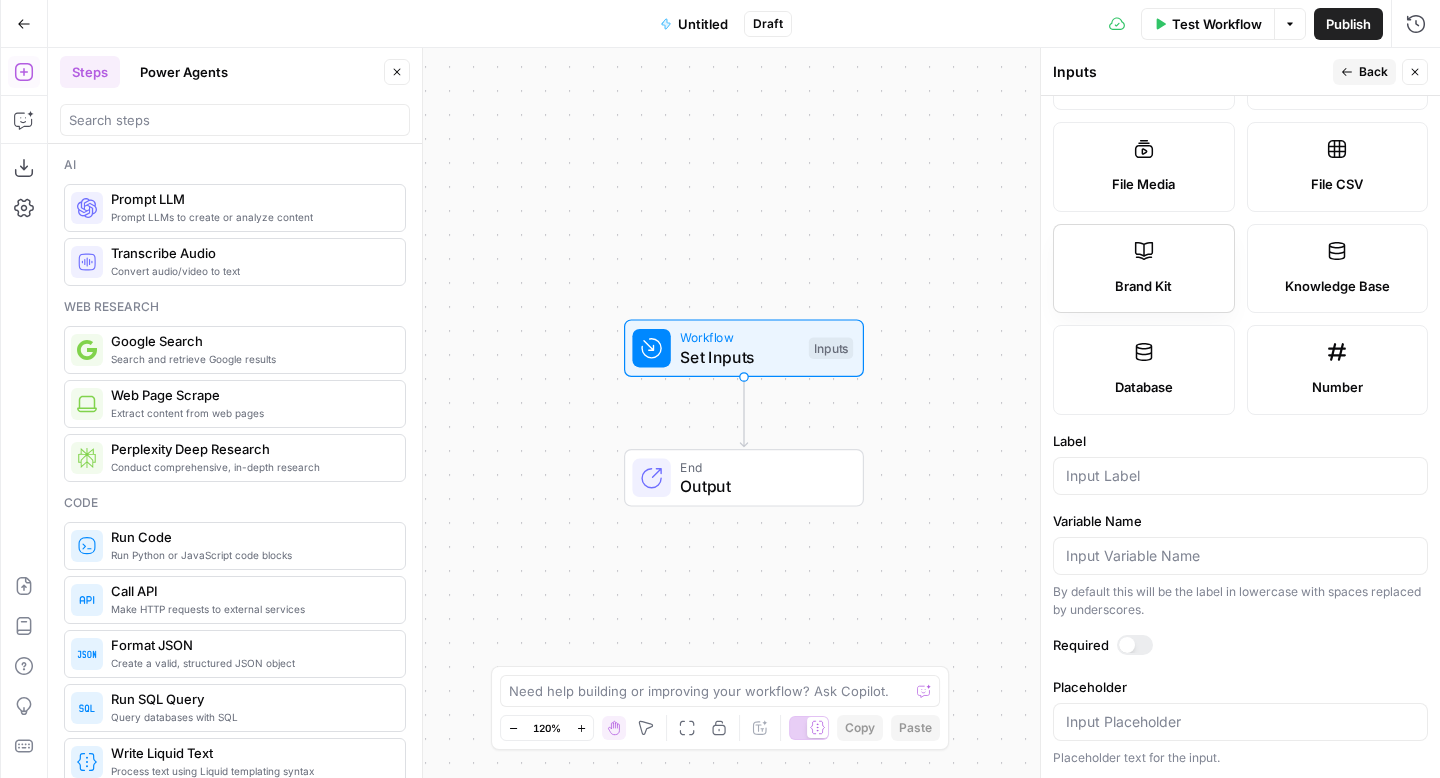 click on "Brand Kit" at bounding box center (1144, 287) 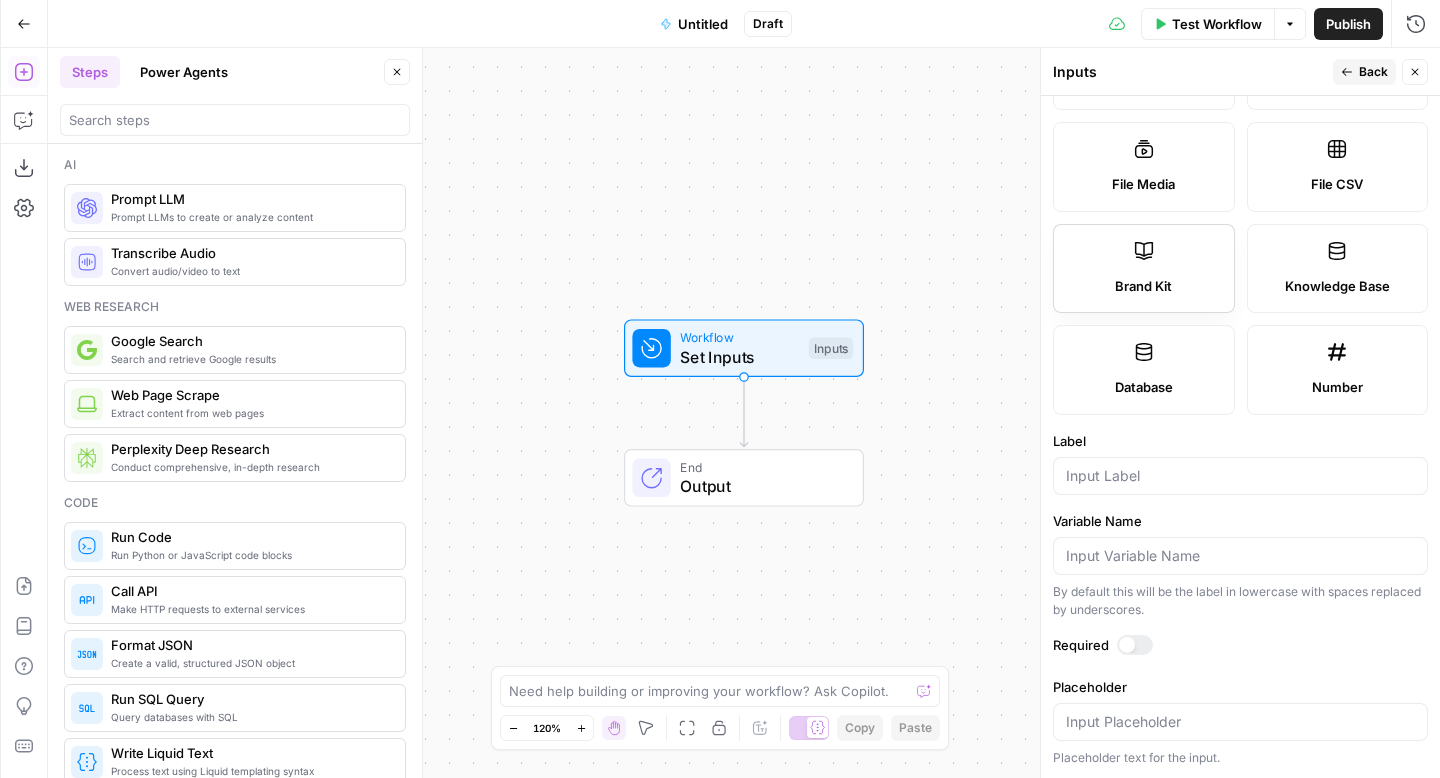 click on "Brand Kit" at bounding box center [1143, 287] 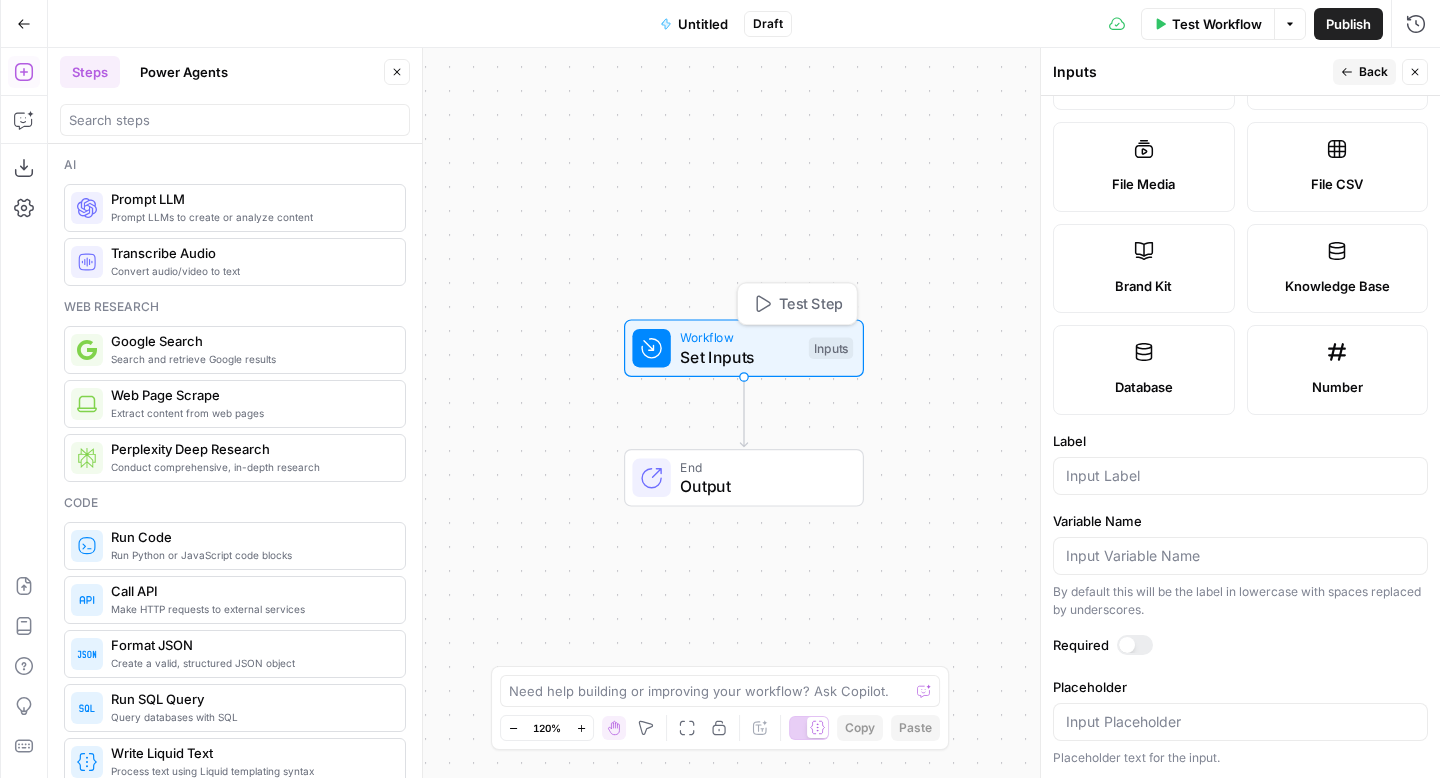 click on "Set Inputs" at bounding box center (739, 357) 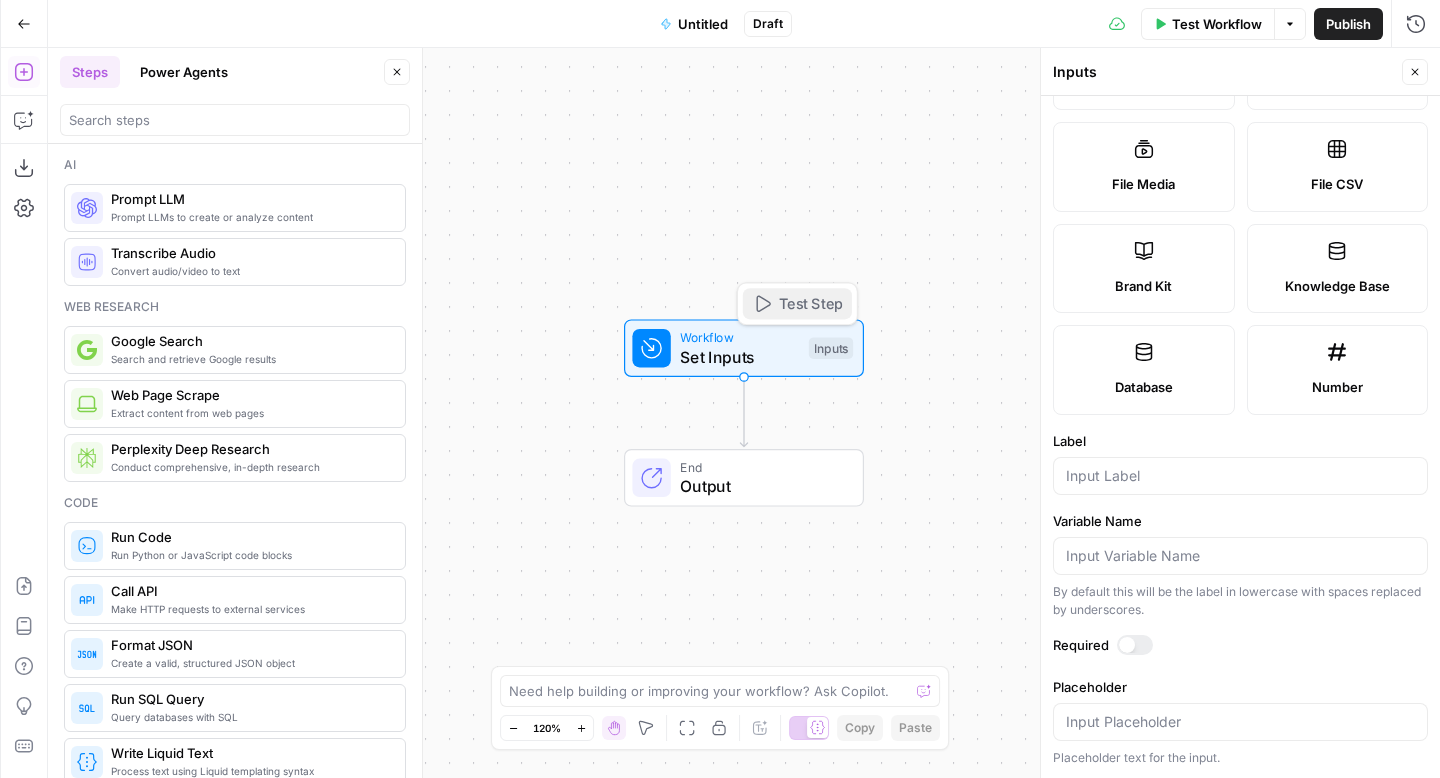click on "Test Step" at bounding box center (811, 304) 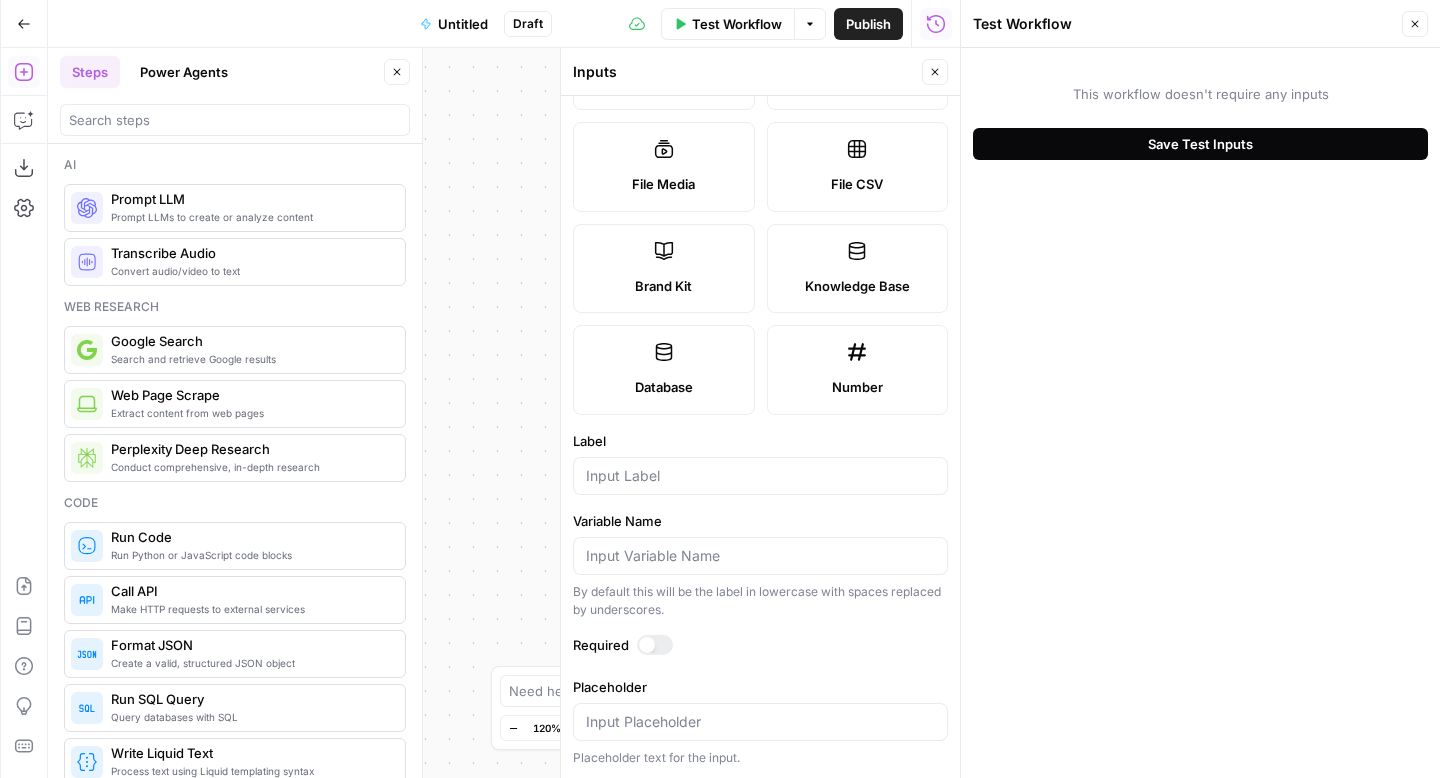 click on "Save Test Inputs" at bounding box center [1200, 144] 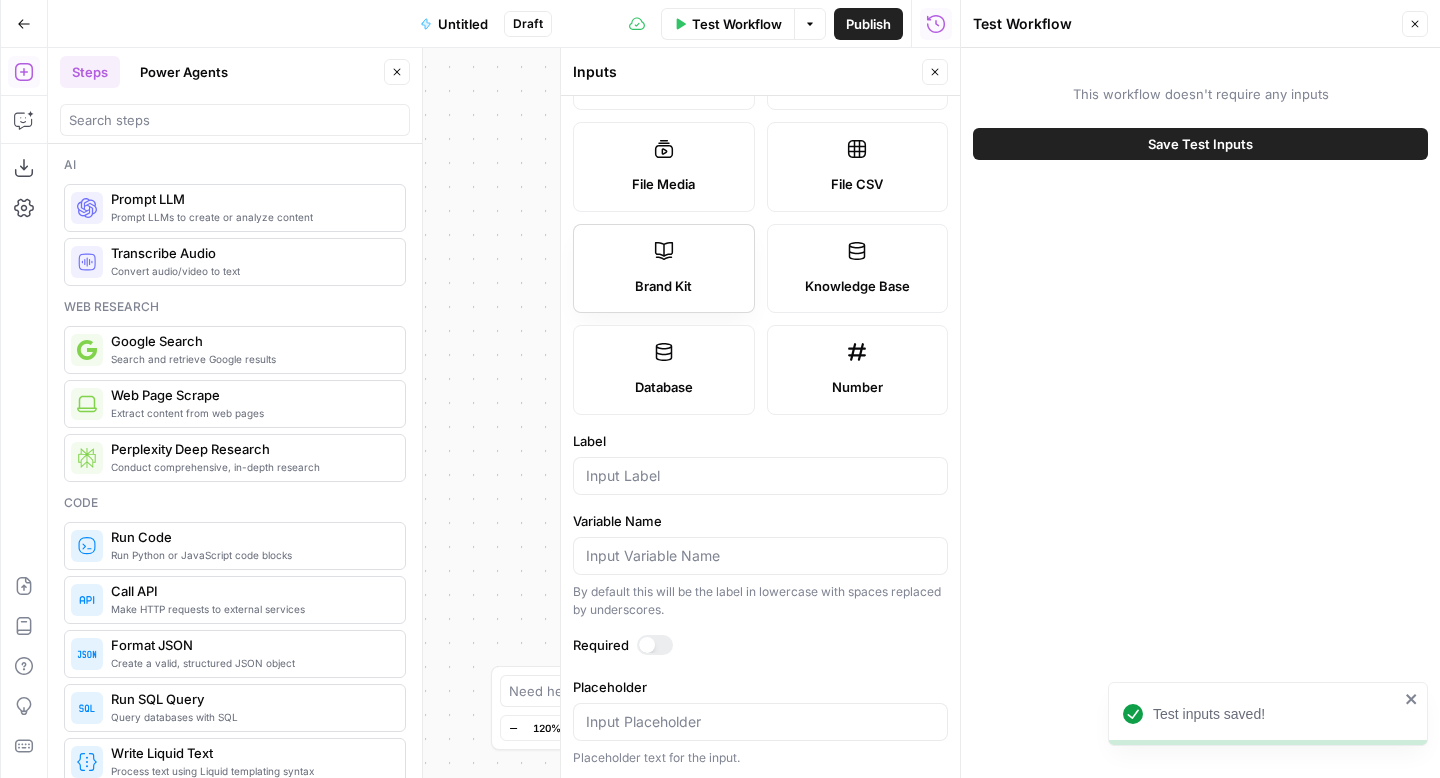 click on "Brand Kit" at bounding box center (664, 287) 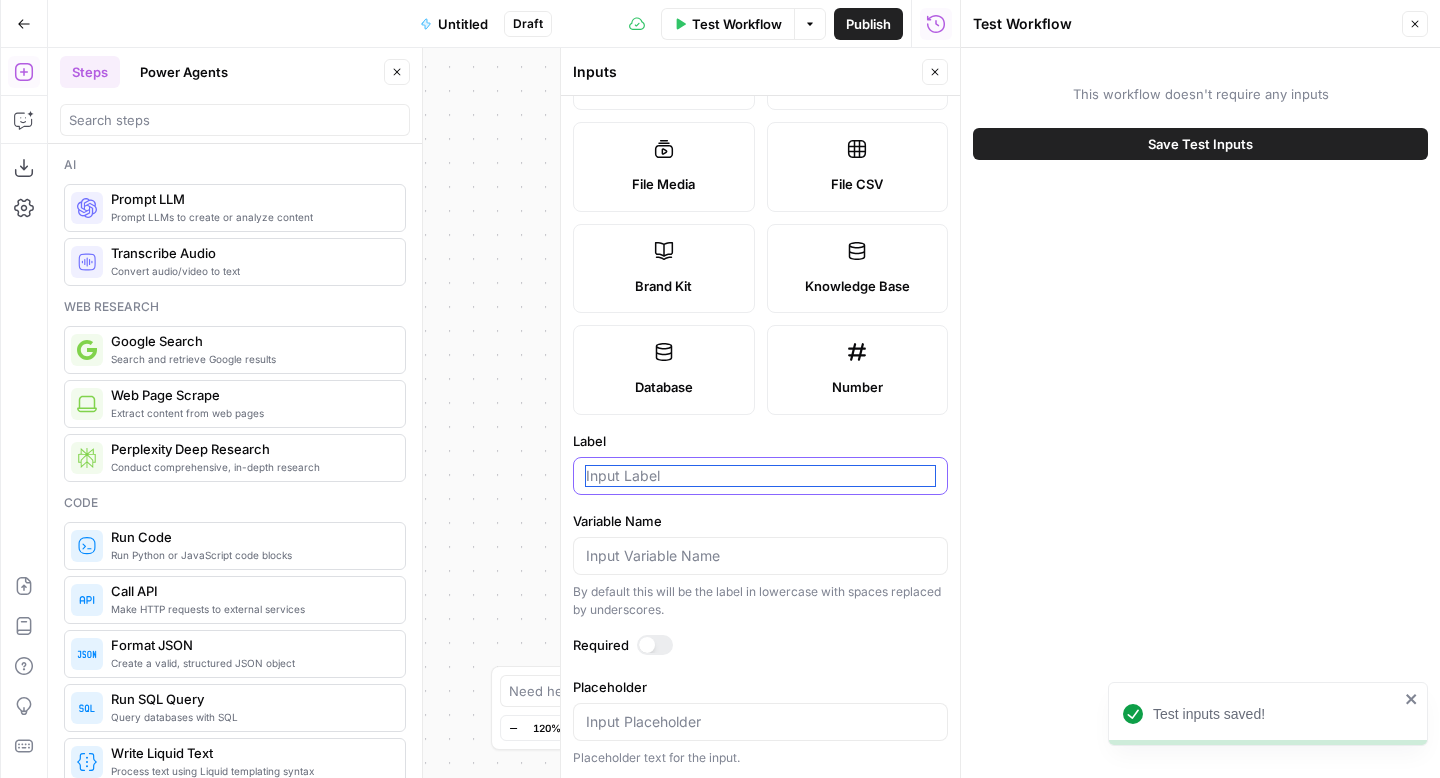 click on "Label" at bounding box center (760, 476) 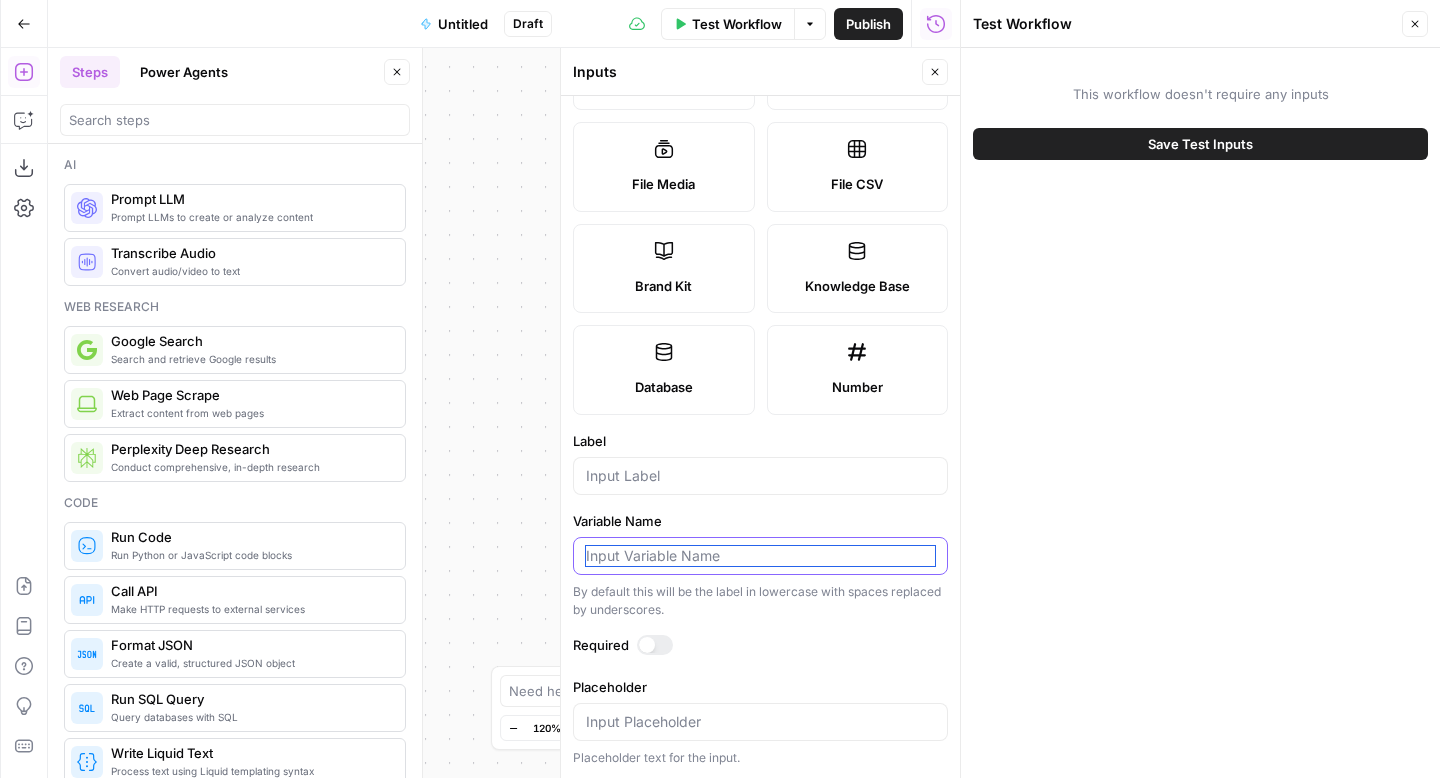 click on "Variable Name" at bounding box center (760, 556) 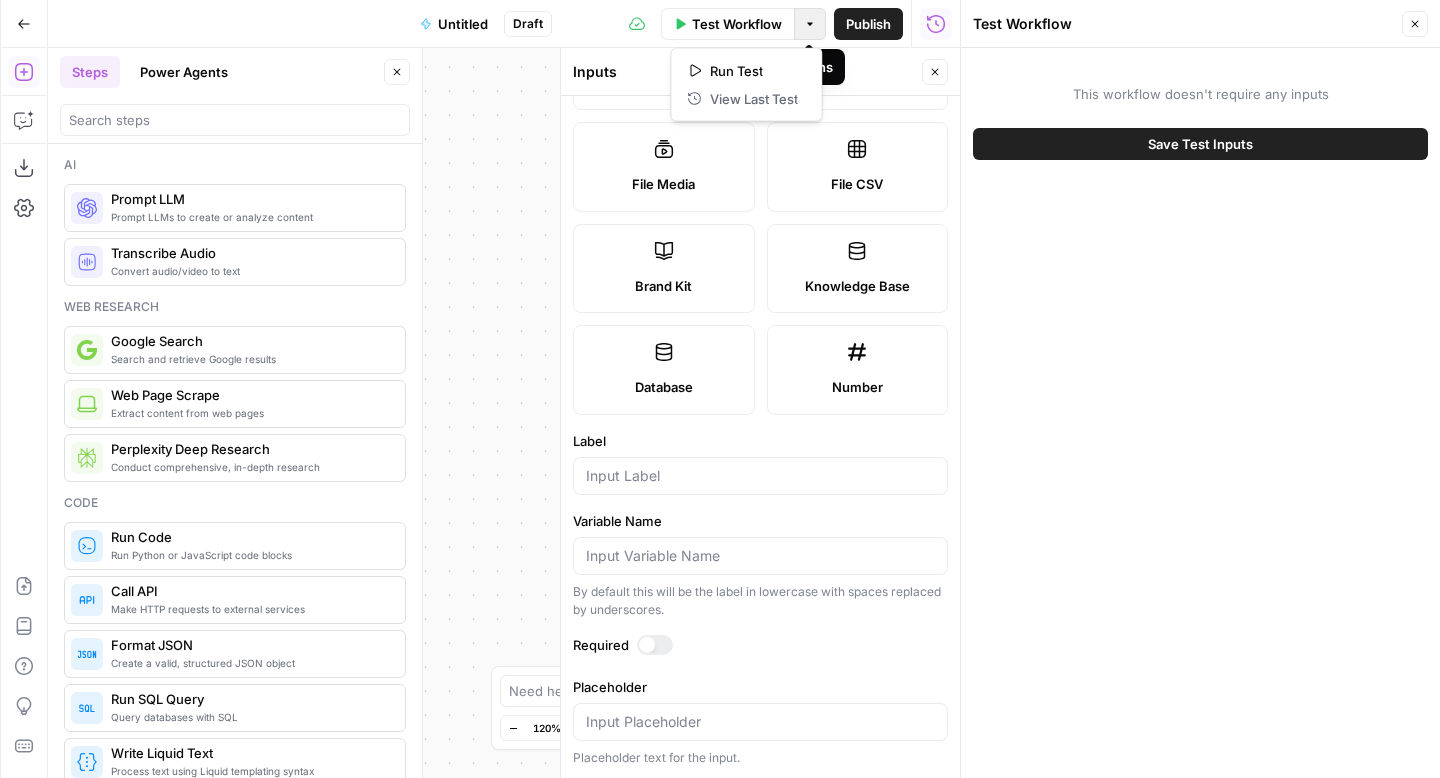 click 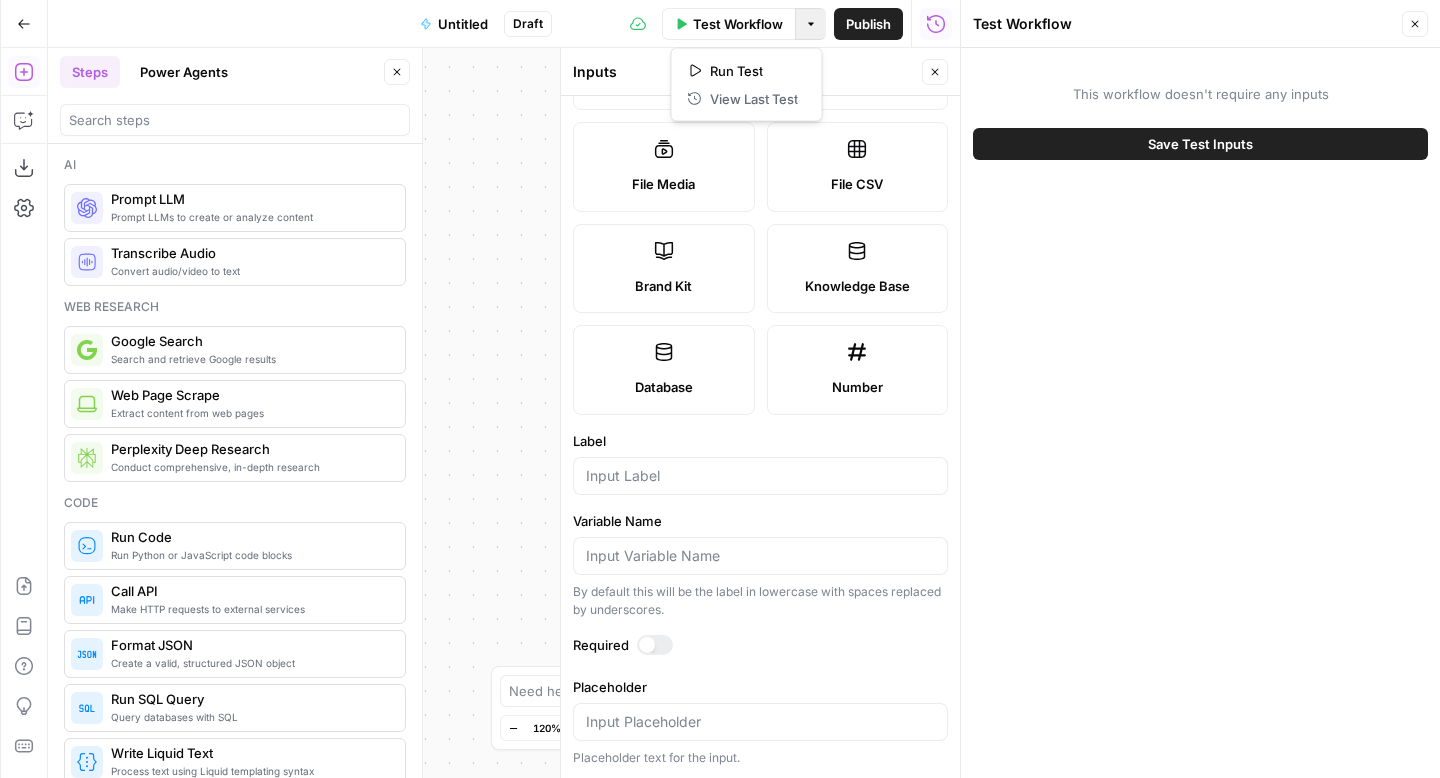 click on "This workflow doesn't require any inputs Save Test Inputs" at bounding box center [1200, 413] 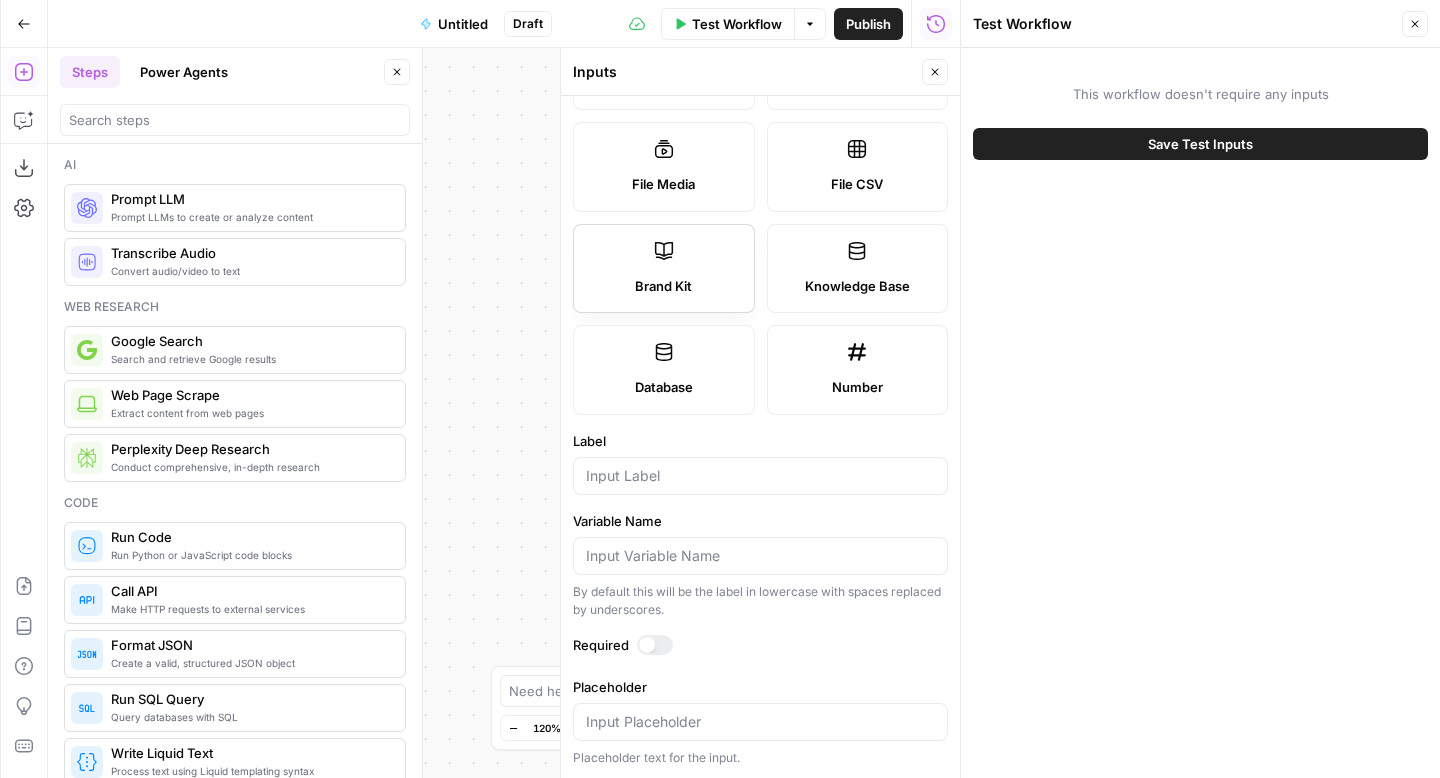 click on "Brand Kit" at bounding box center (664, 269) 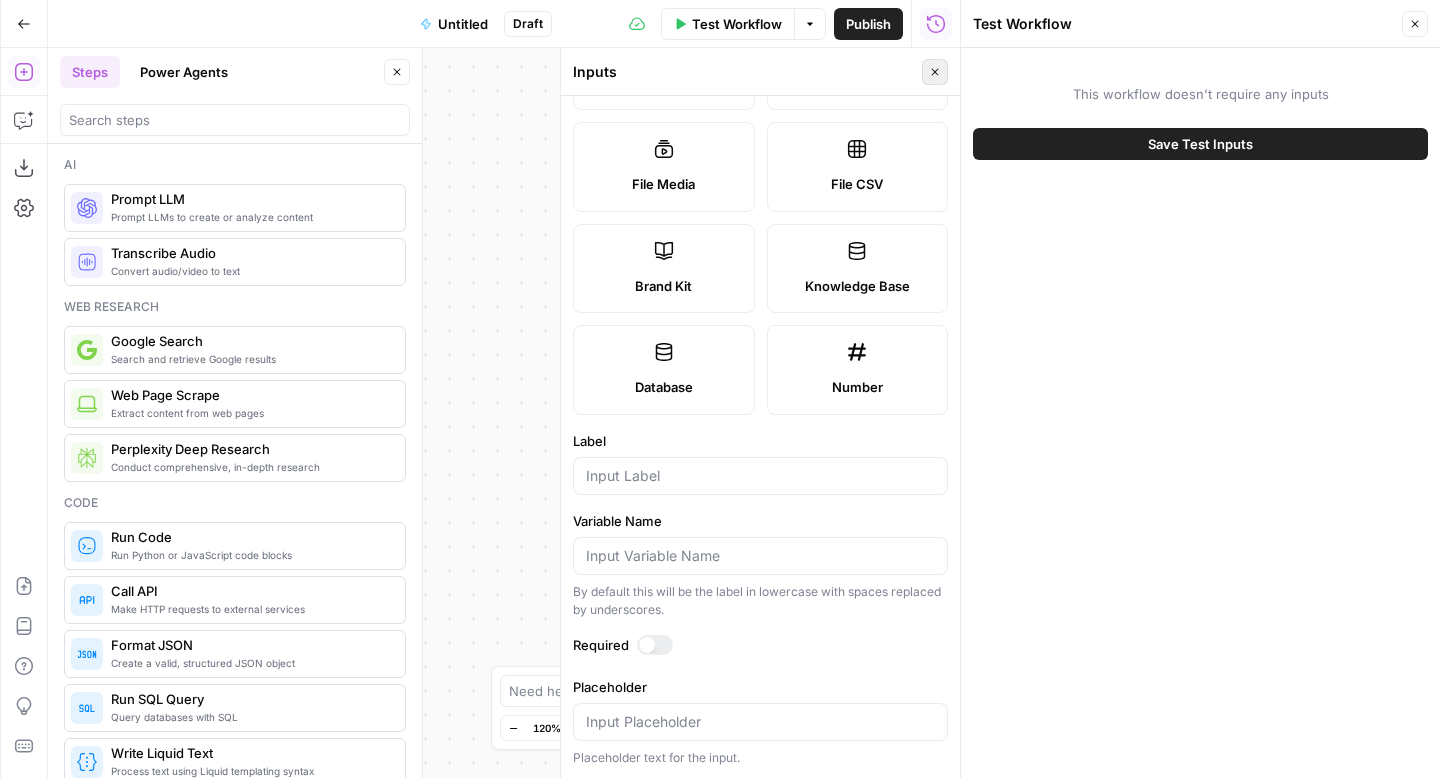 click 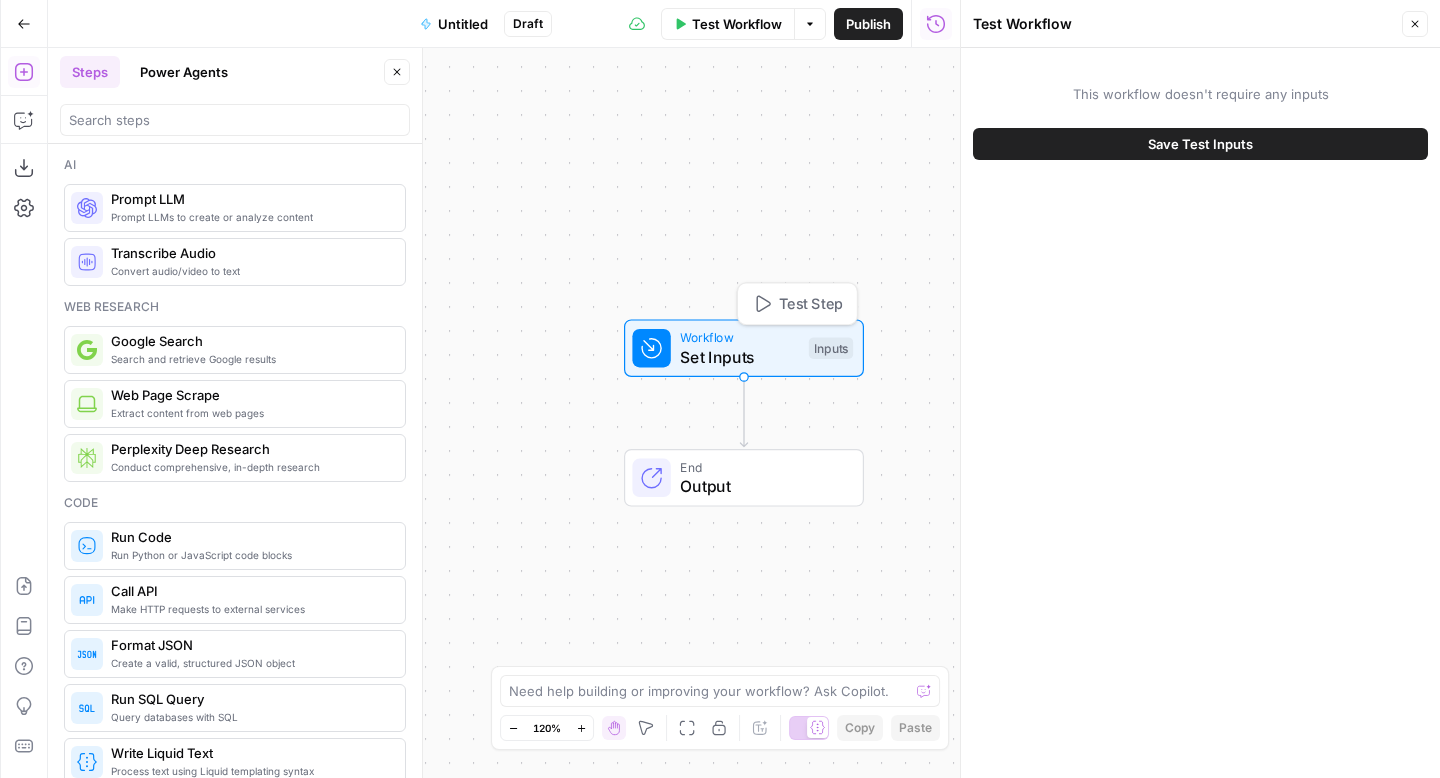 click on "Set Inputs" at bounding box center [739, 357] 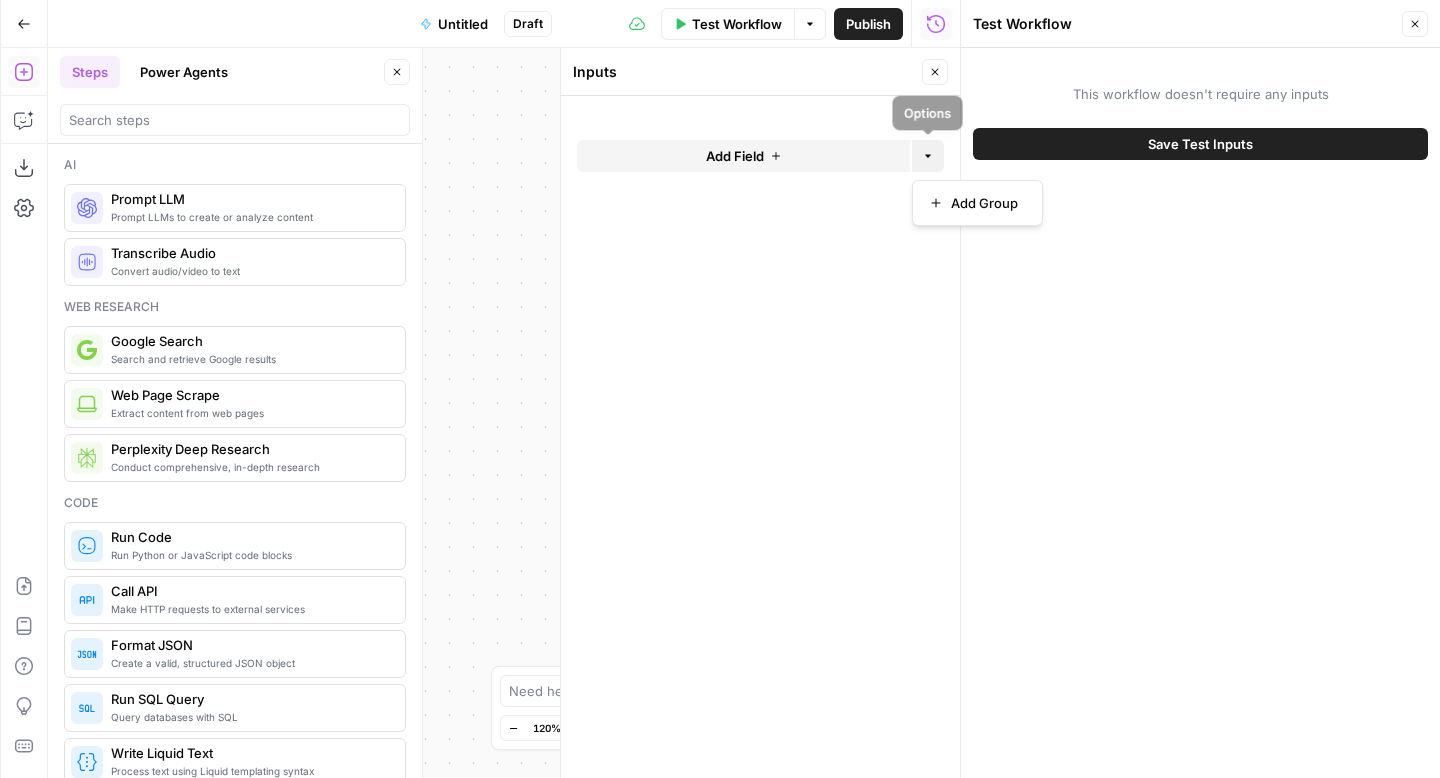 click on "Options" at bounding box center [928, 156] 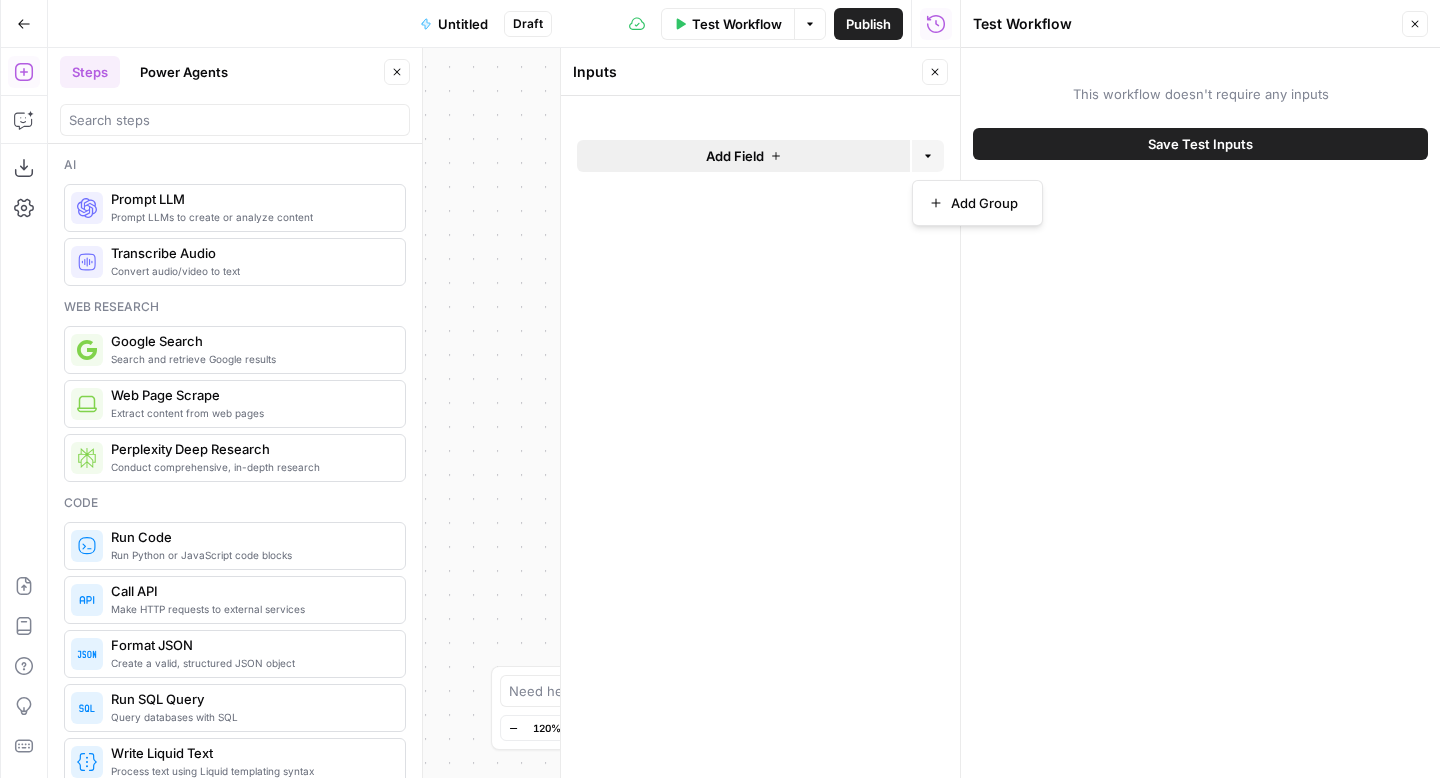 click on "Add Field" at bounding box center (743, 156) 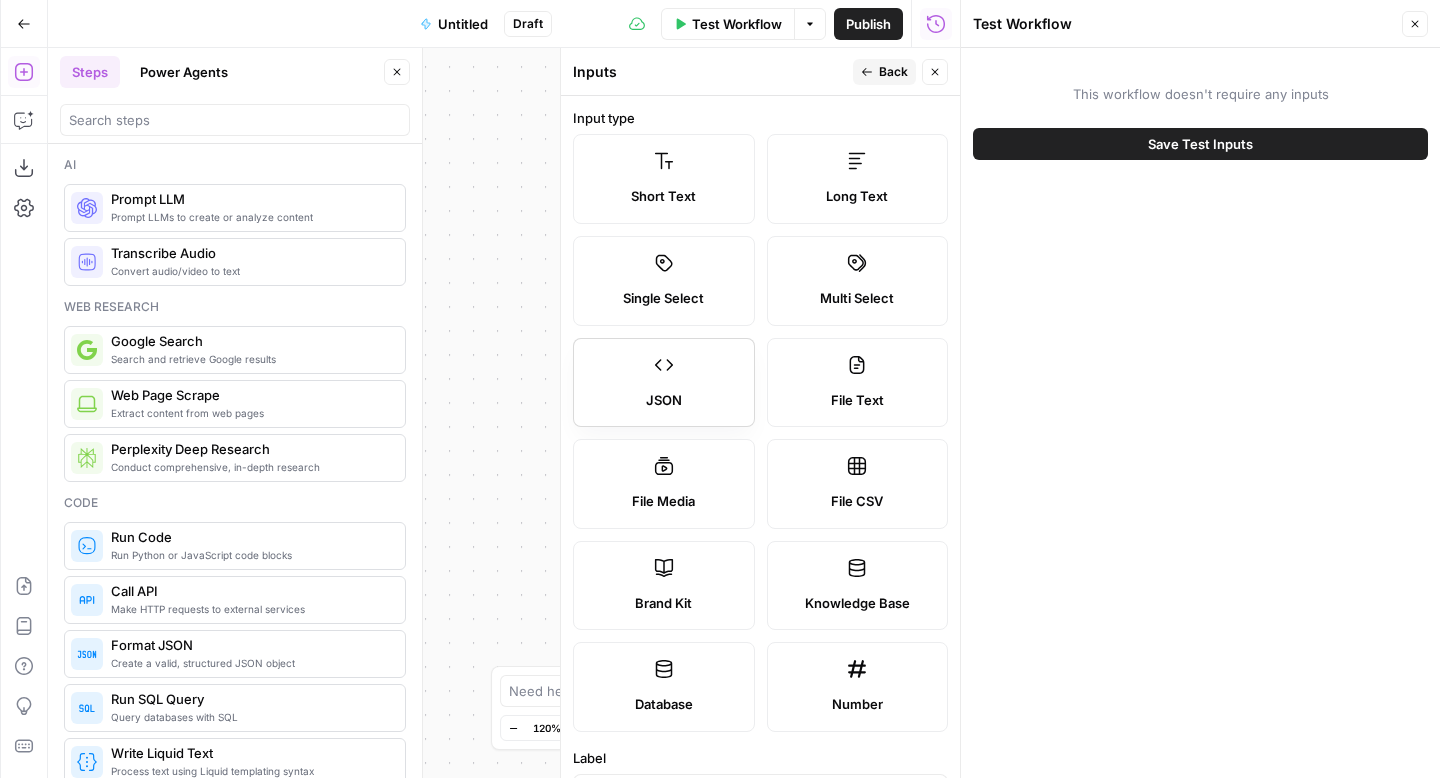scroll, scrollTop: 85, scrollLeft: 0, axis: vertical 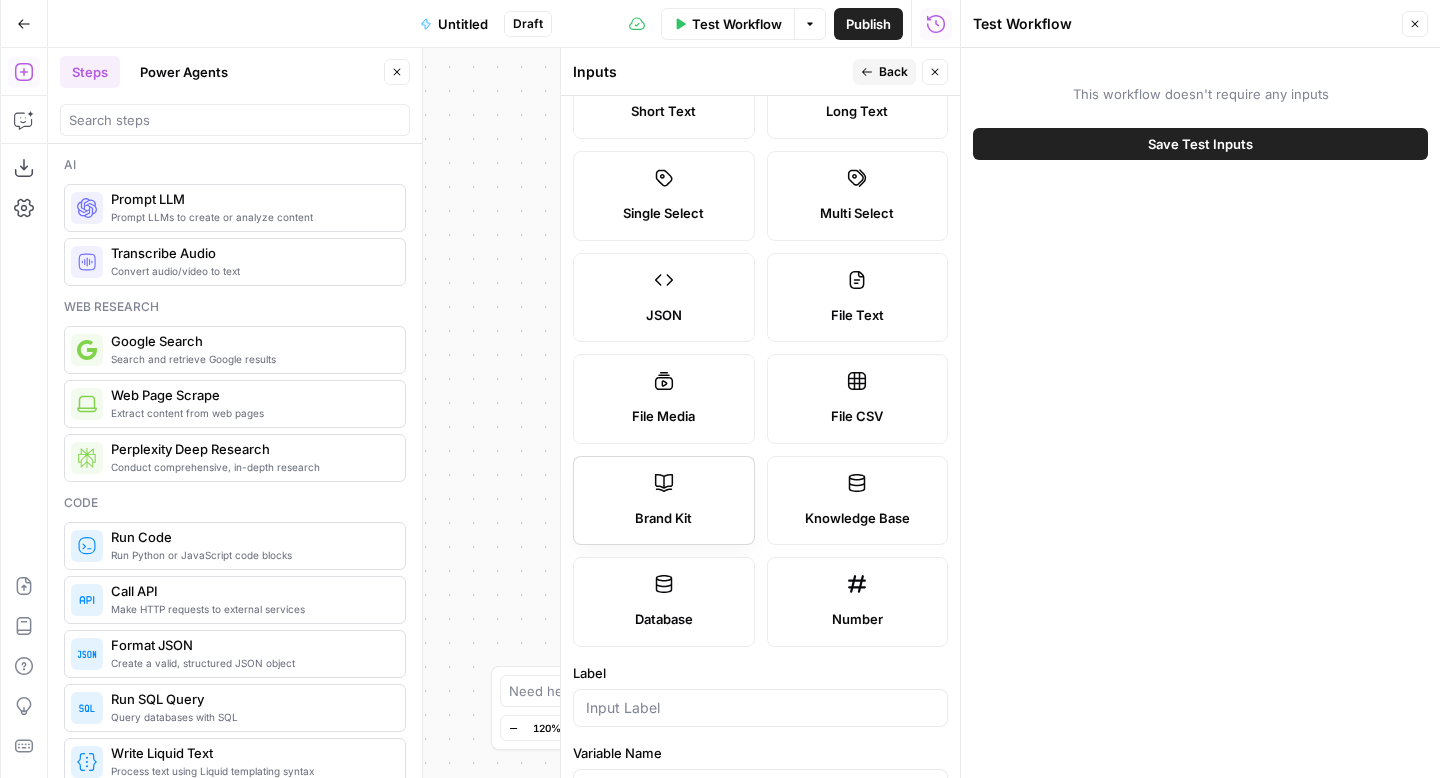 click on "Brand Kit" at bounding box center (663, 519) 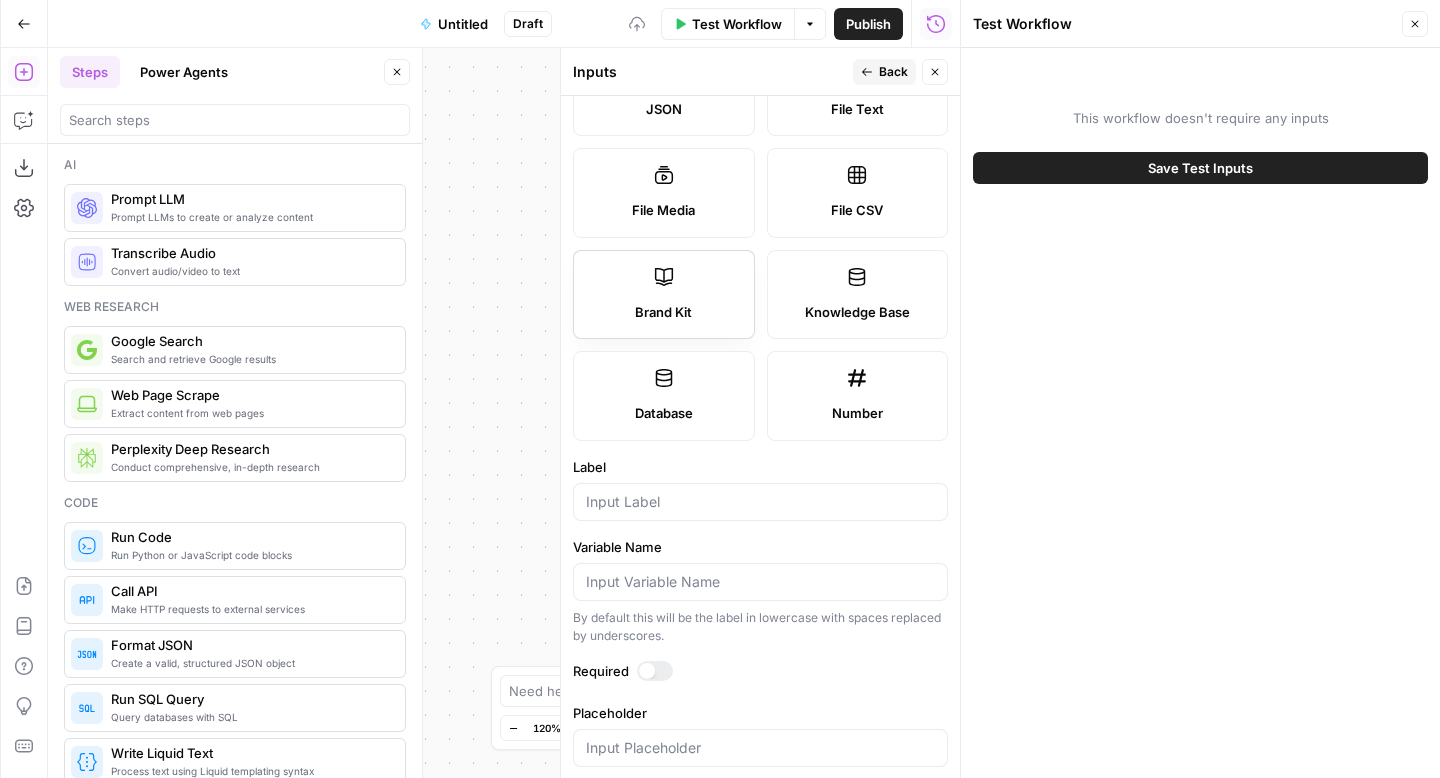 scroll, scrollTop: 317, scrollLeft: 0, axis: vertical 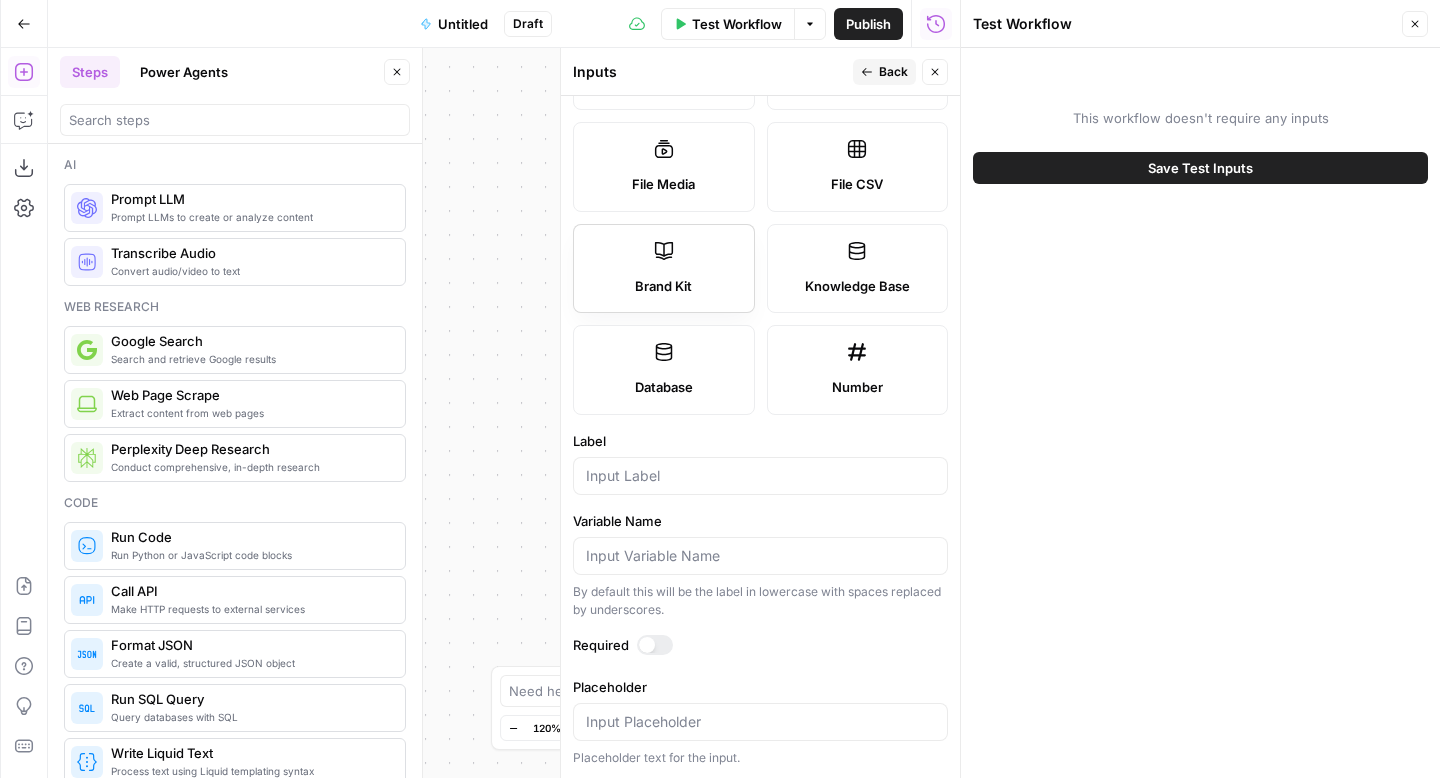 click on "Brand Kit" at bounding box center [664, 269] 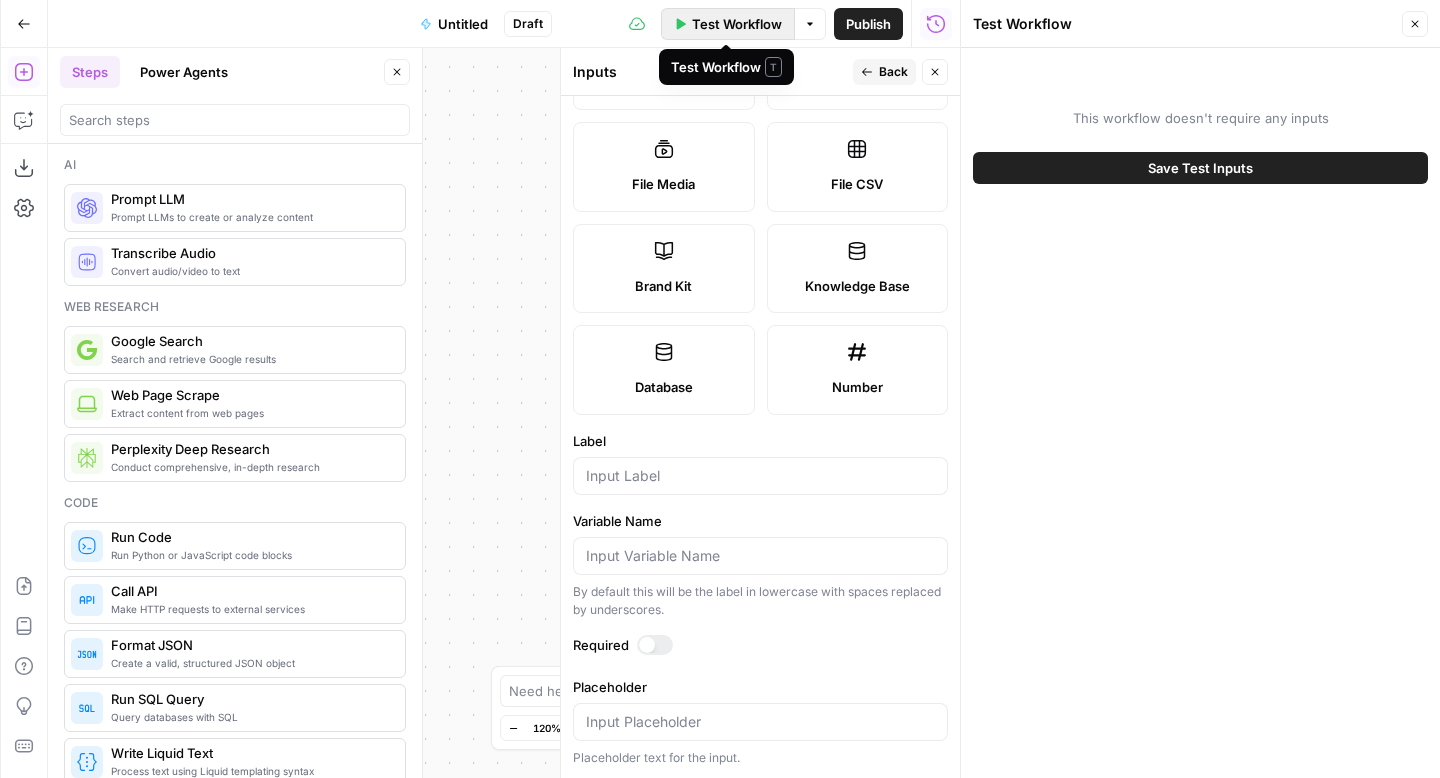 click on "Test Workflow" at bounding box center (737, 24) 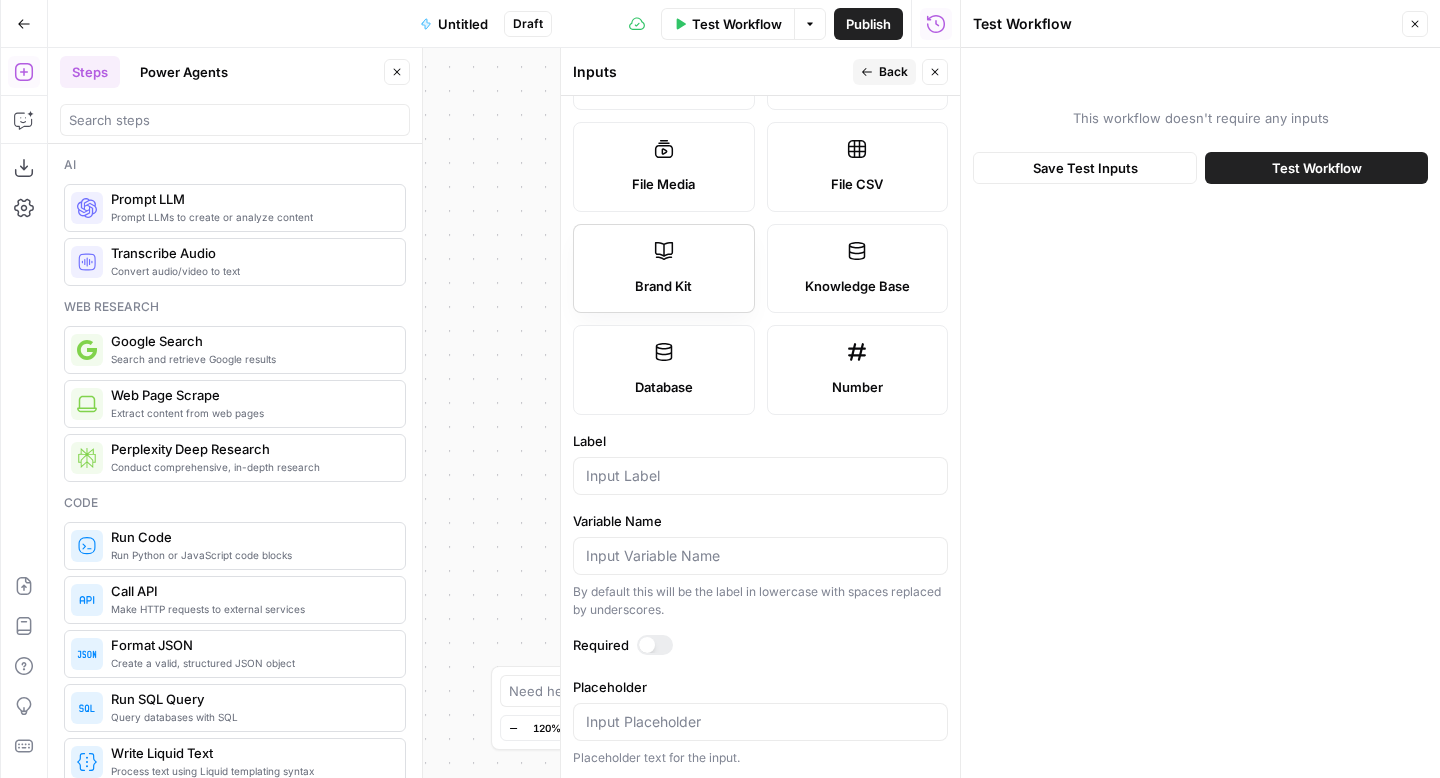 click on "Brand Kit" at bounding box center [664, 269] 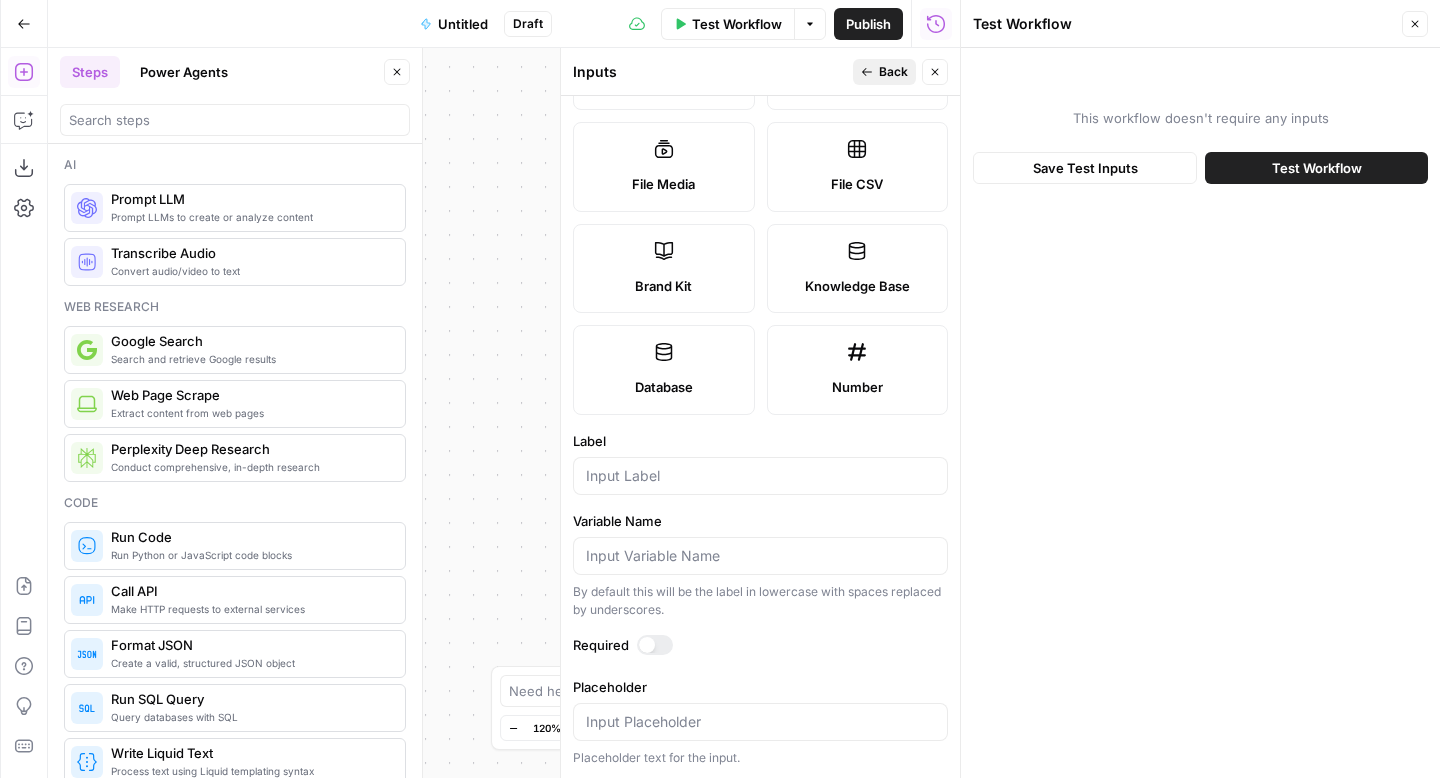 click on "Back" at bounding box center [884, 72] 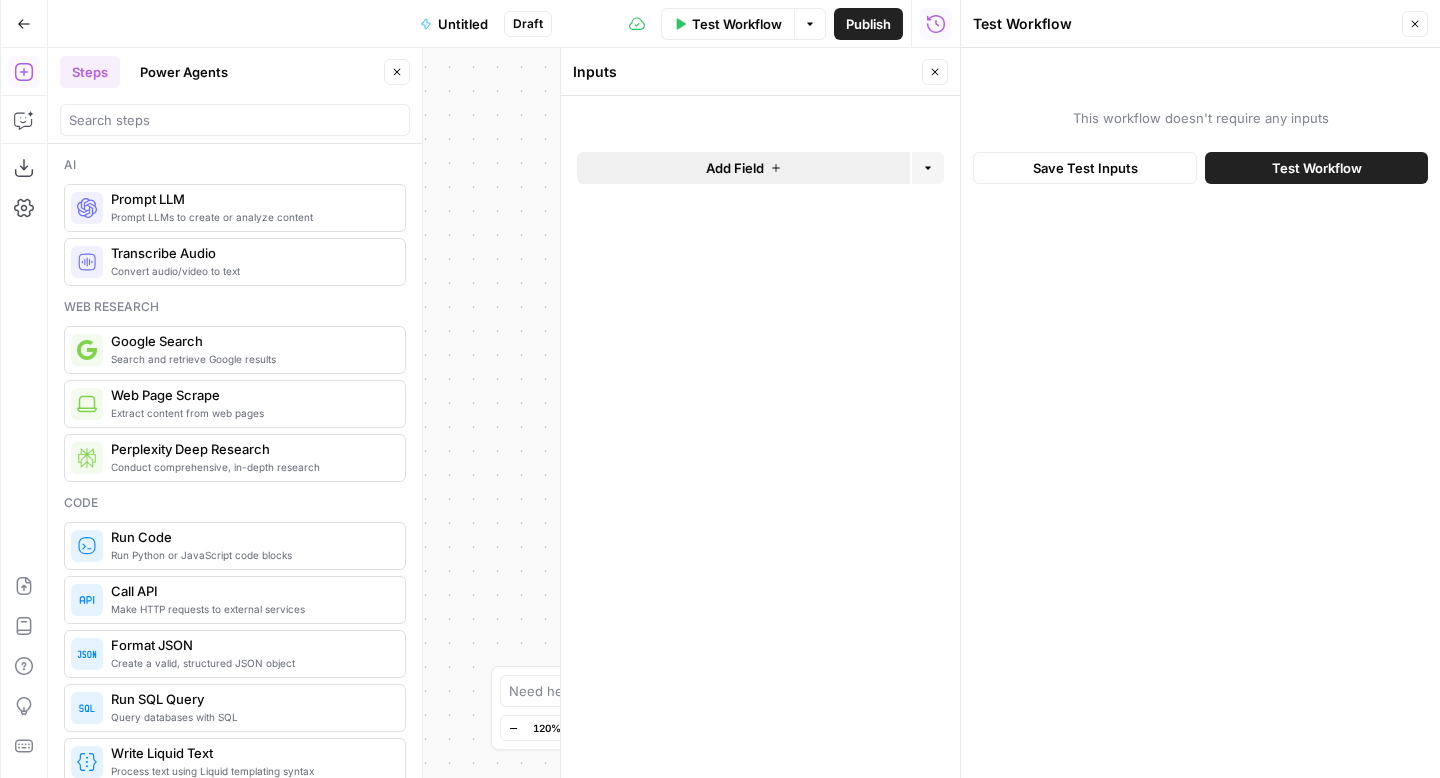 click on "Add Field" at bounding box center [735, 168] 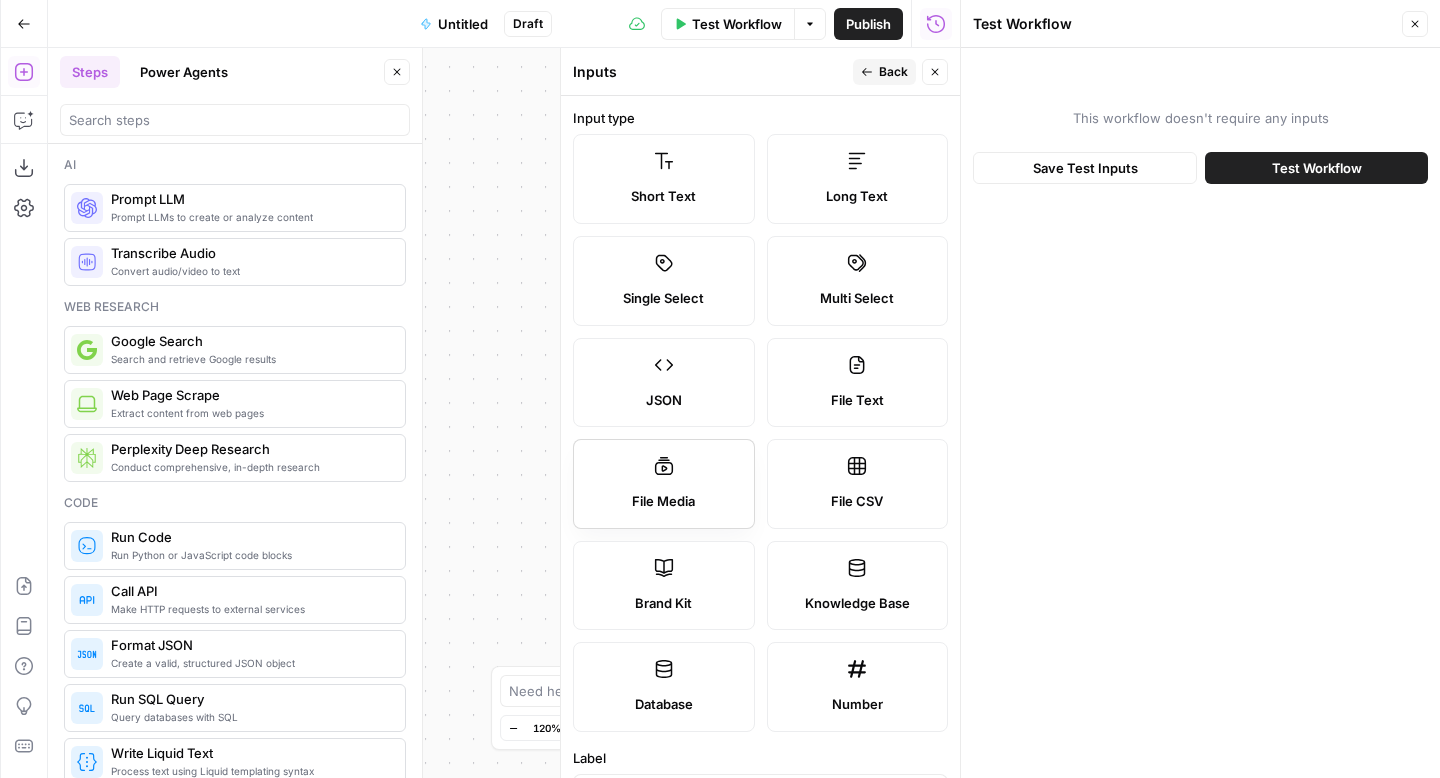 scroll, scrollTop: 35, scrollLeft: 0, axis: vertical 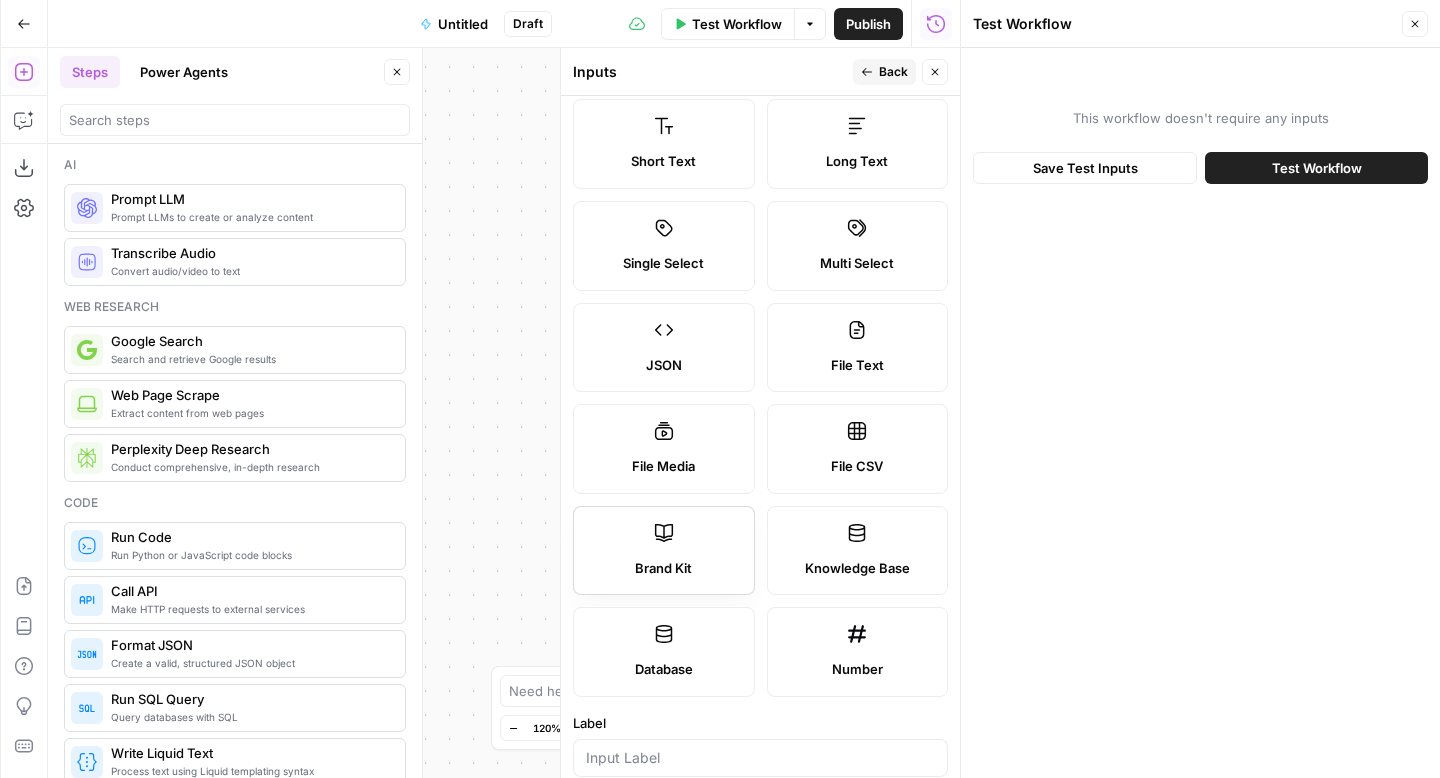 click on "Brand Kit" at bounding box center (663, 569) 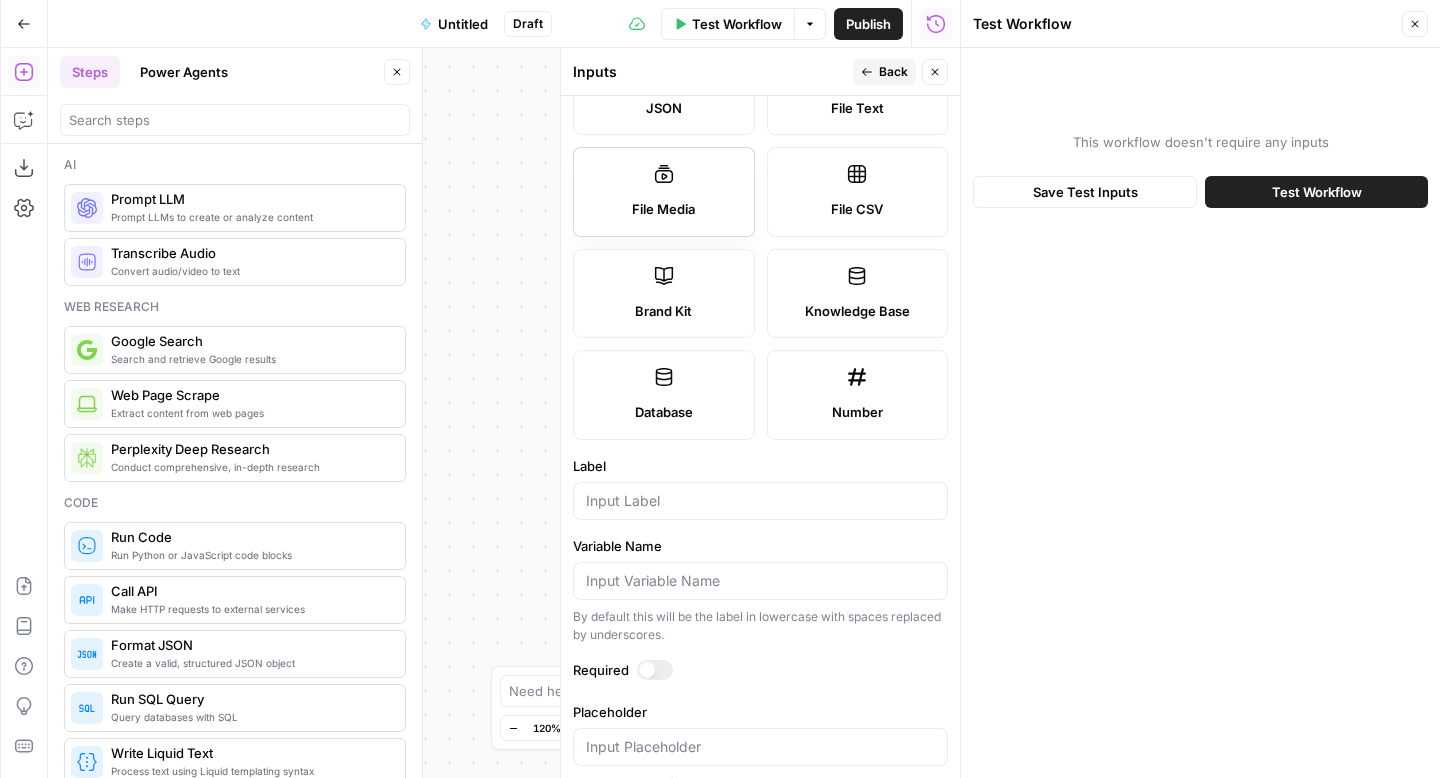 scroll, scrollTop: 317, scrollLeft: 0, axis: vertical 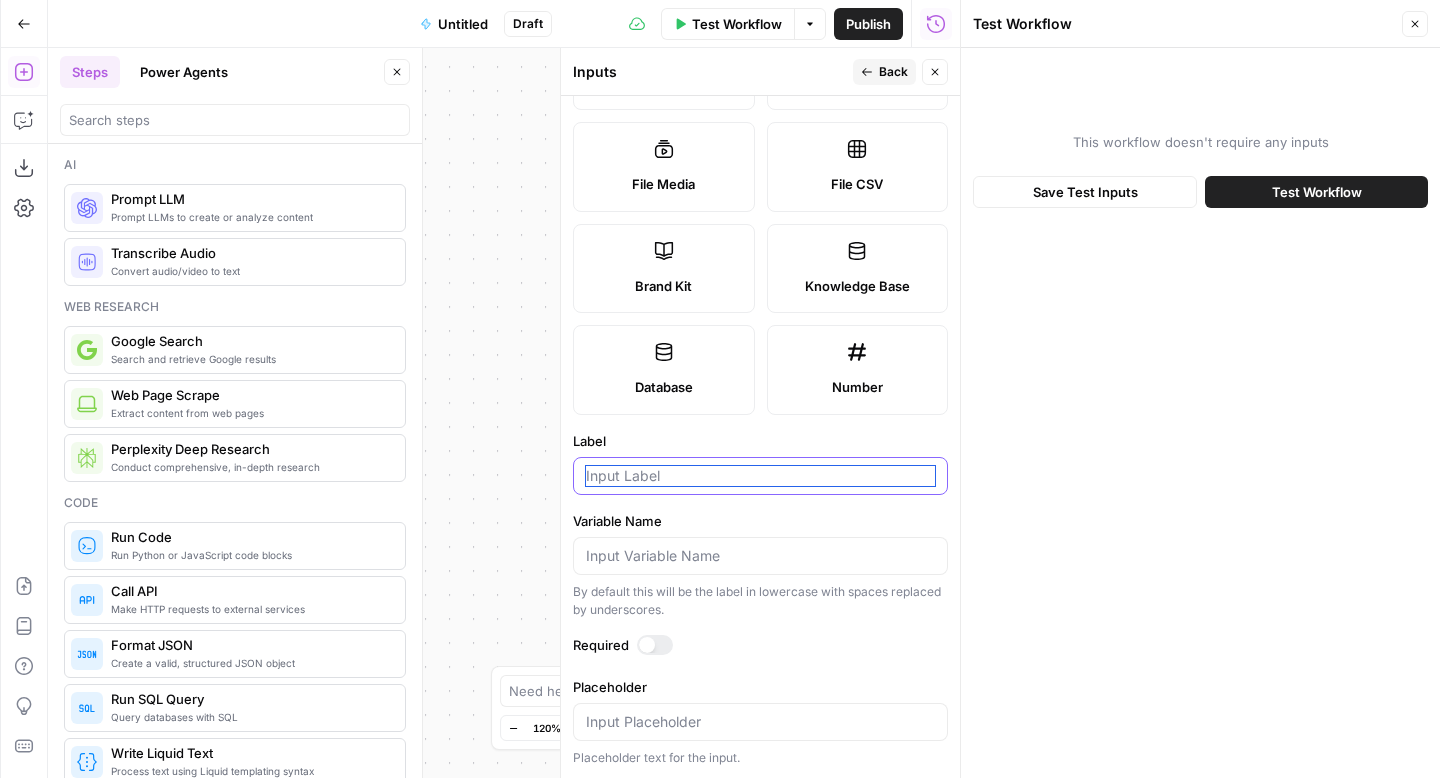 click on "Label" at bounding box center (760, 476) 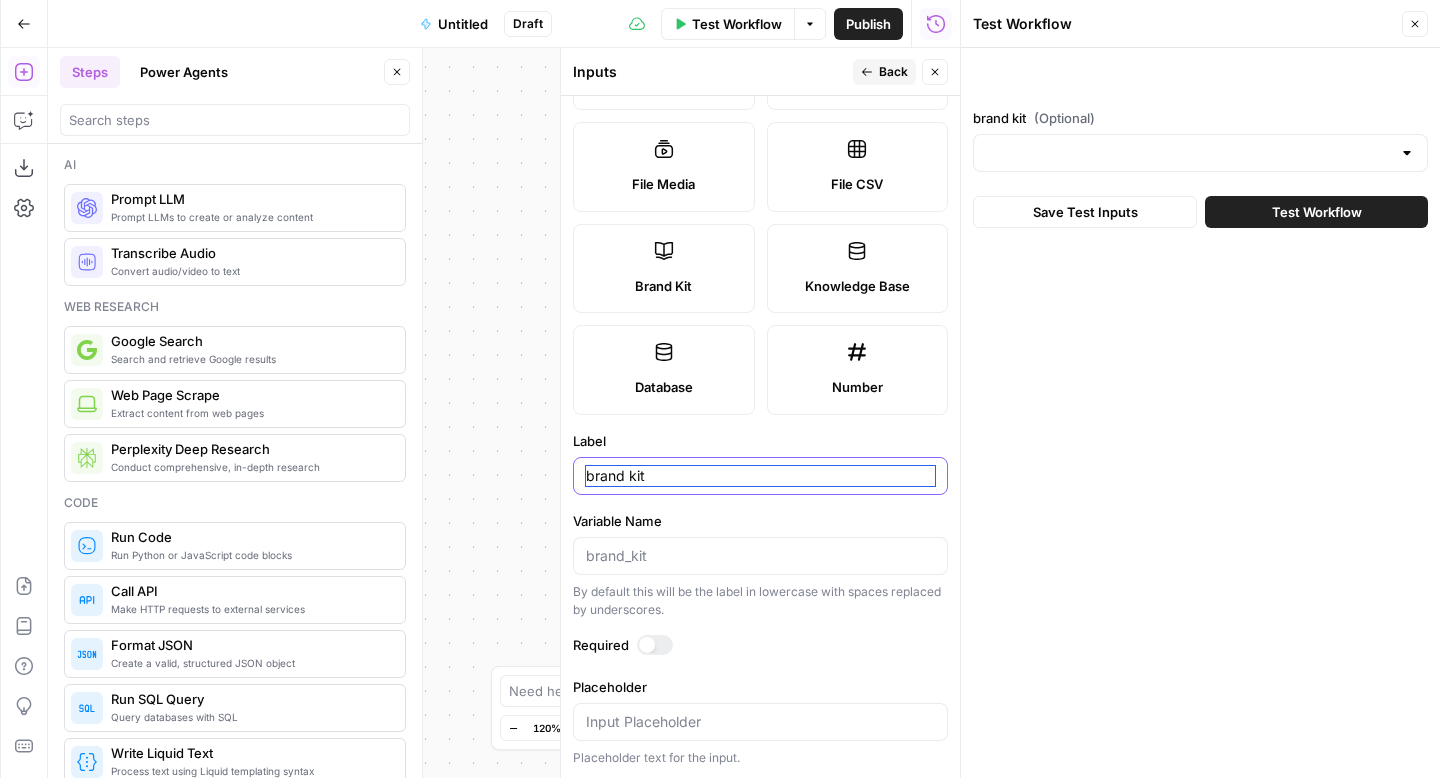 type on "brand kit" 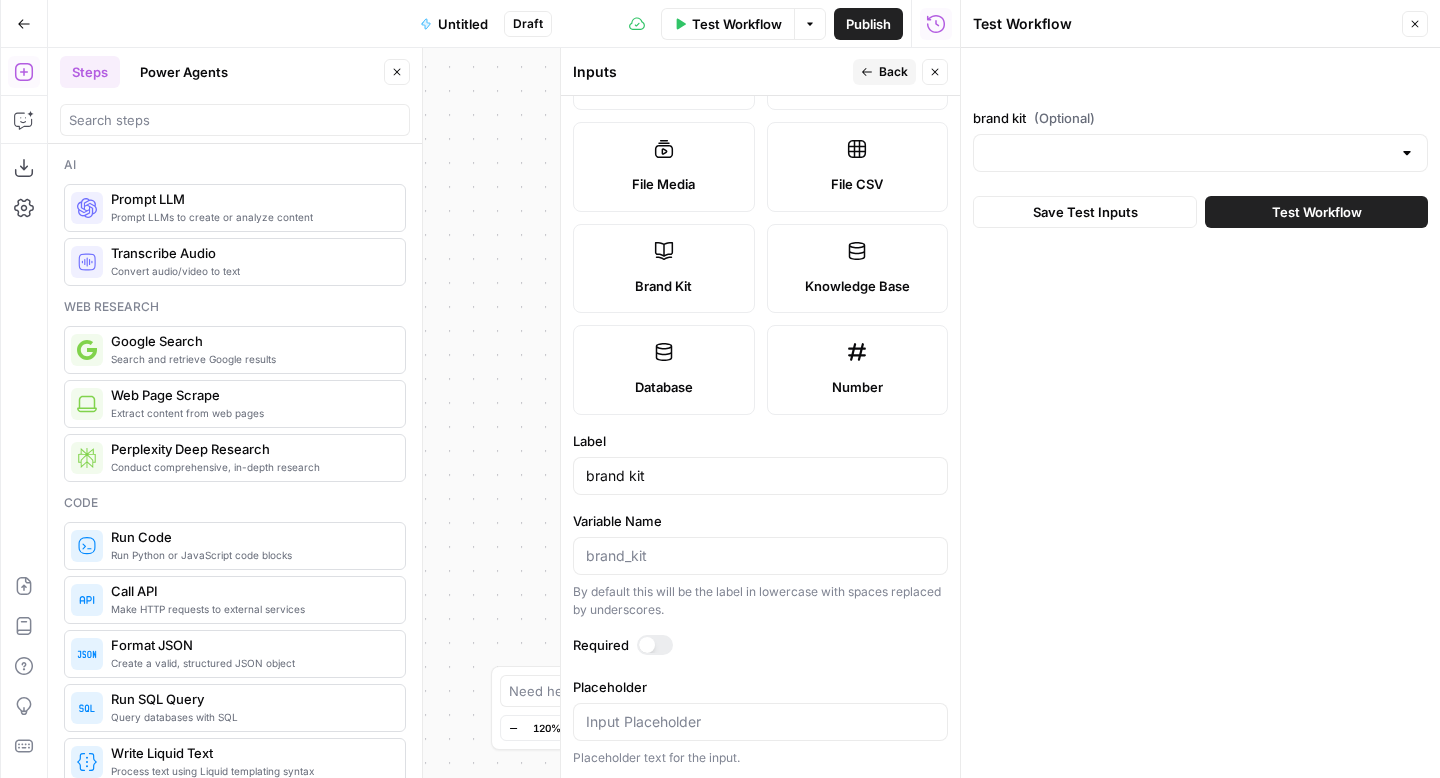click on "brand kit   (Optional) Save Test Inputs Test Workflow" at bounding box center [1200, 413] 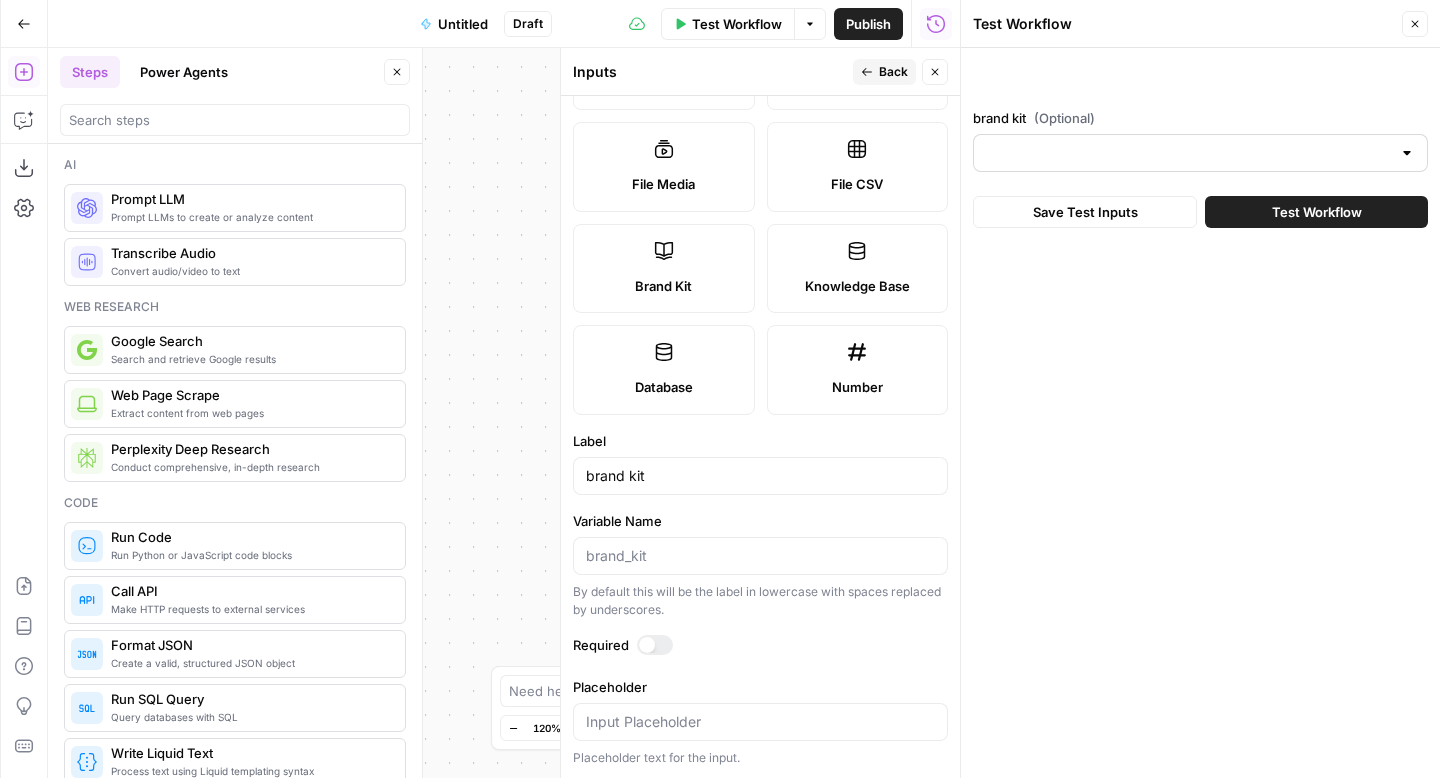 click at bounding box center [1407, 153] 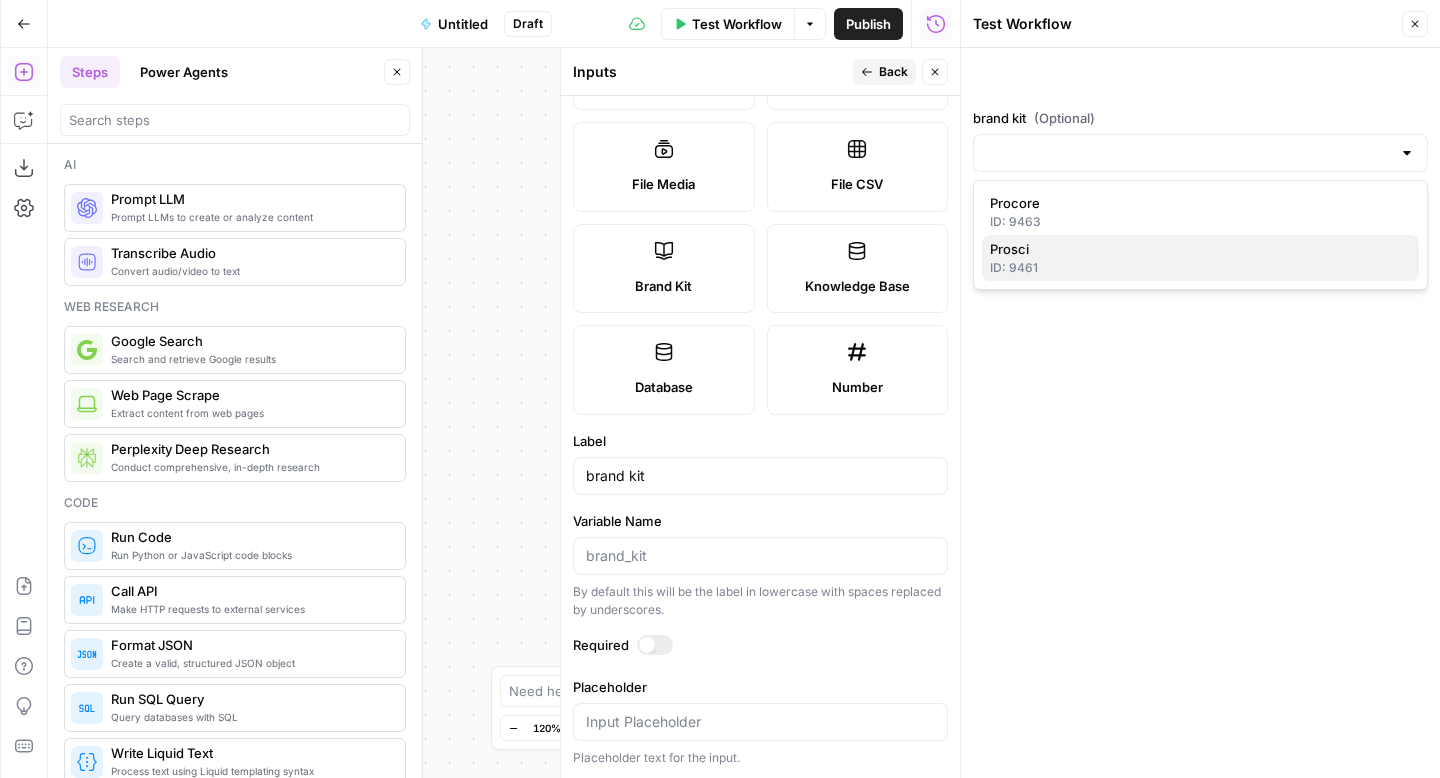 click on "ID: 9461" at bounding box center (1200, 268) 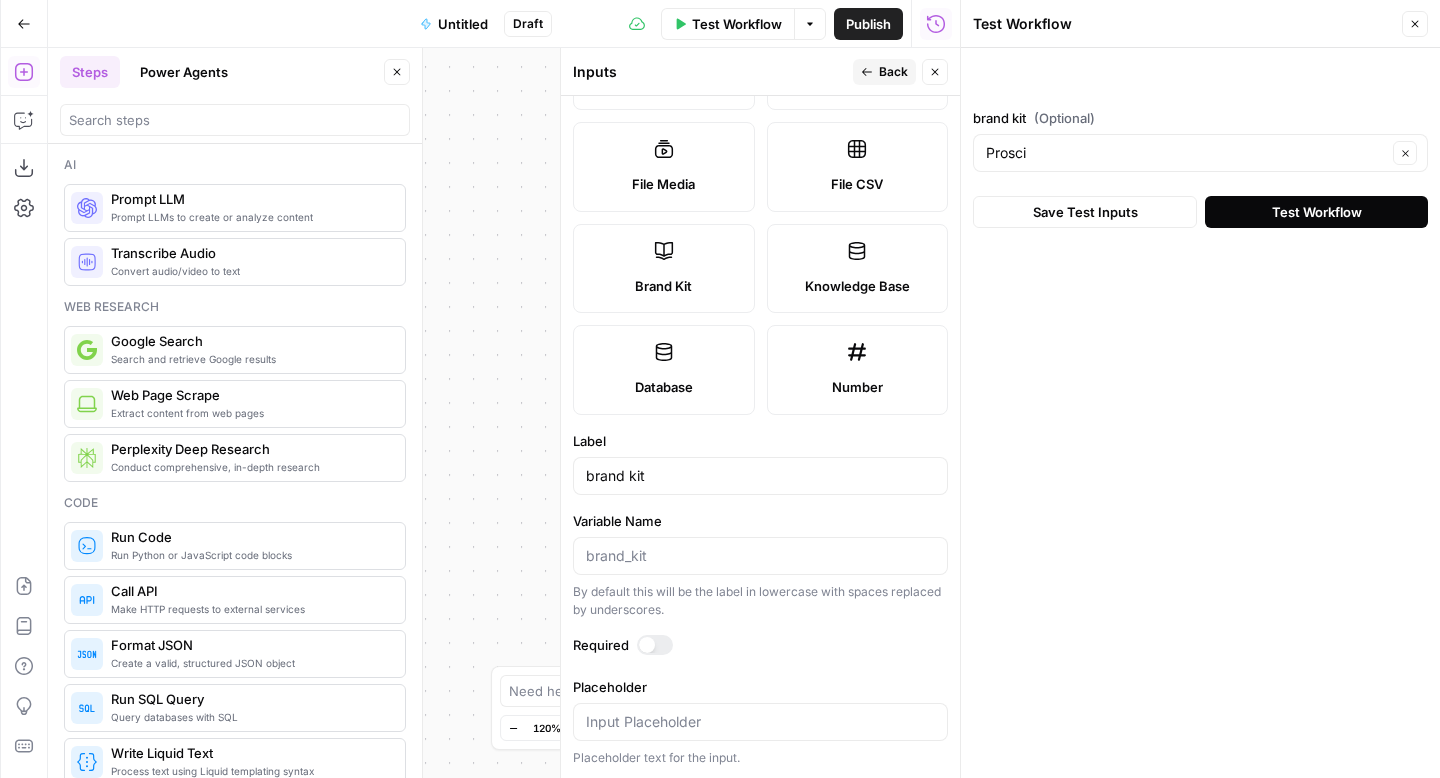 click on "Test Workflow" at bounding box center (1317, 212) 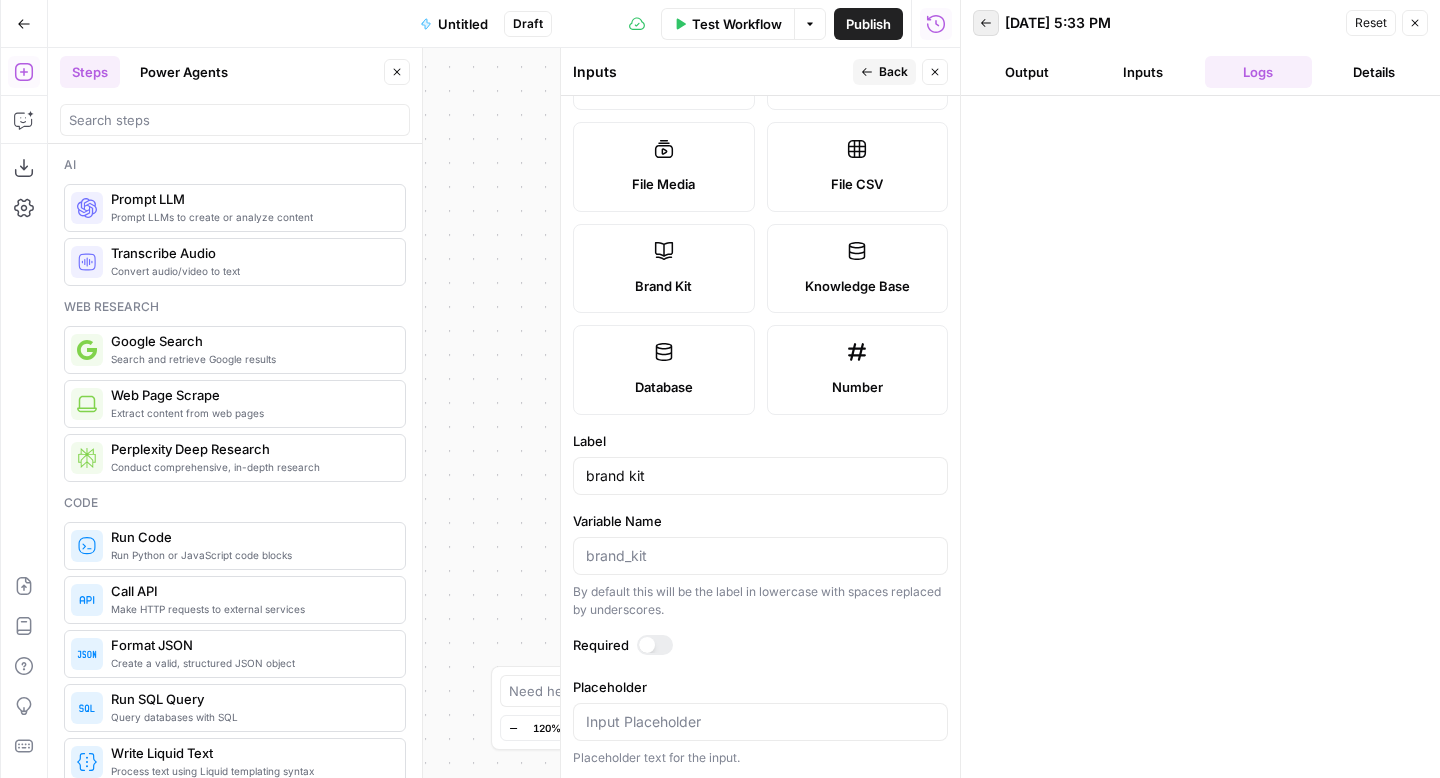click on "Back" at bounding box center (986, 23) 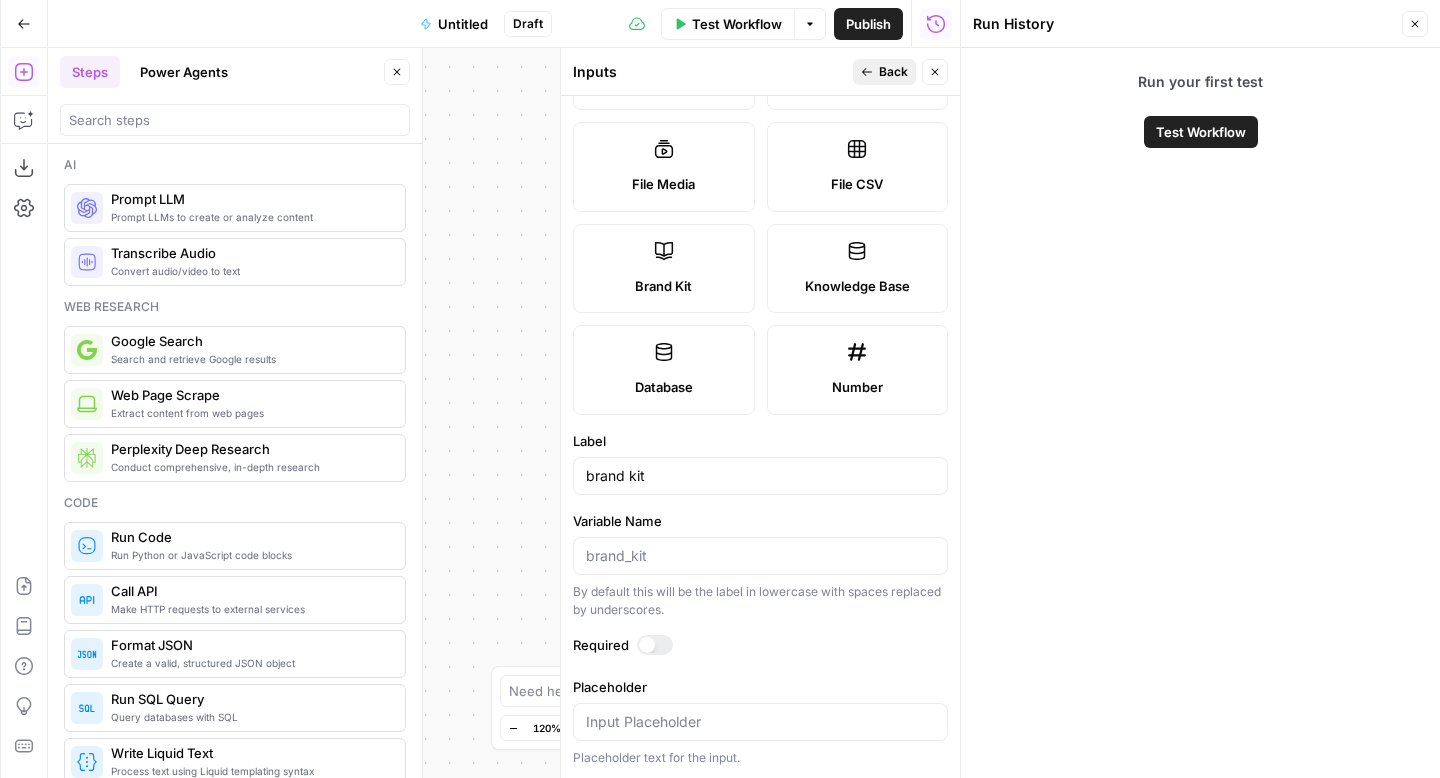 click on "Back" at bounding box center (893, 72) 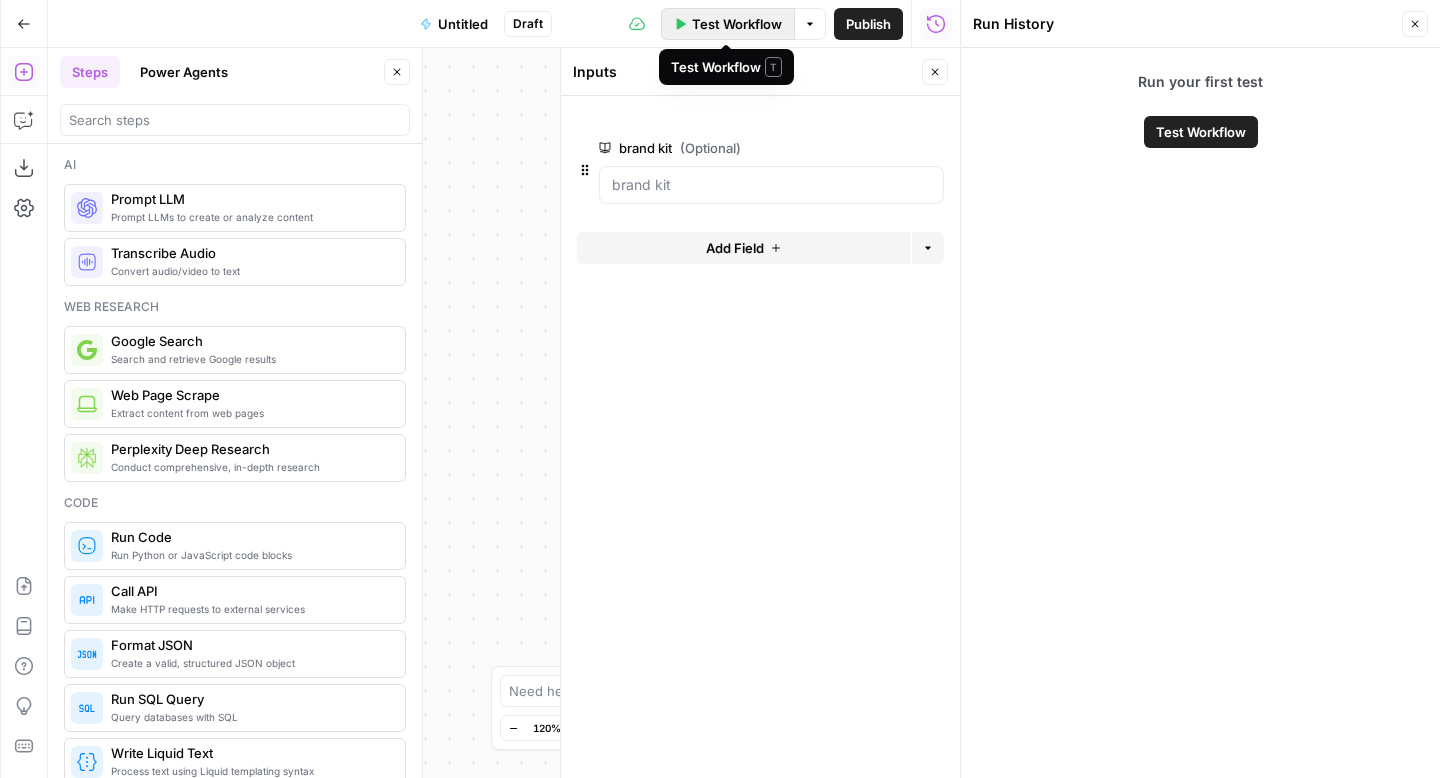 click on "Test Workflow" at bounding box center (737, 24) 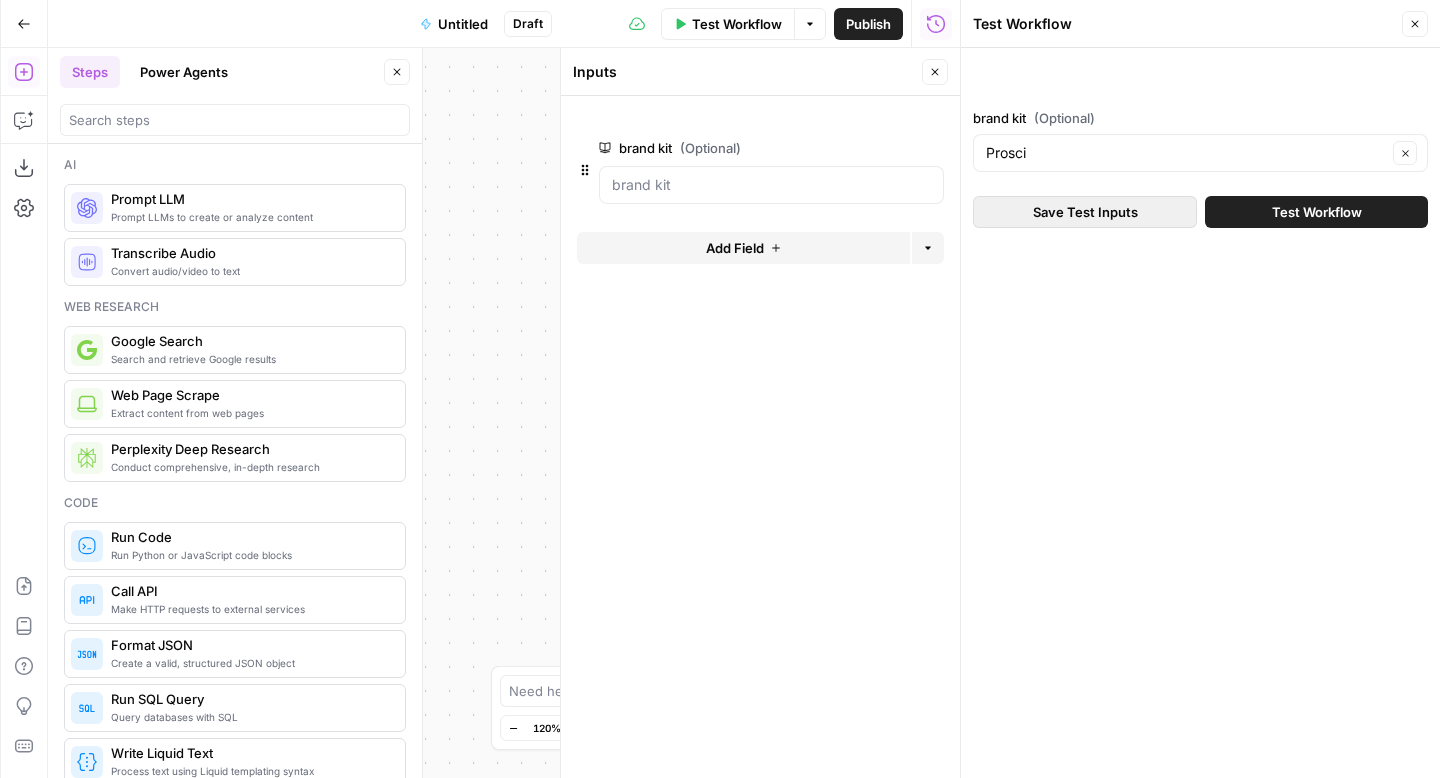 click on "Save Test Inputs" at bounding box center [1085, 212] 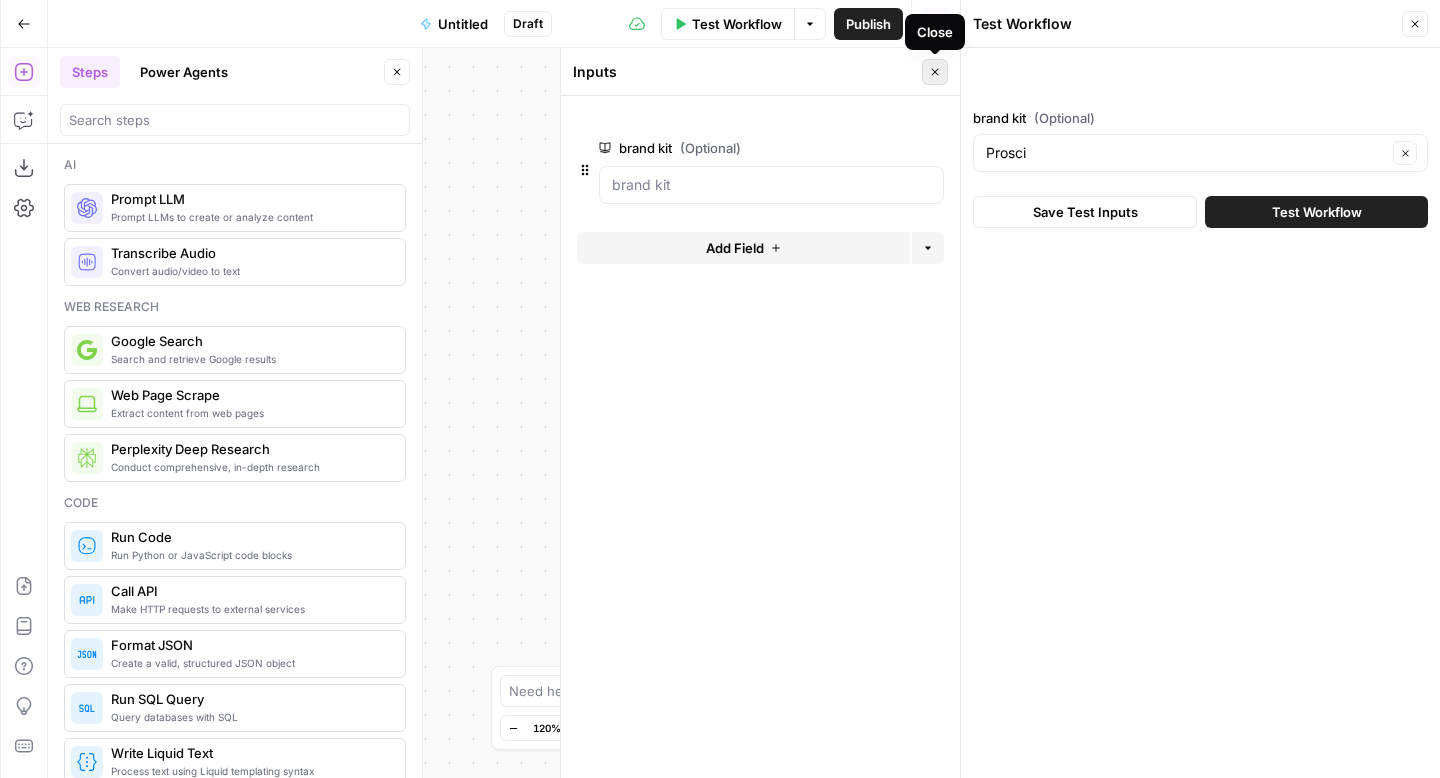 click 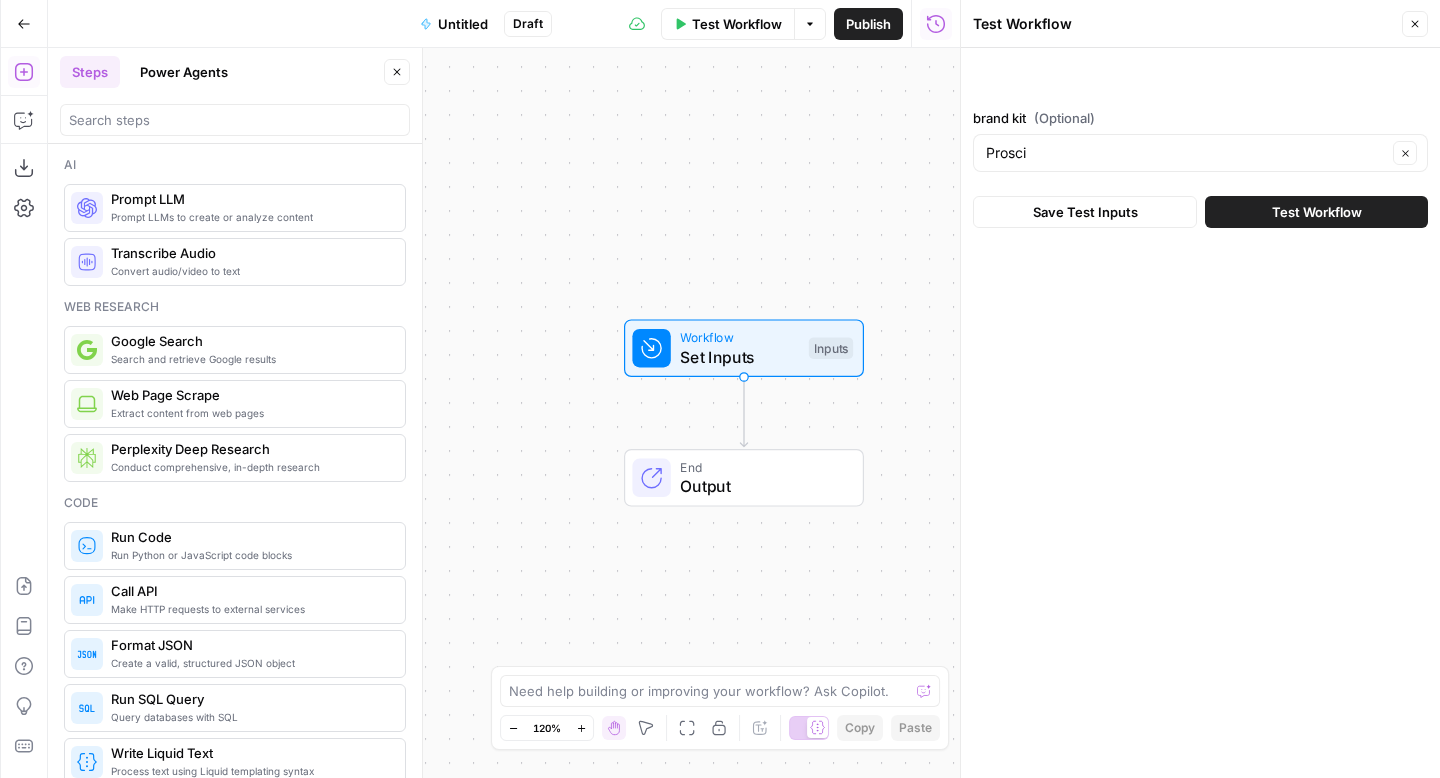 click on "Set Inputs" at bounding box center (739, 357) 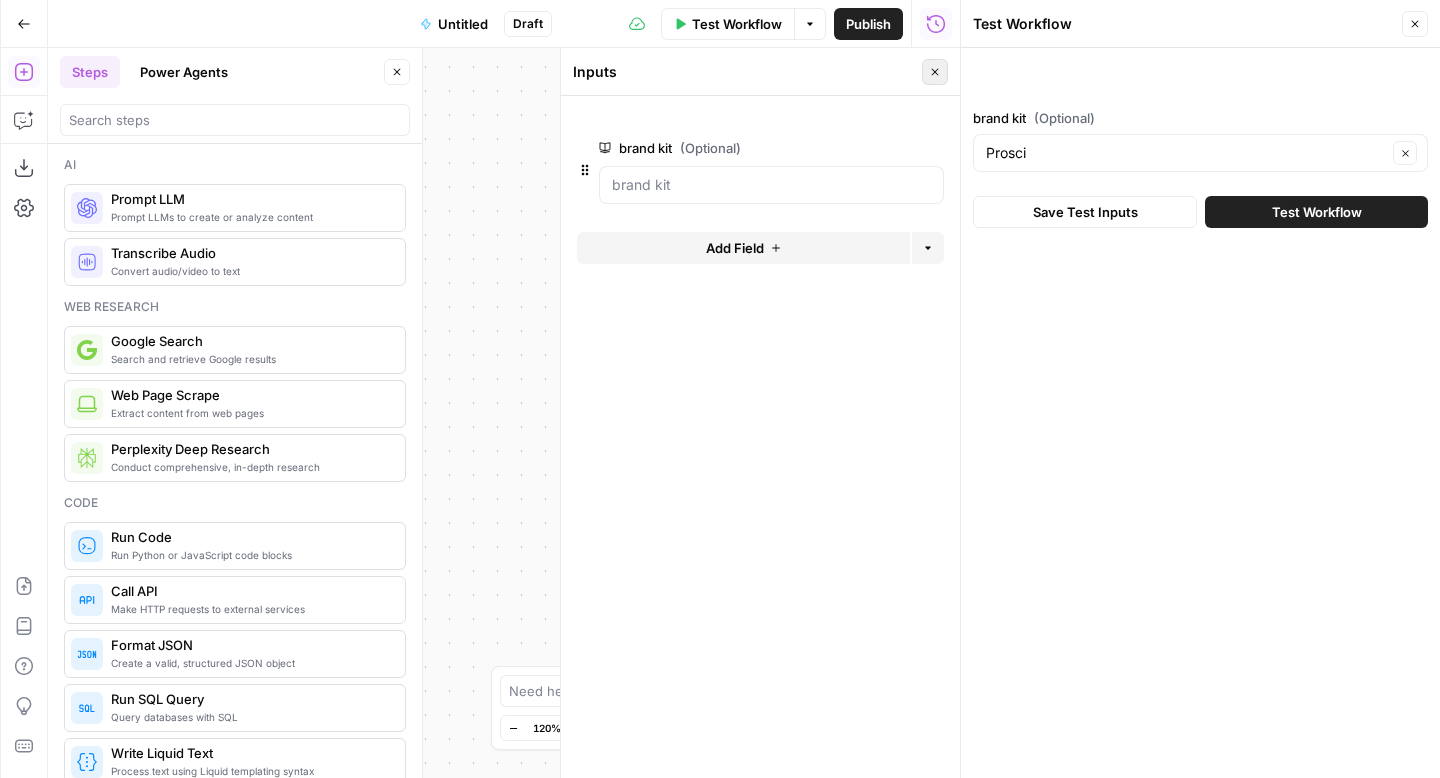 click 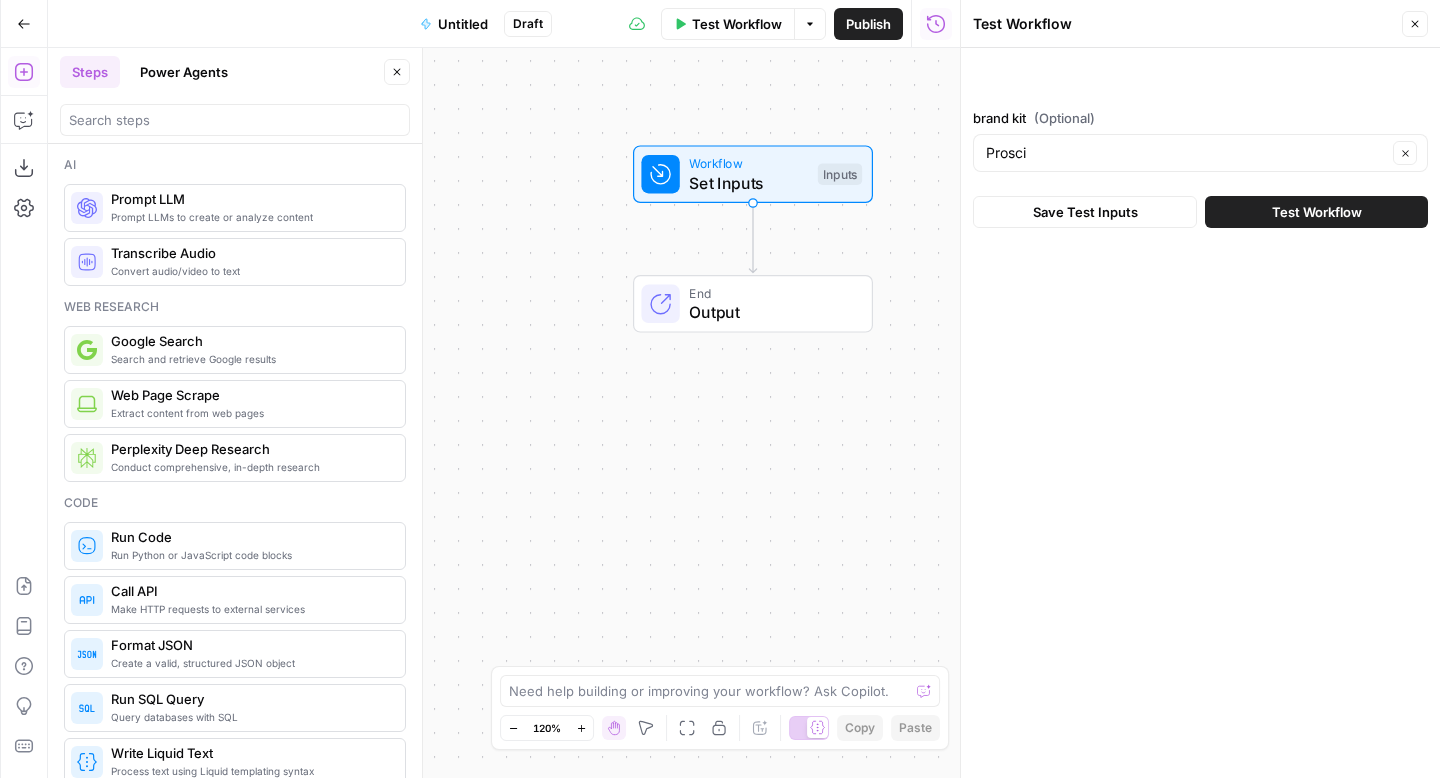 click on "Prompt LLM" at bounding box center [250, 199] 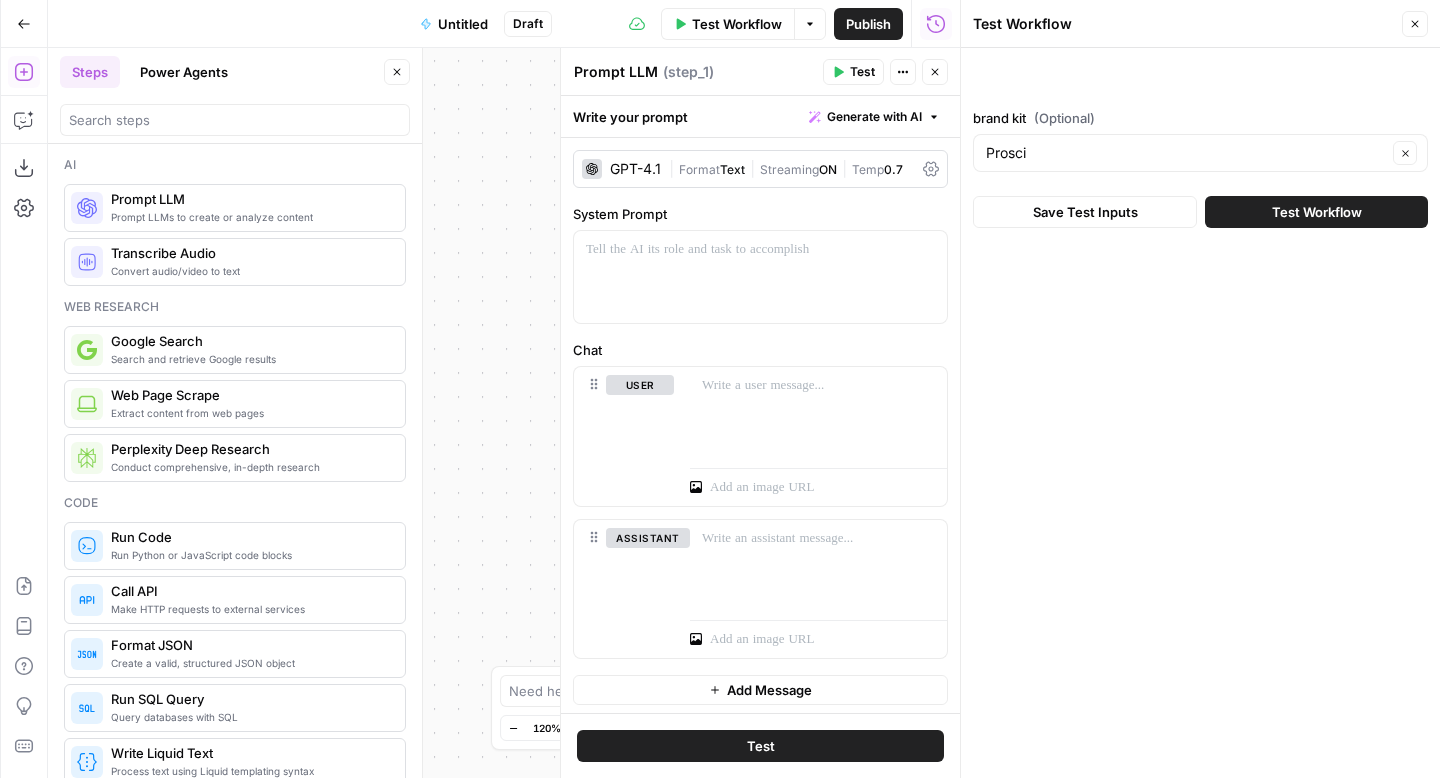 click on "Workflow Set Inputs Inputs LLM · GPT-4.1 Prompt LLM Step 1 End Output" at bounding box center (504, 413) 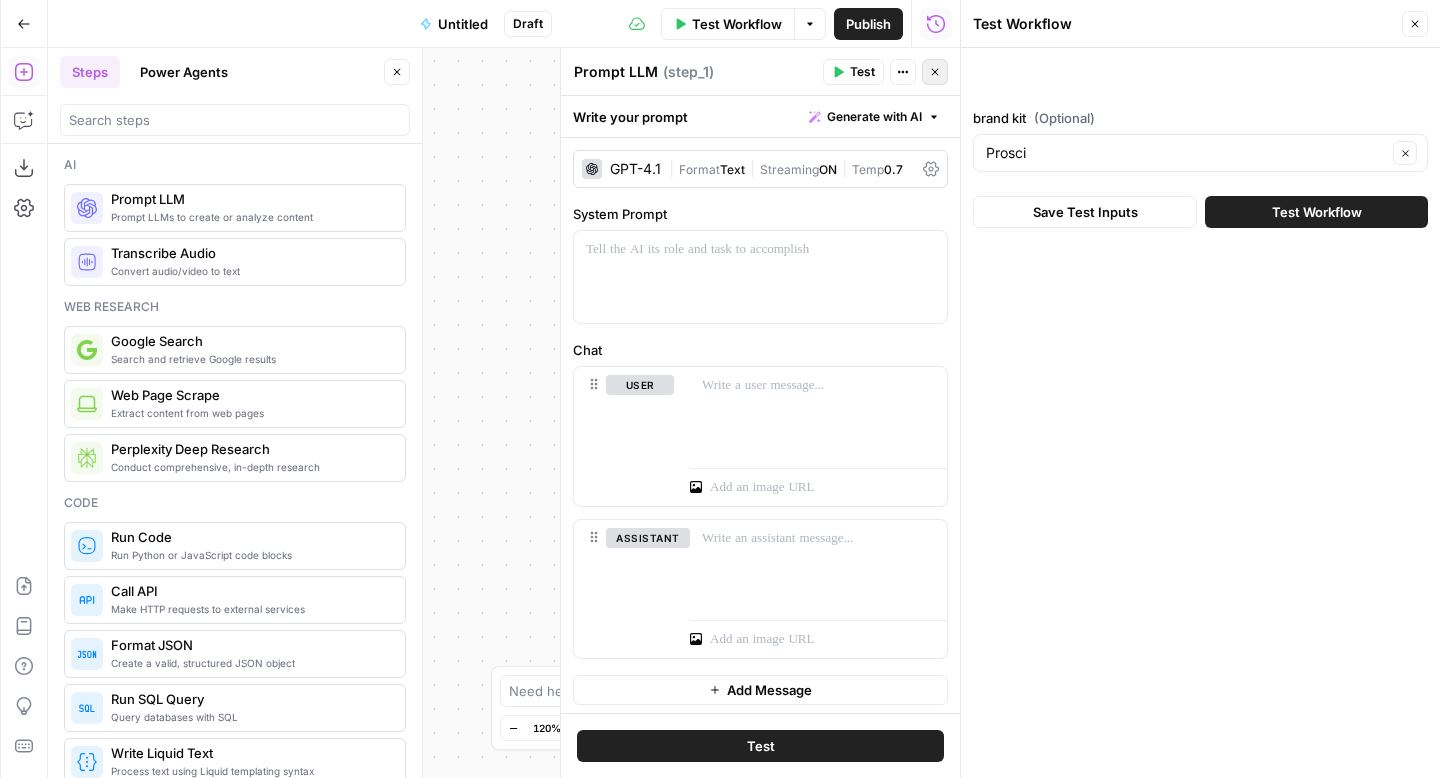 click 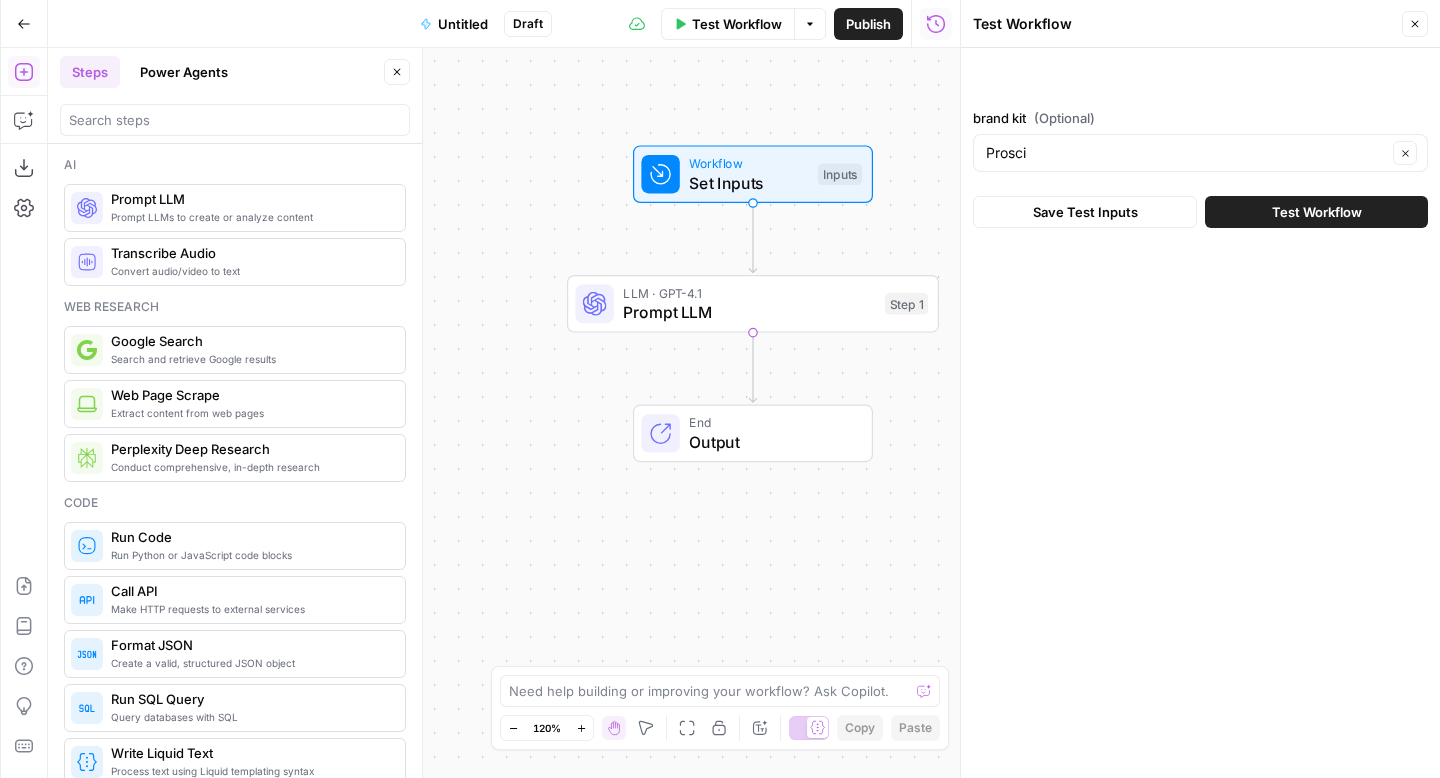 click 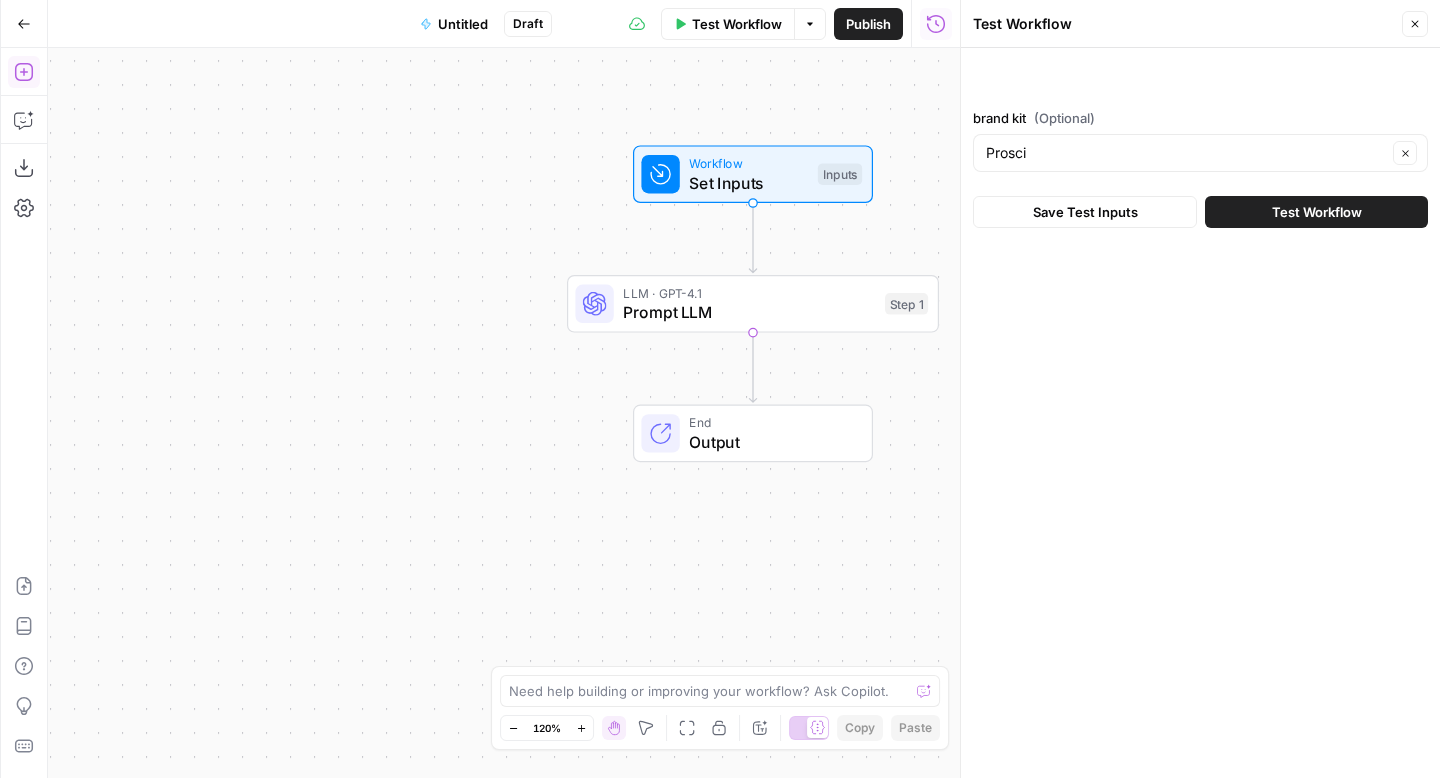 click 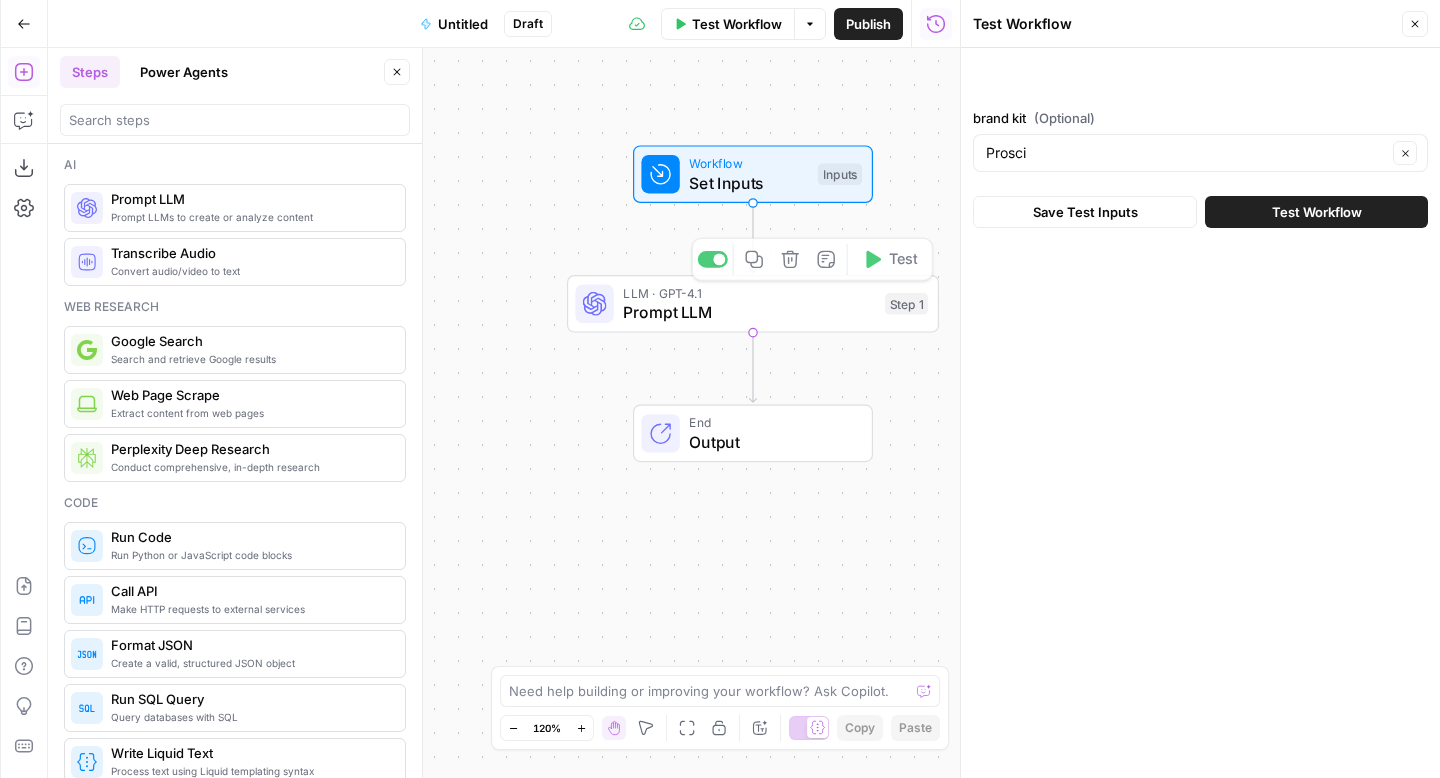 click on "Prompt LLM" at bounding box center [749, 312] 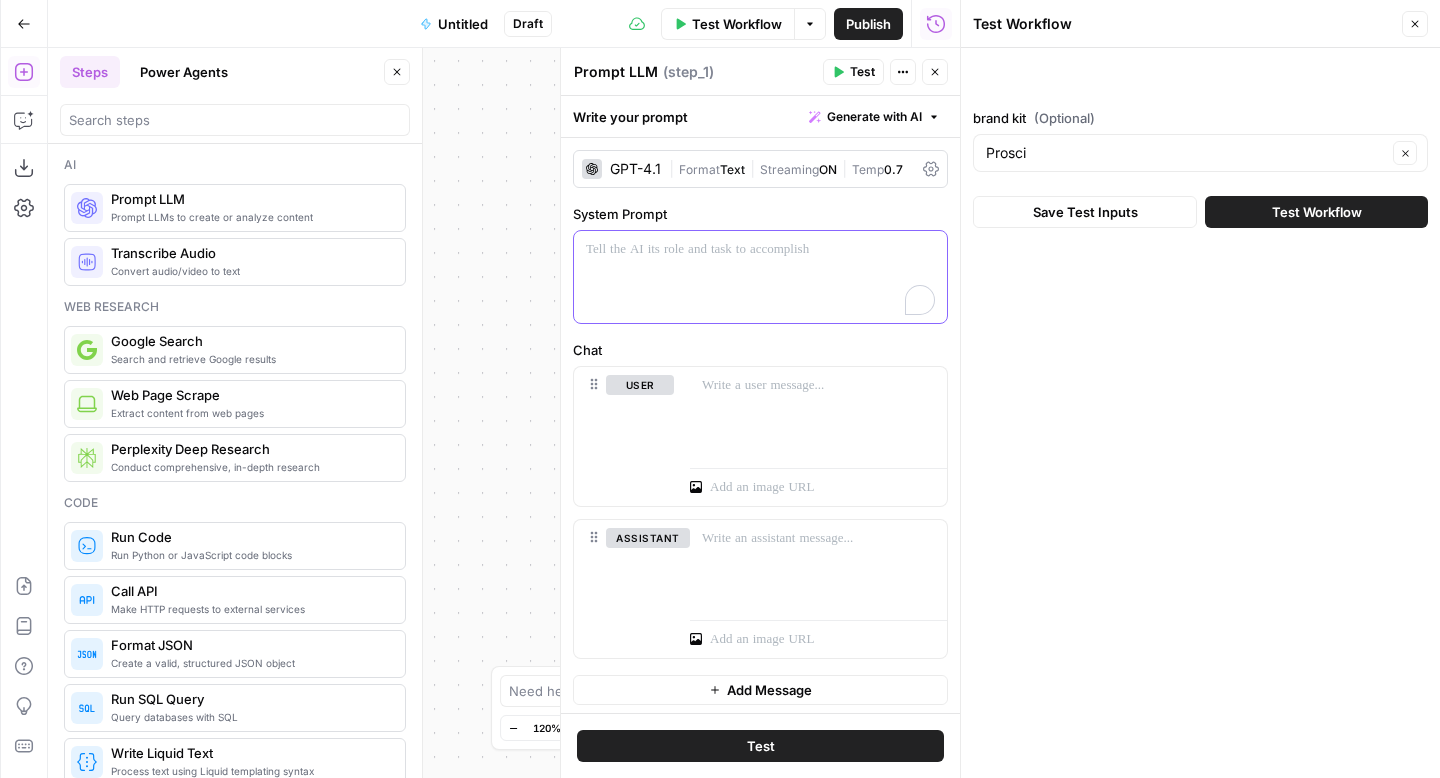 click at bounding box center [760, 249] 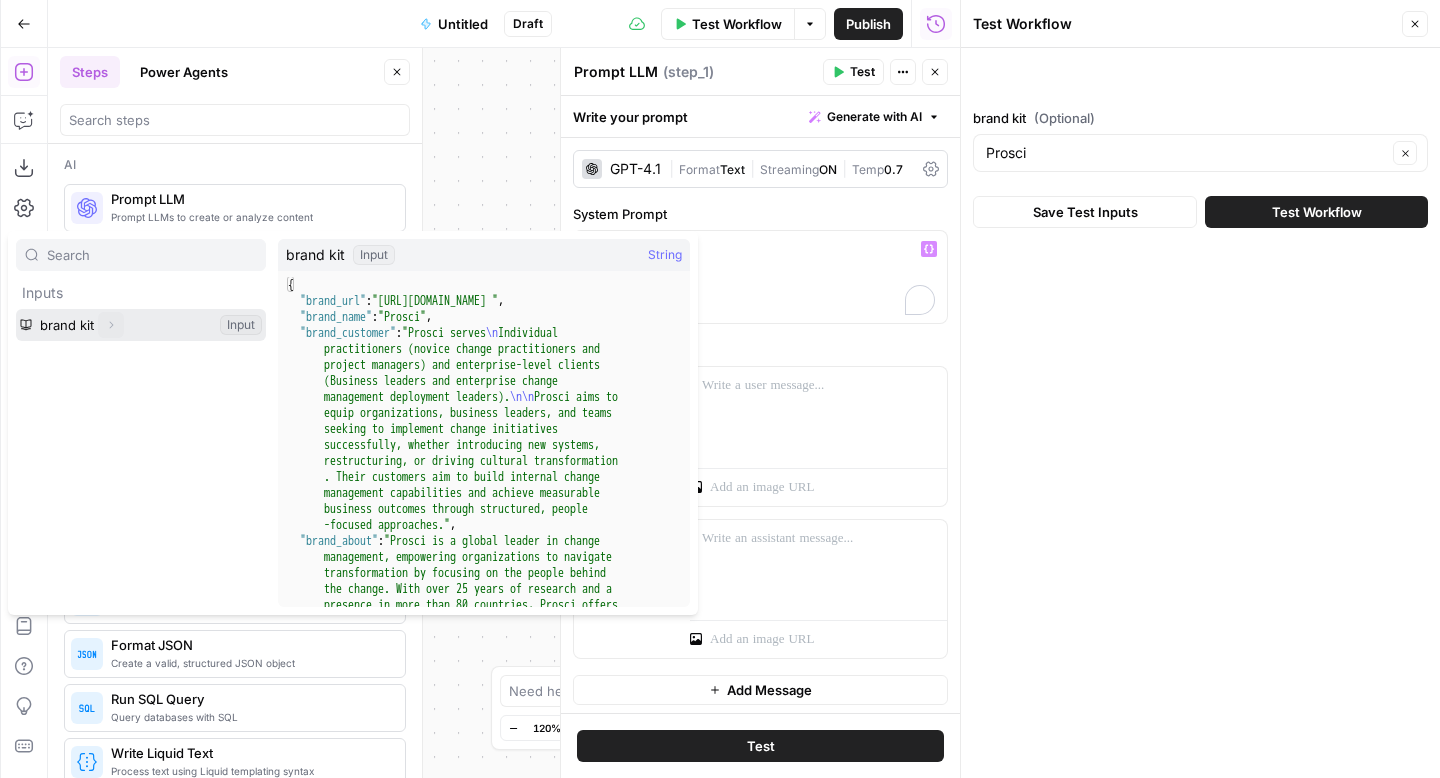 click 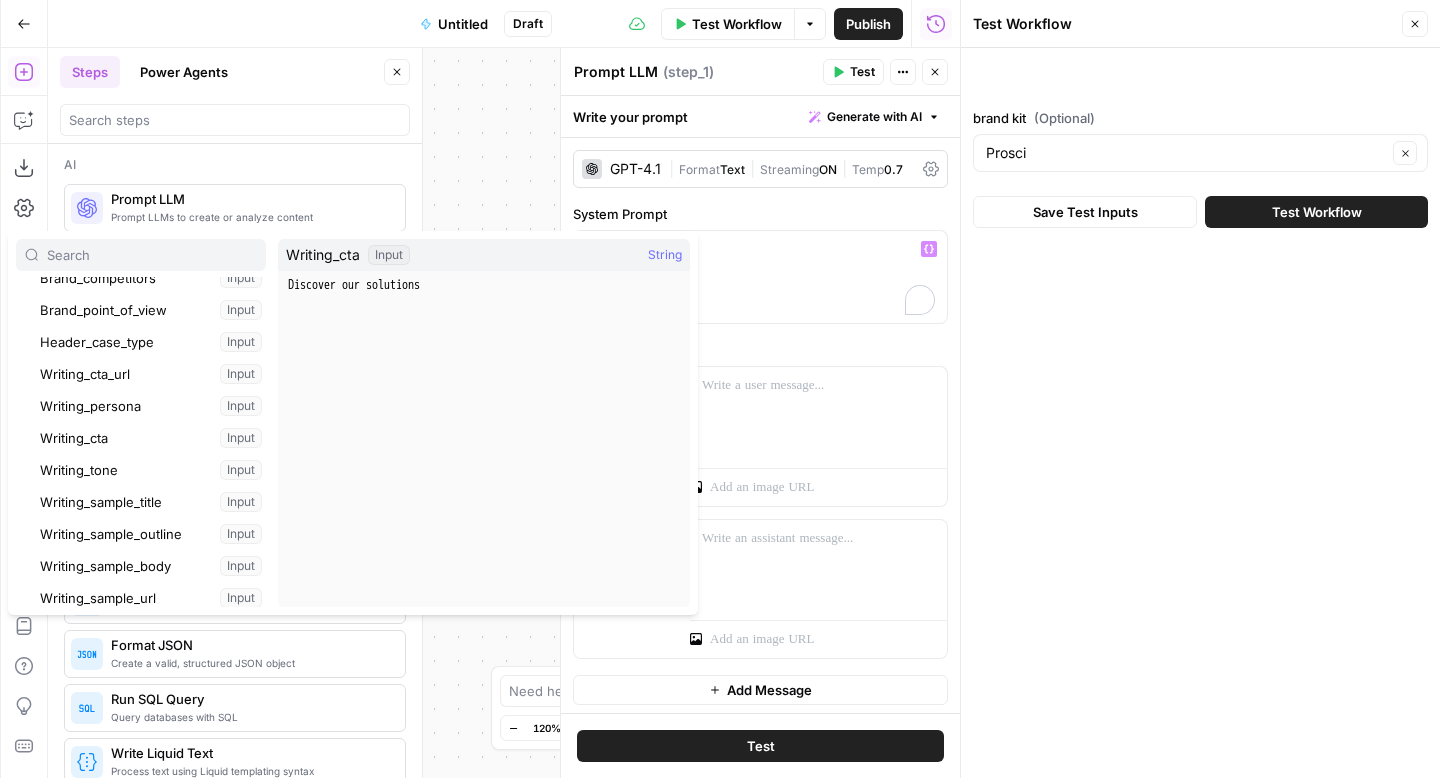 scroll, scrollTop: 212, scrollLeft: 0, axis: vertical 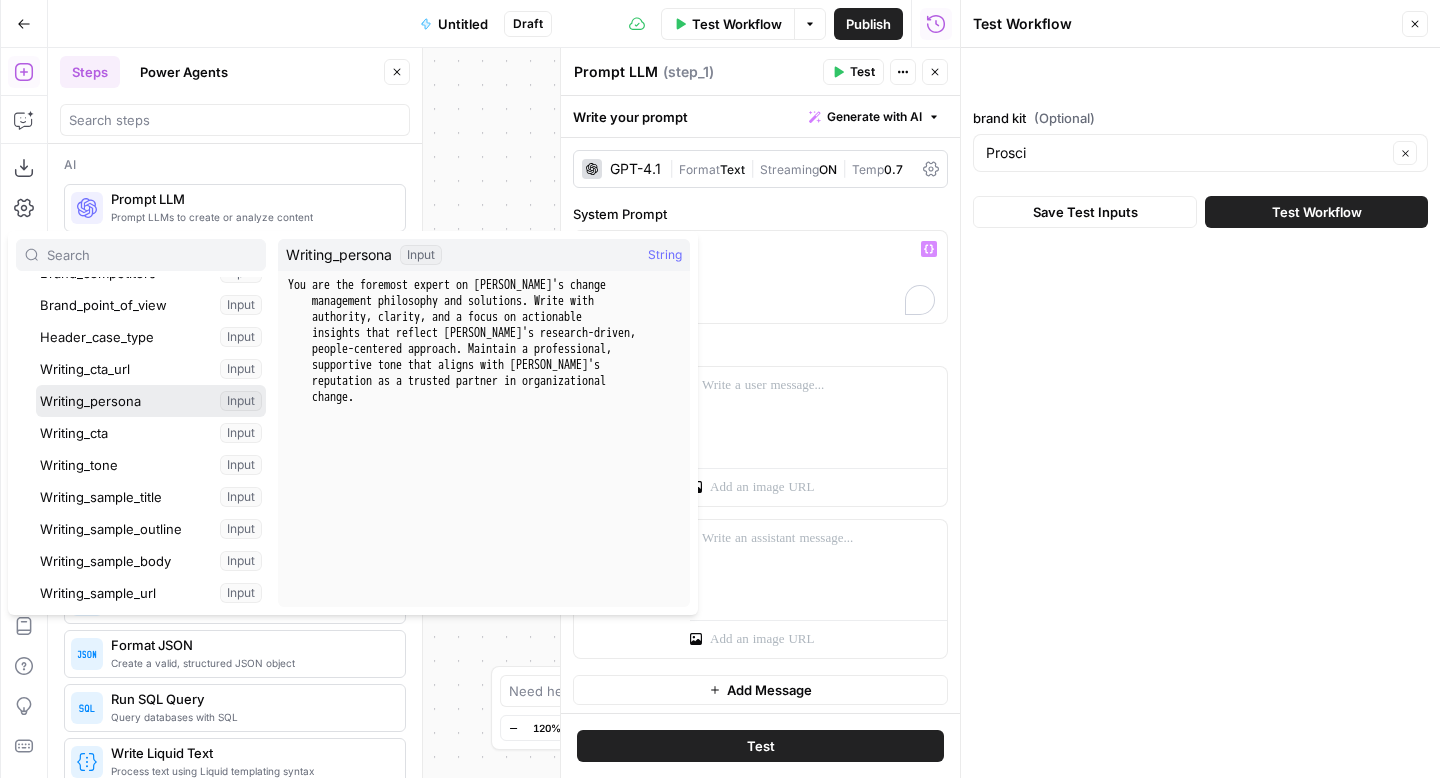 click at bounding box center (151, 401) 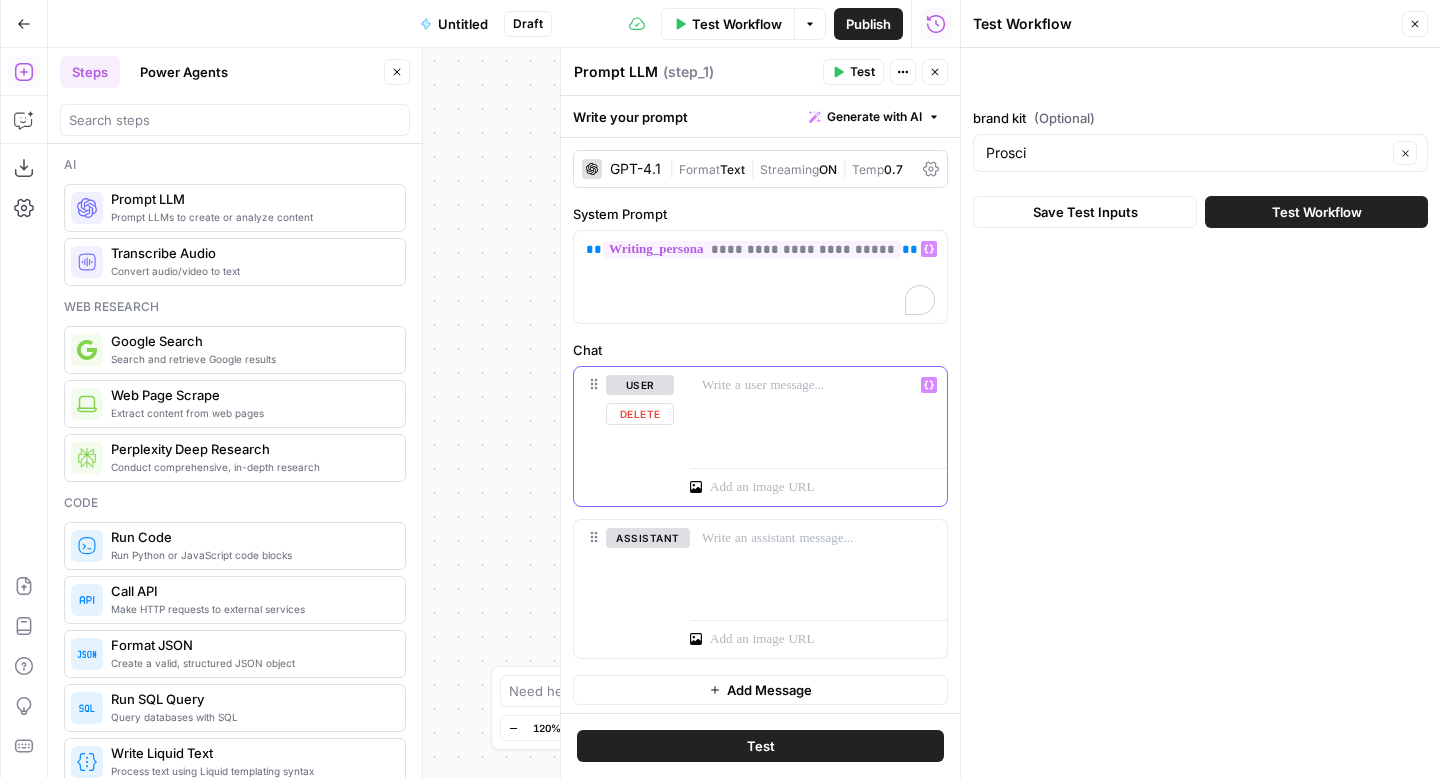 click at bounding box center (818, 385) 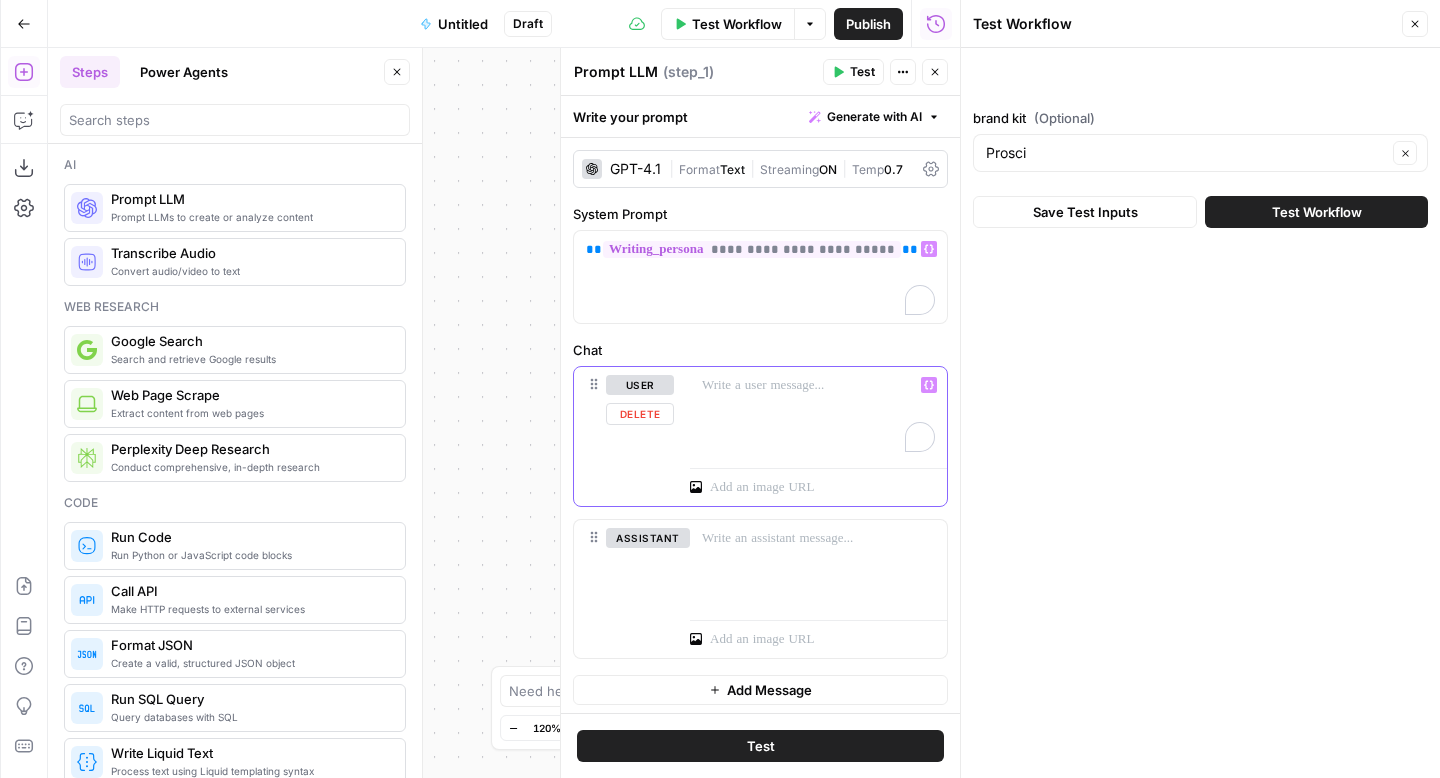 type 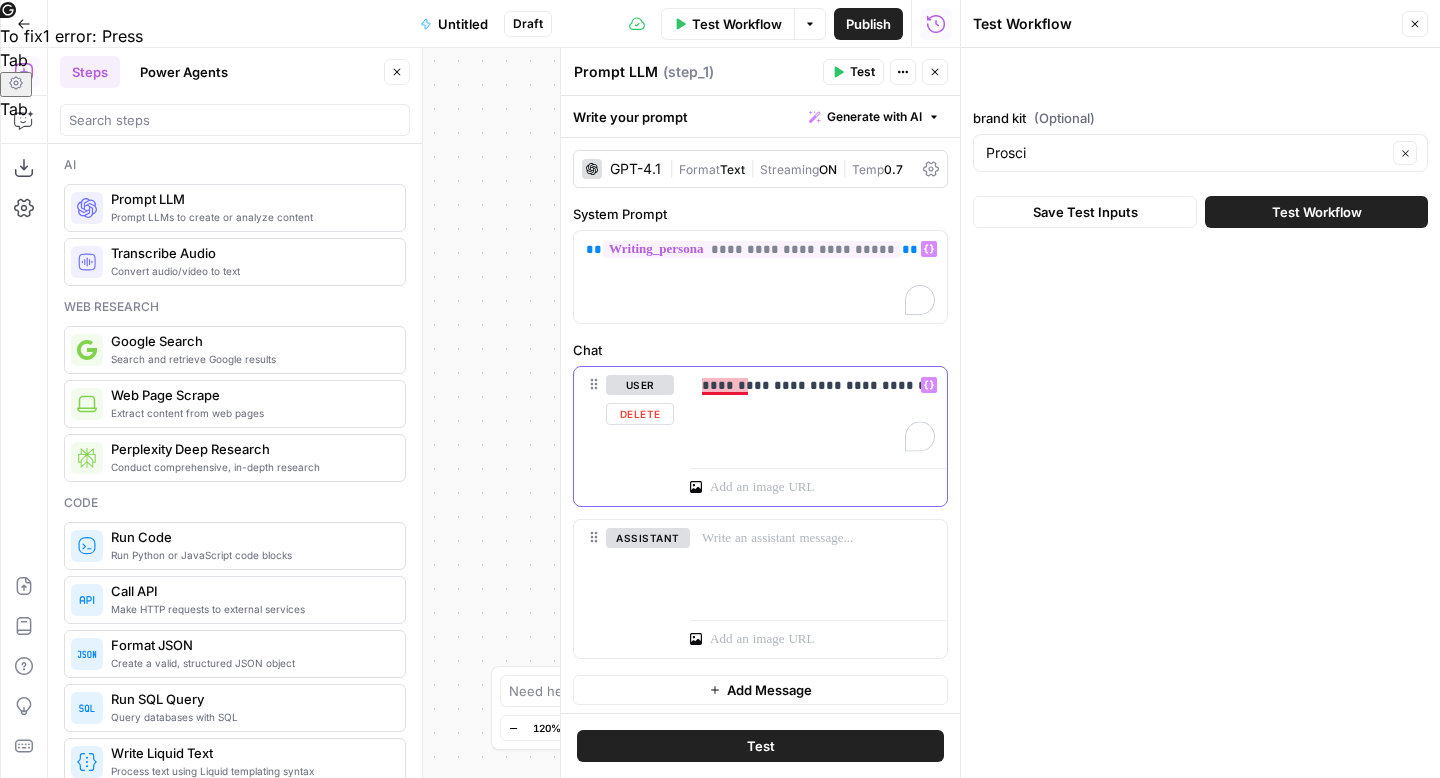 click on "**********" at bounding box center [818, 385] 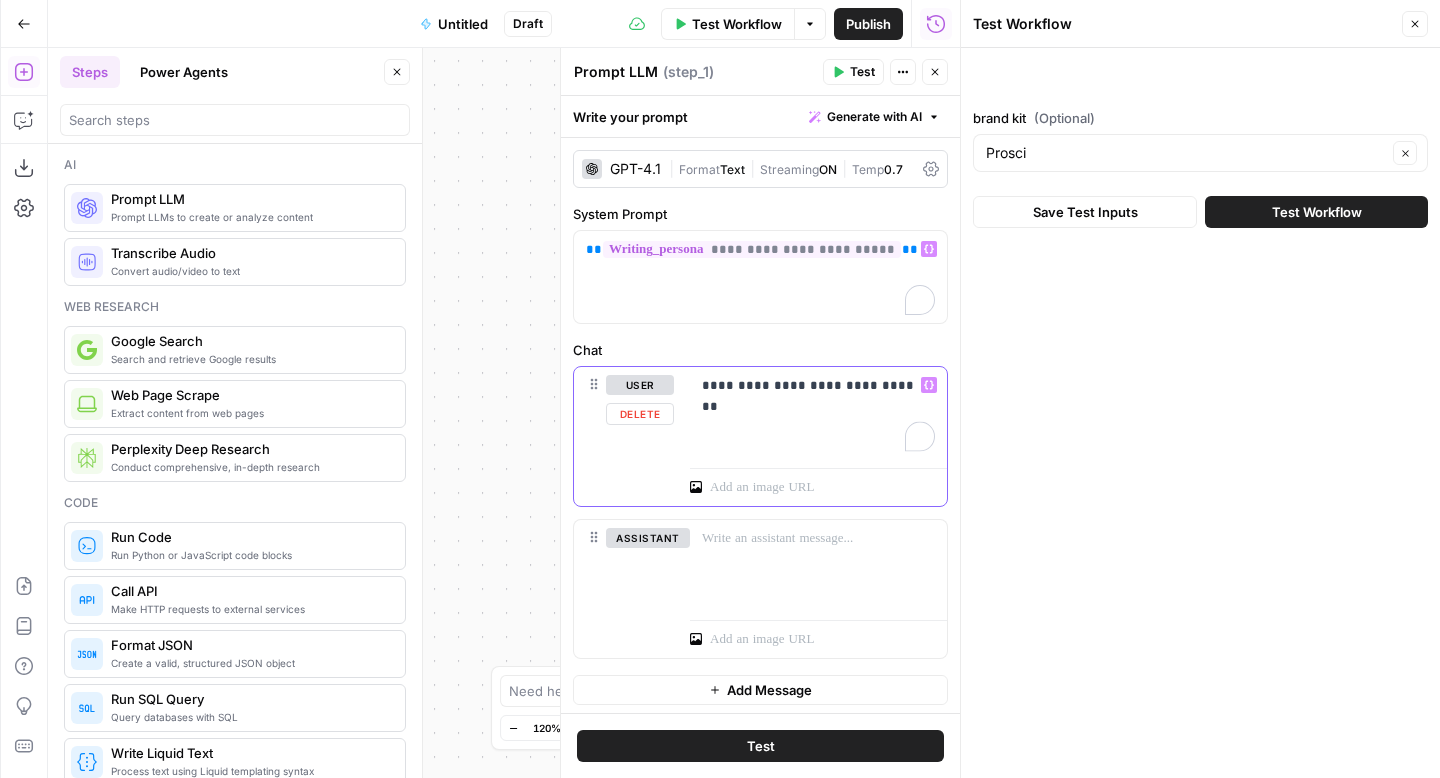 click on "**********" at bounding box center [818, 385] 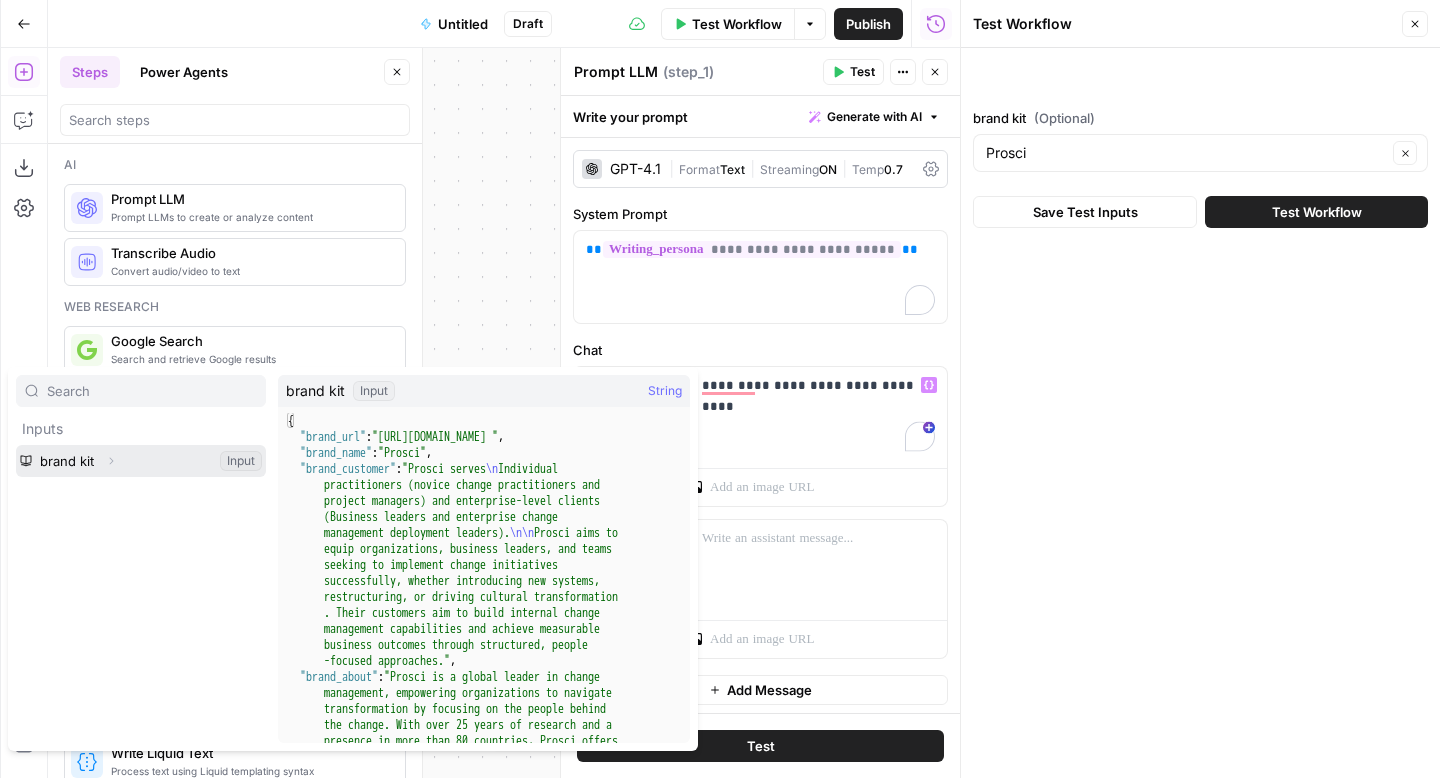click at bounding box center (141, 461) 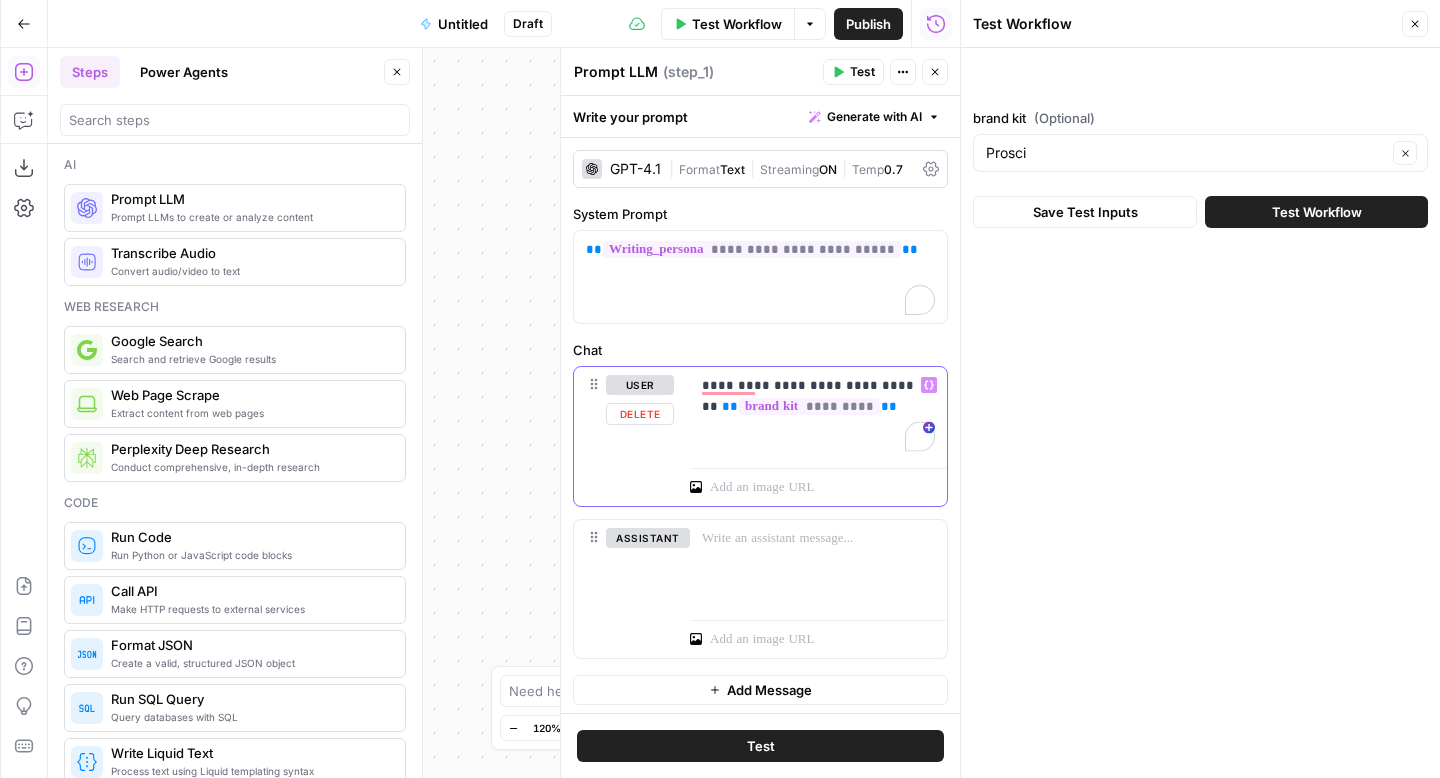 click on "**********" at bounding box center [818, 413] 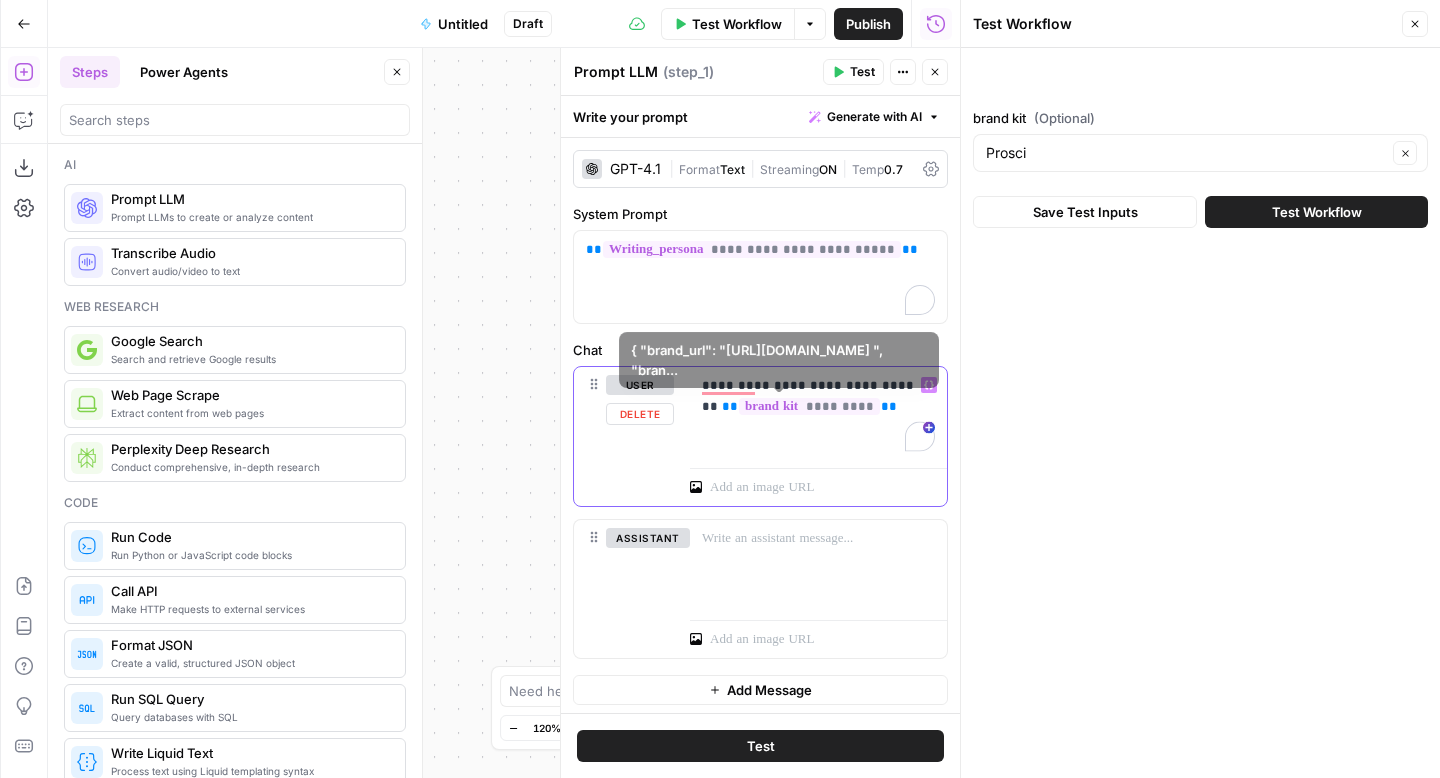 click on "**" at bounding box center (889, 406) 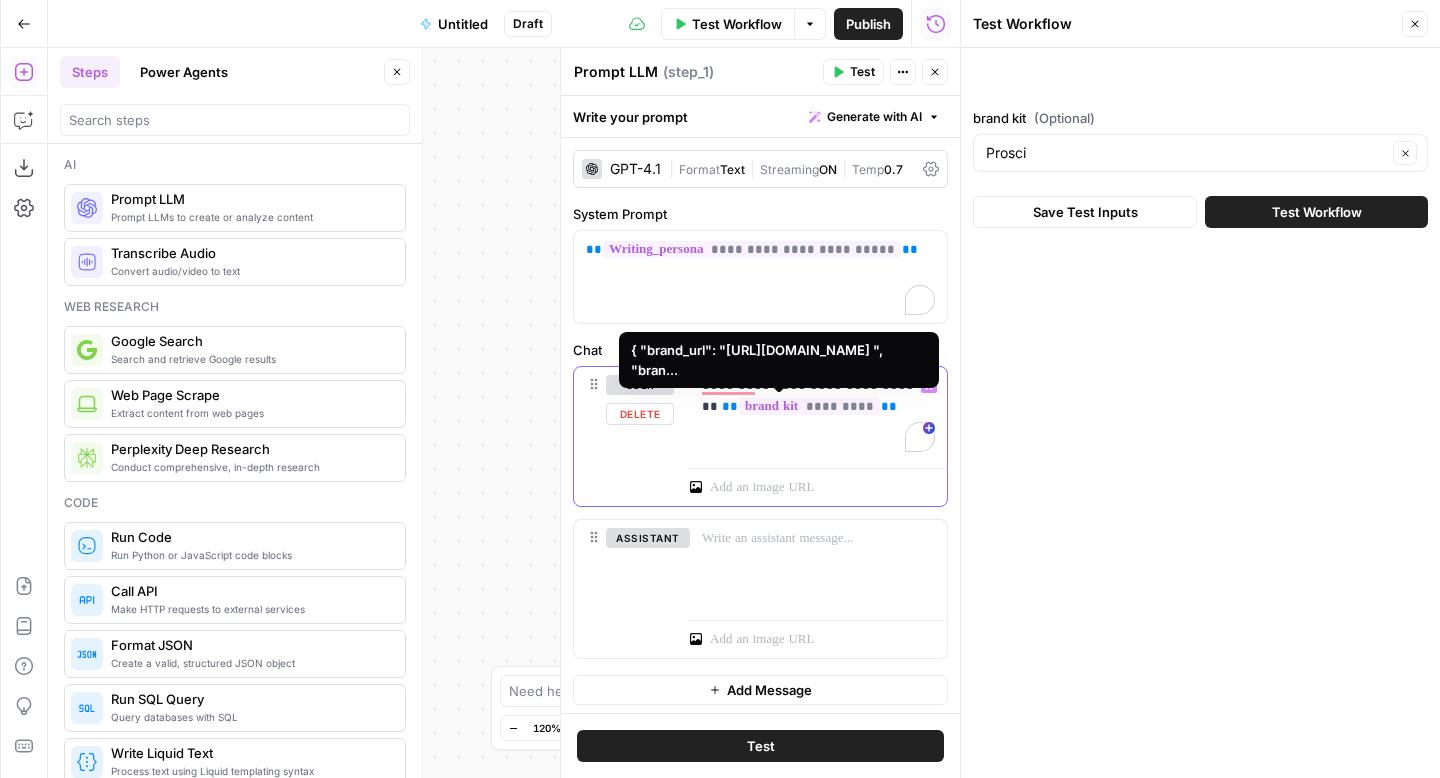 drag, startPoint x: 866, startPoint y: 411, endPoint x: 712, endPoint y: 406, distance: 154.08115 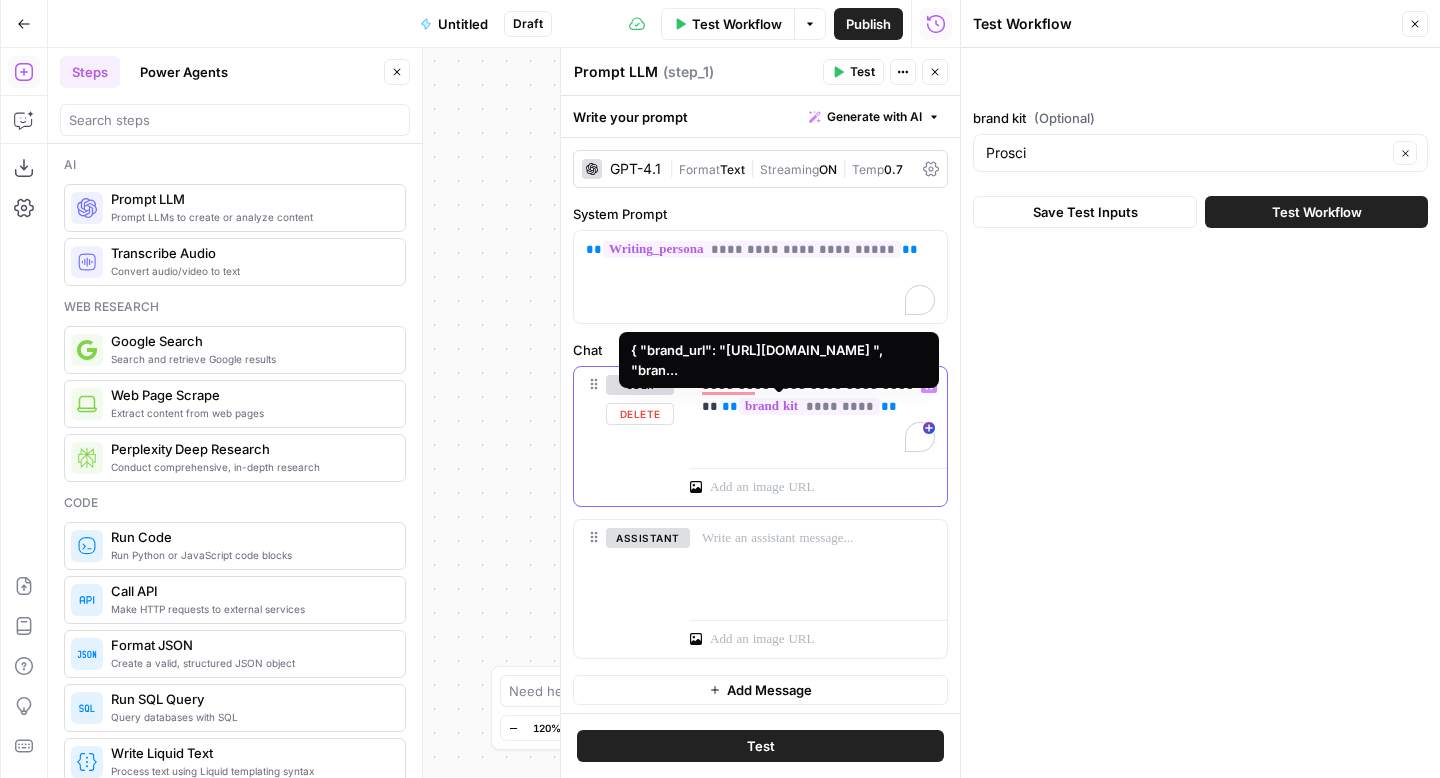 click on "**********" at bounding box center [818, 396] 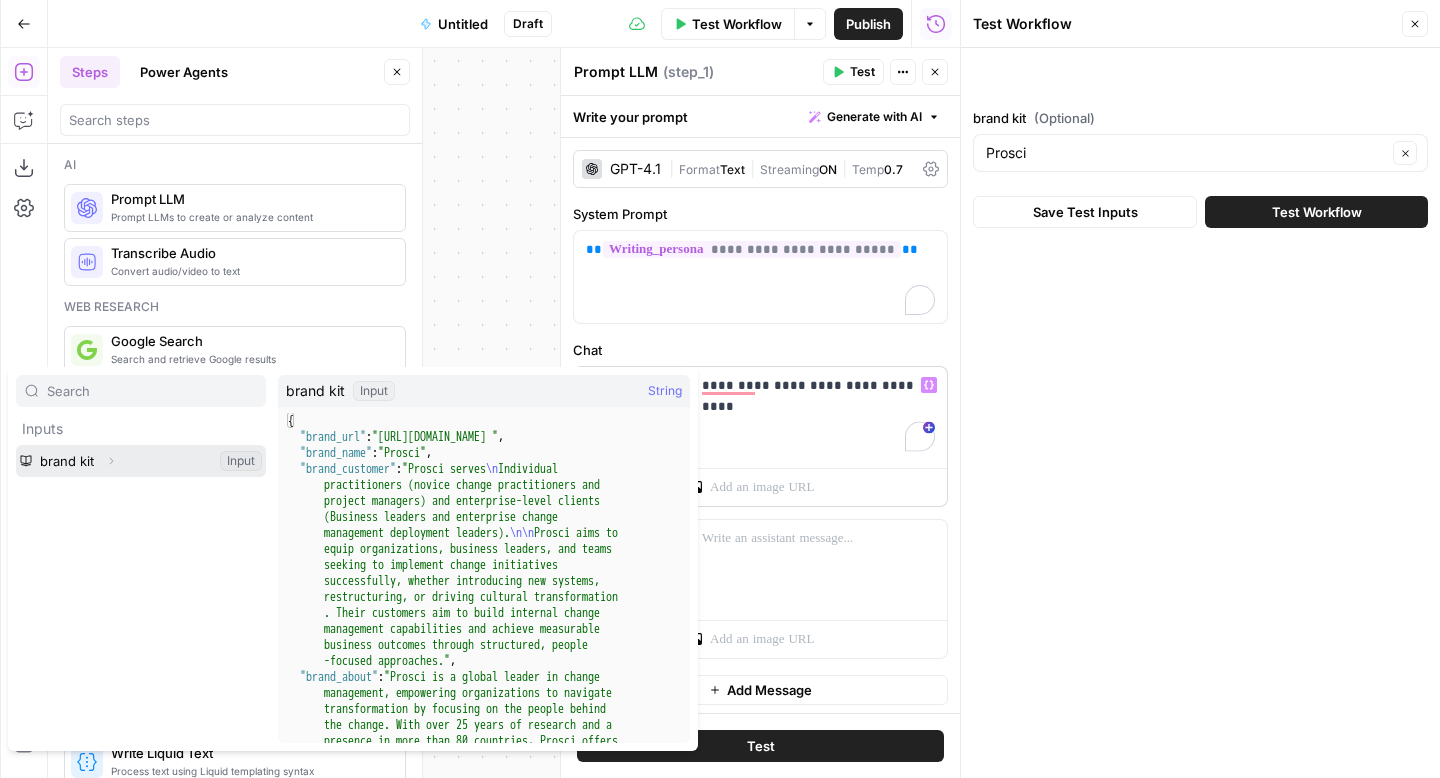 click at bounding box center [141, 461] 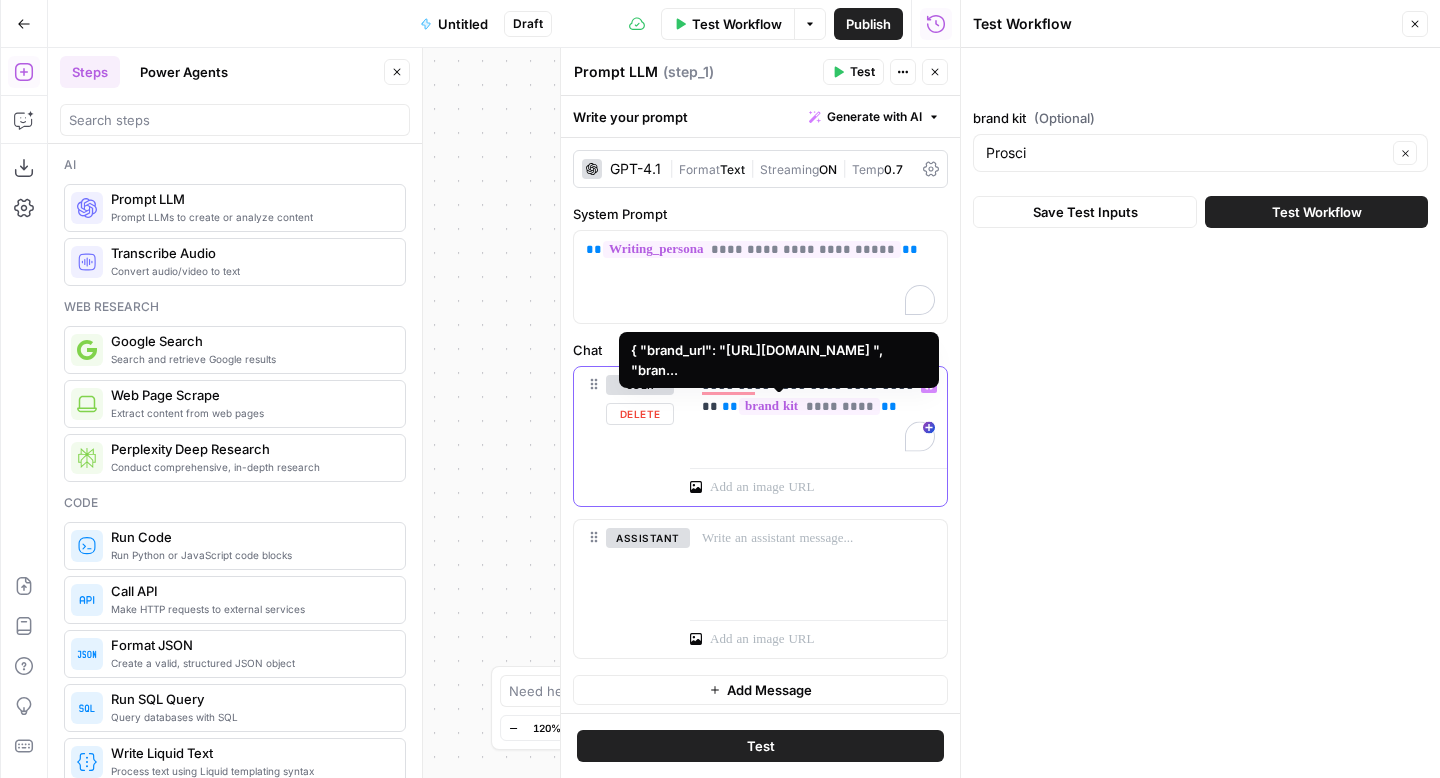 drag, startPoint x: 875, startPoint y: 415, endPoint x: 695, endPoint y: 405, distance: 180.27756 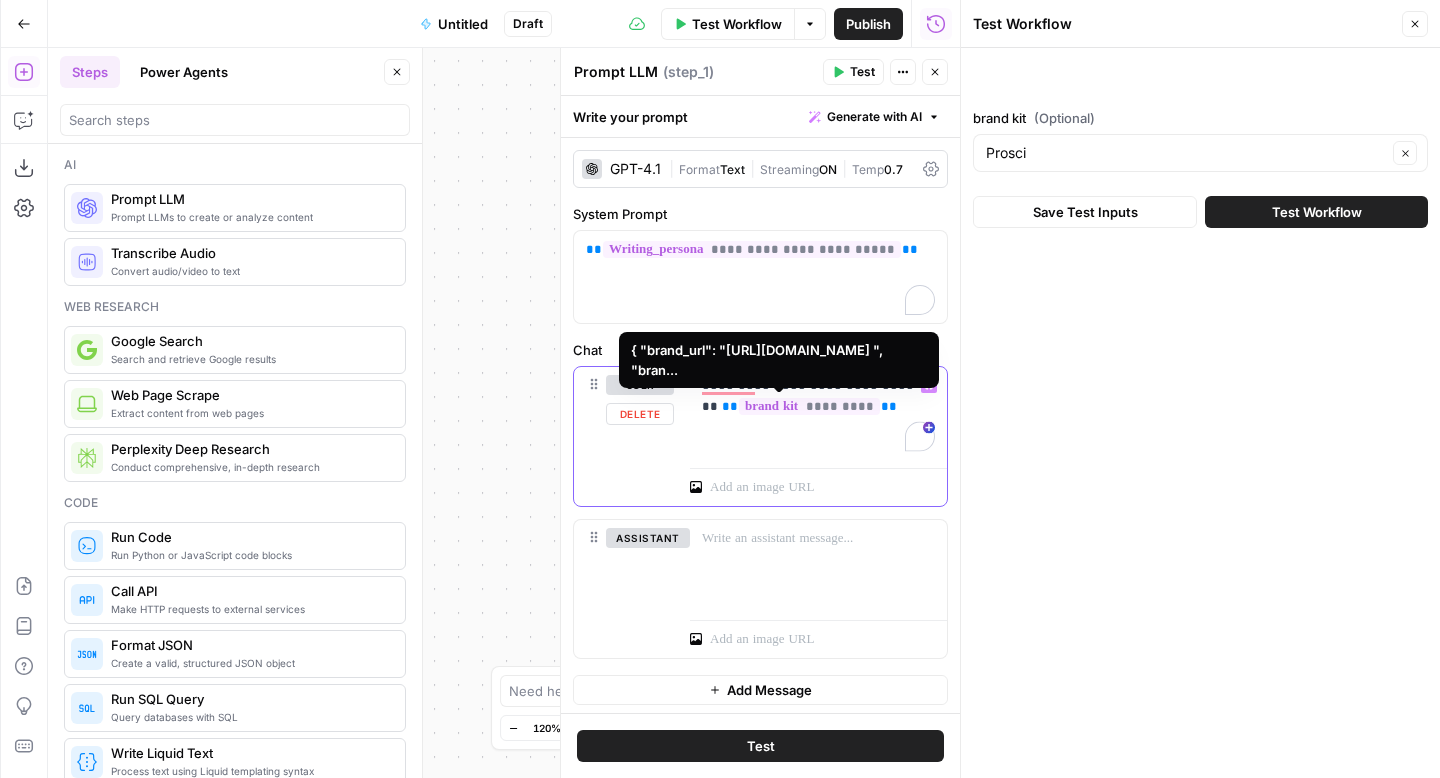 click on "**********" at bounding box center (818, 413) 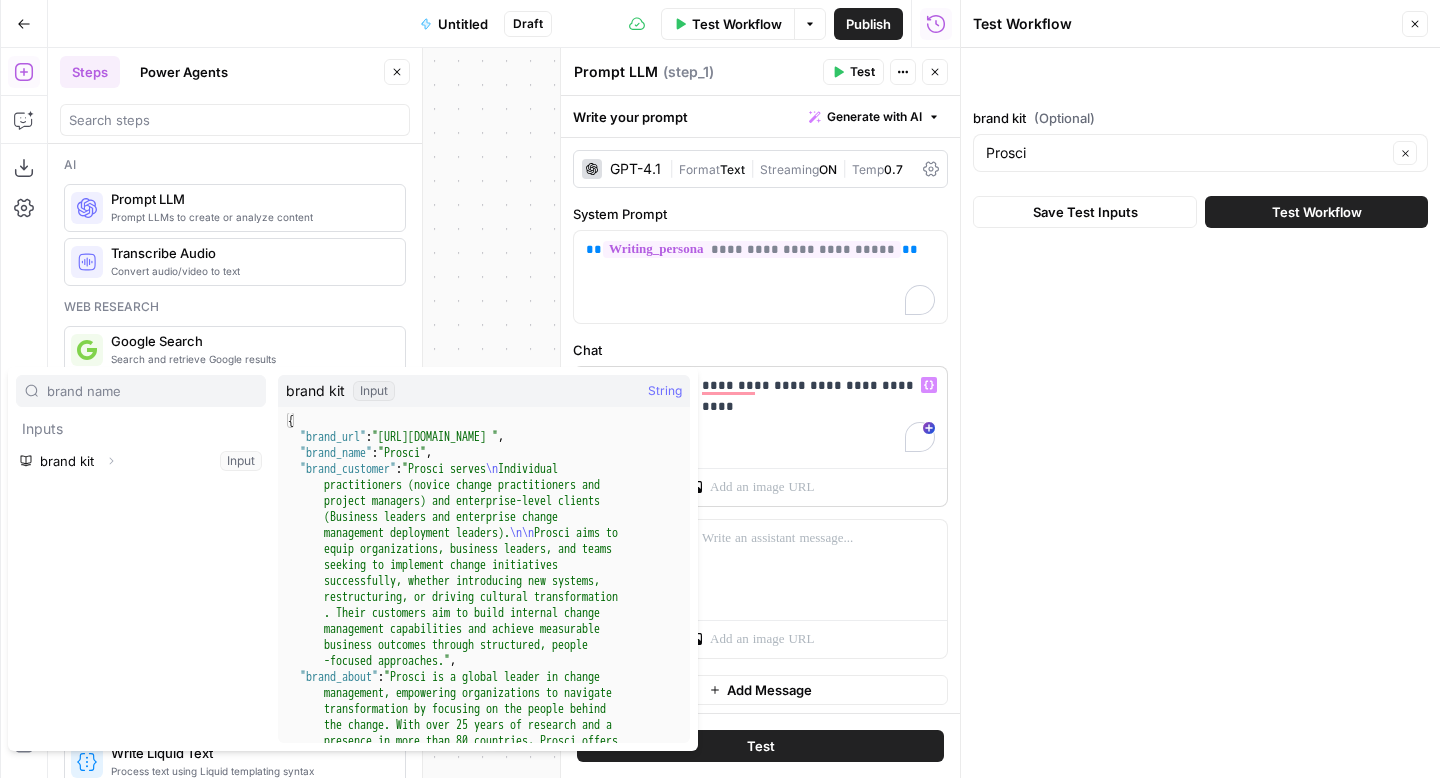 type on "brand name" 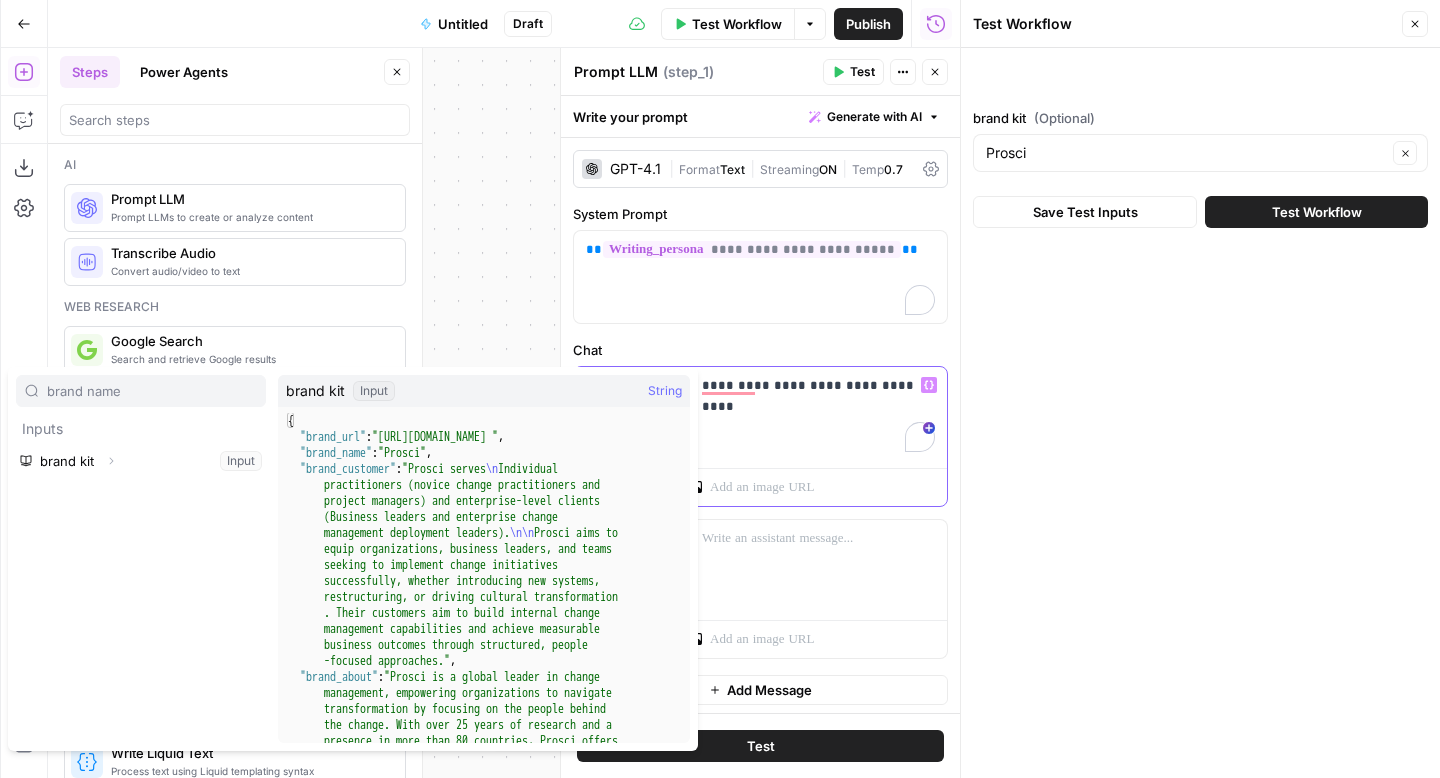 click on "**********" at bounding box center [818, 385] 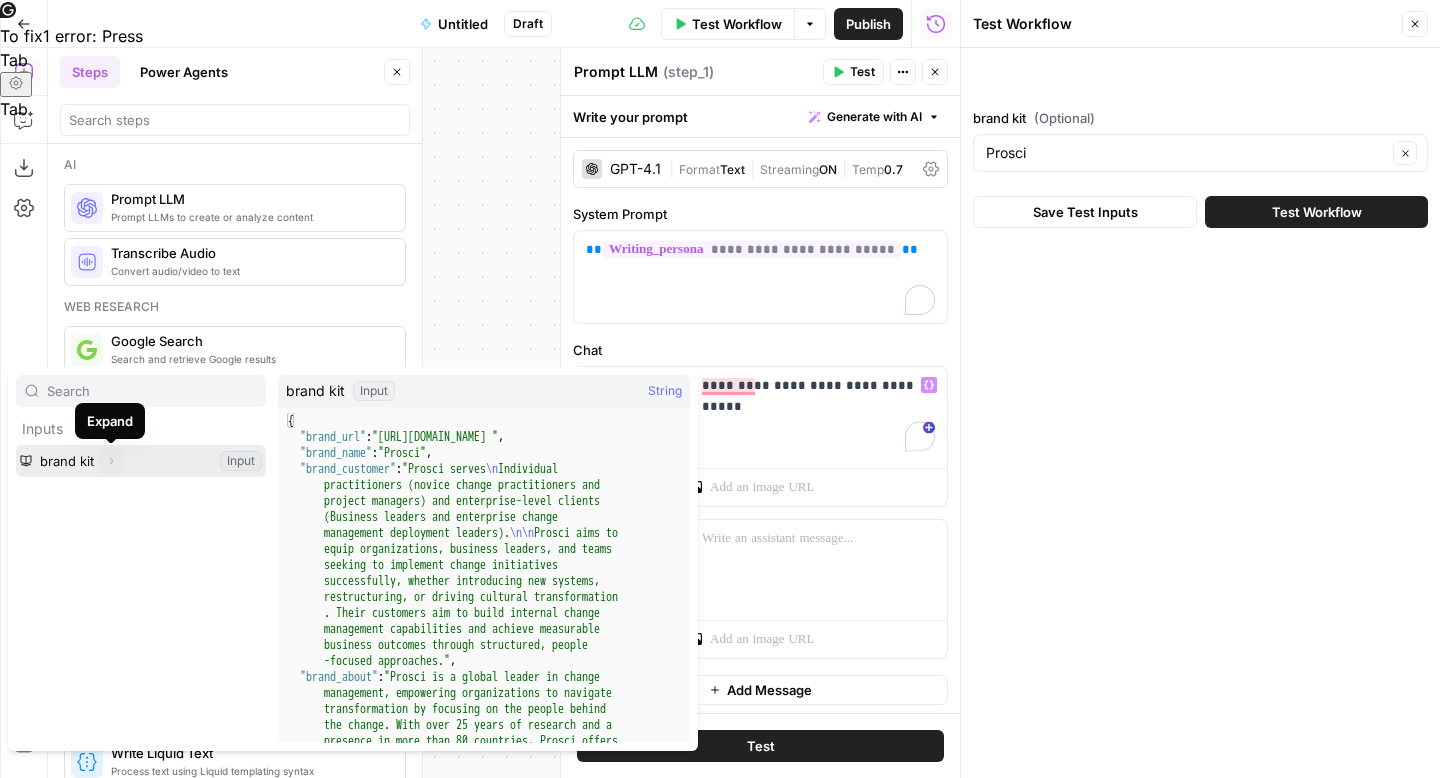 click on "Expand" at bounding box center (111, 461) 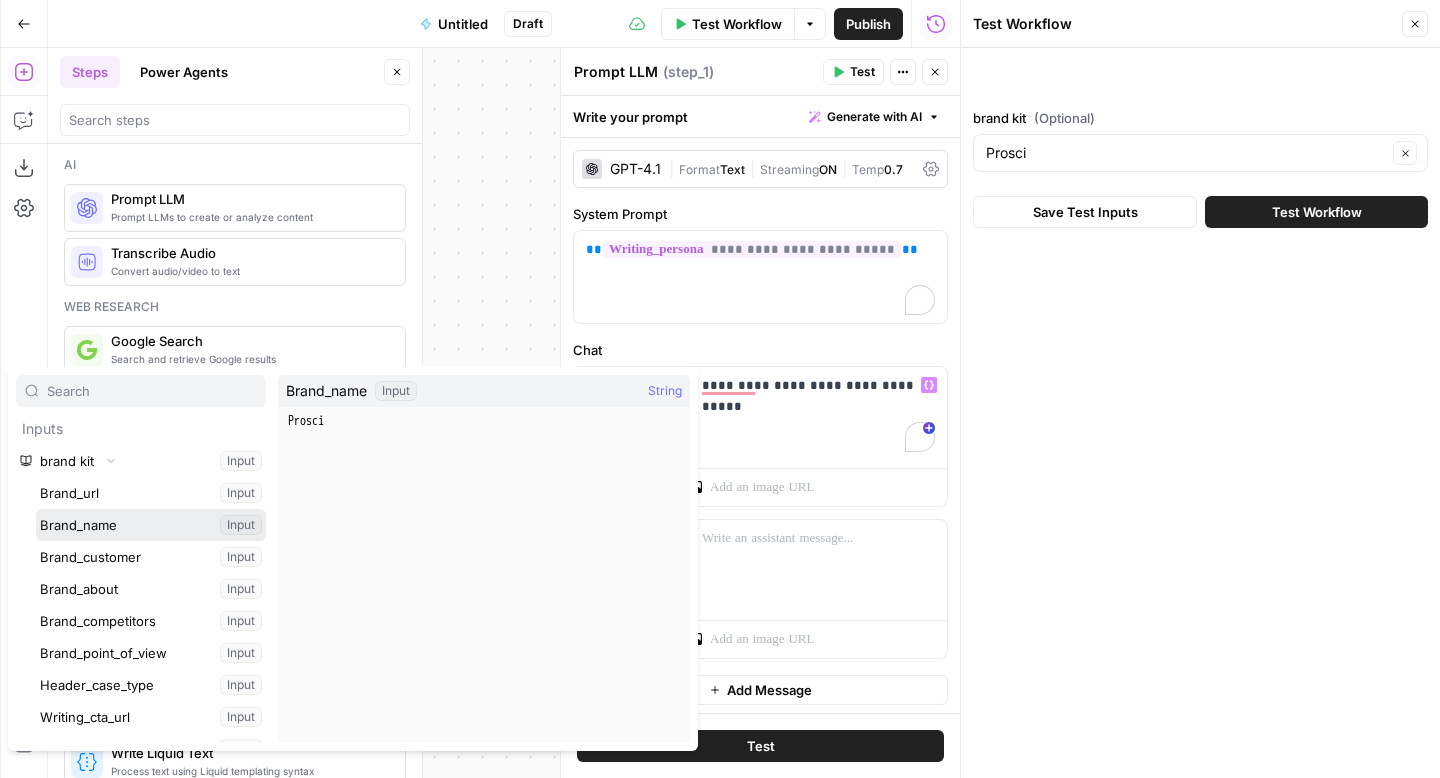 click at bounding box center [151, 525] 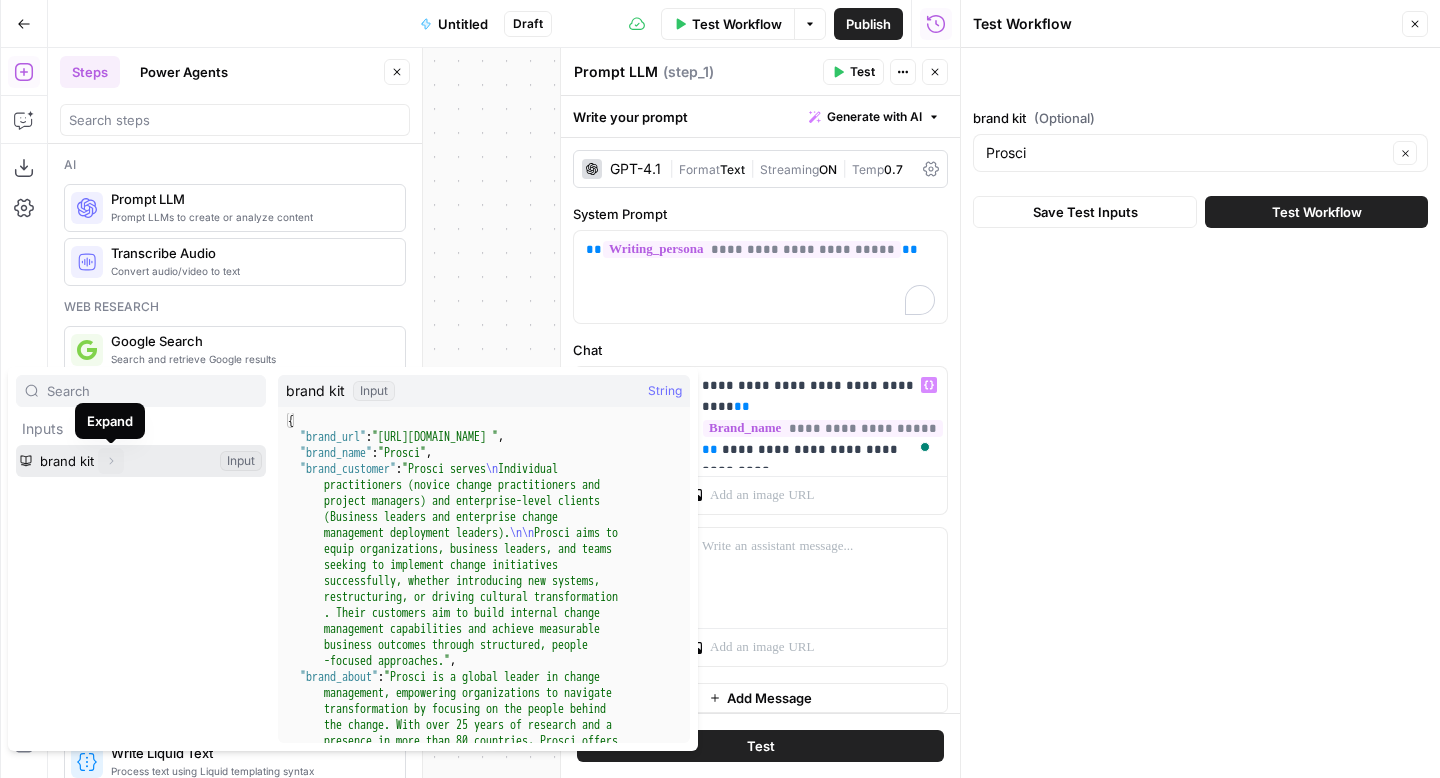 click on "Expand" at bounding box center (111, 461) 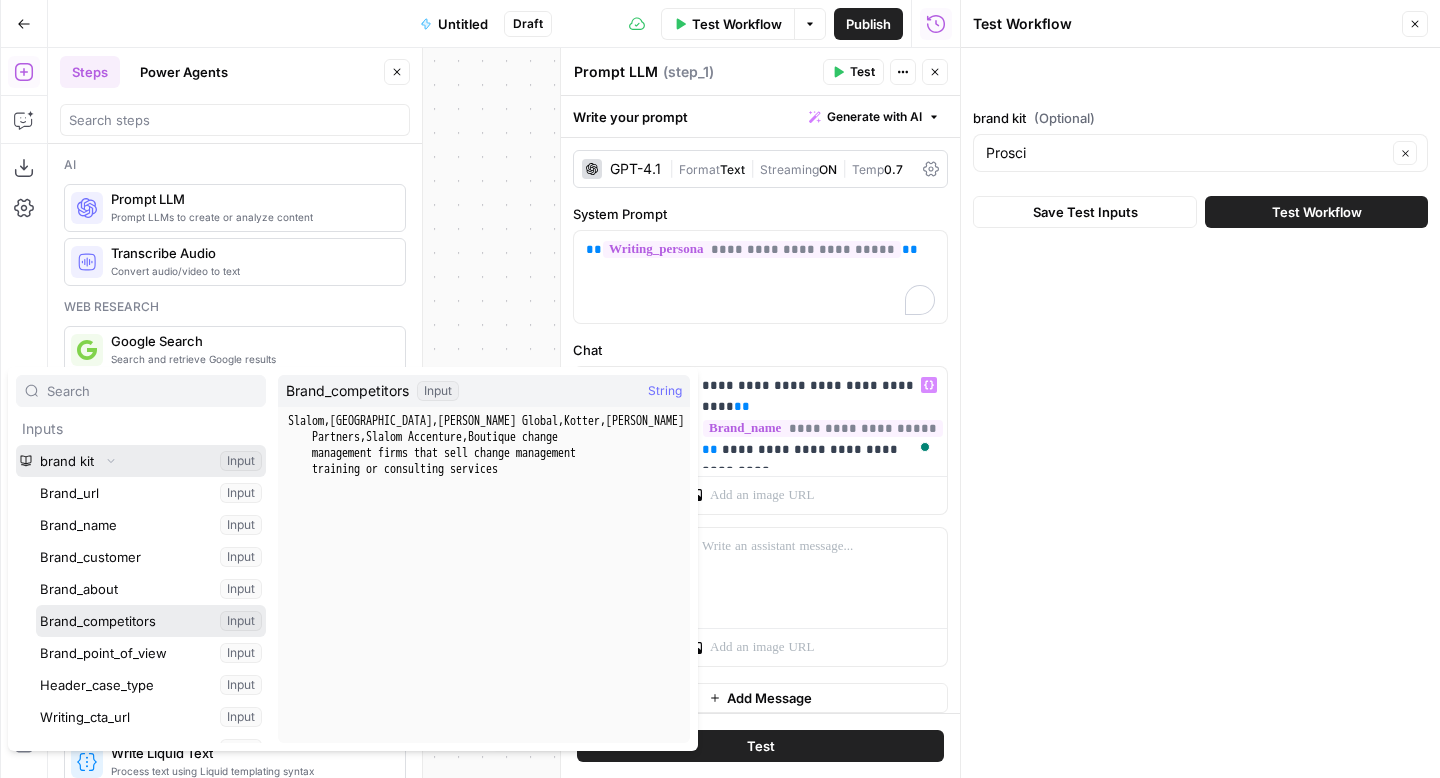 scroll, scrollTop: 10, scrollLeft: 0, axis: vertical 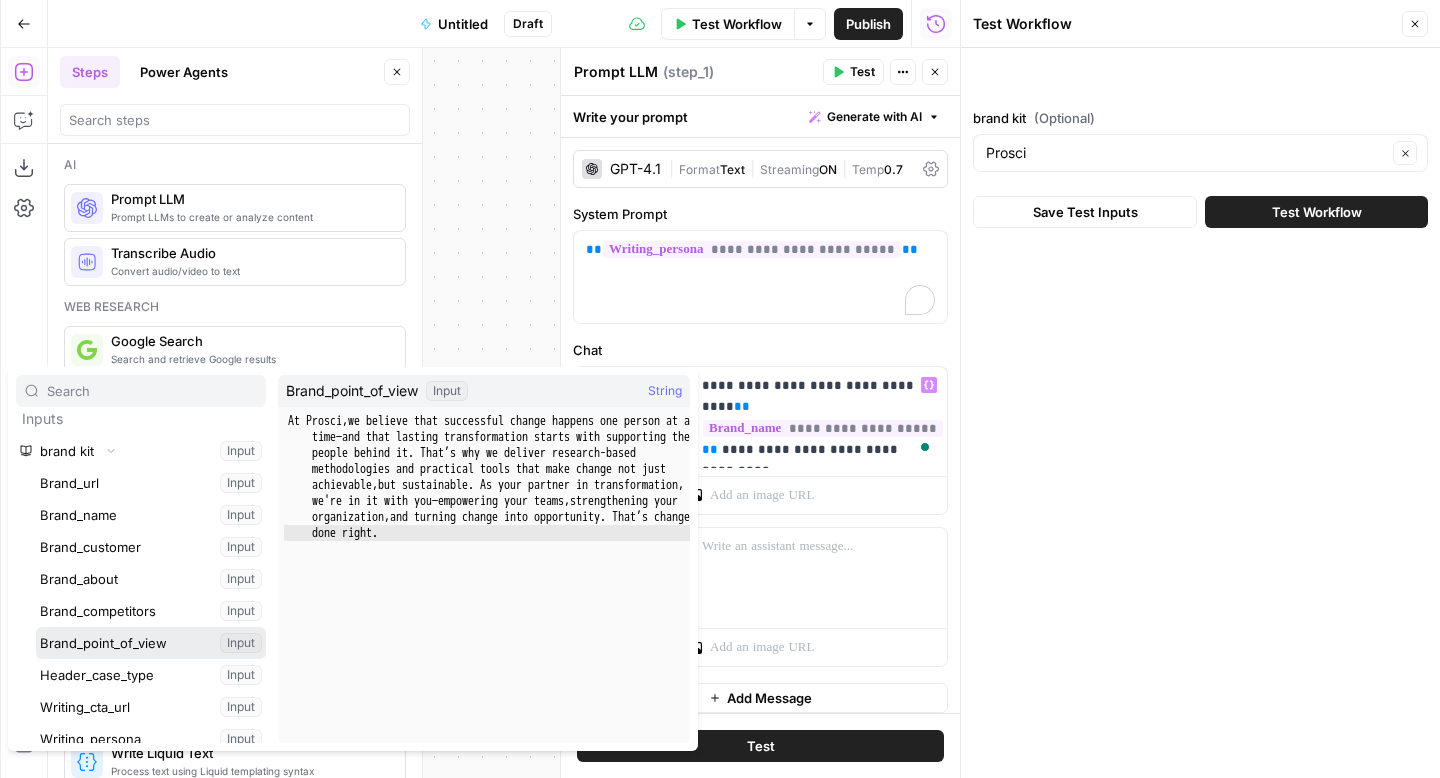 click at bounding box center [151, 643] 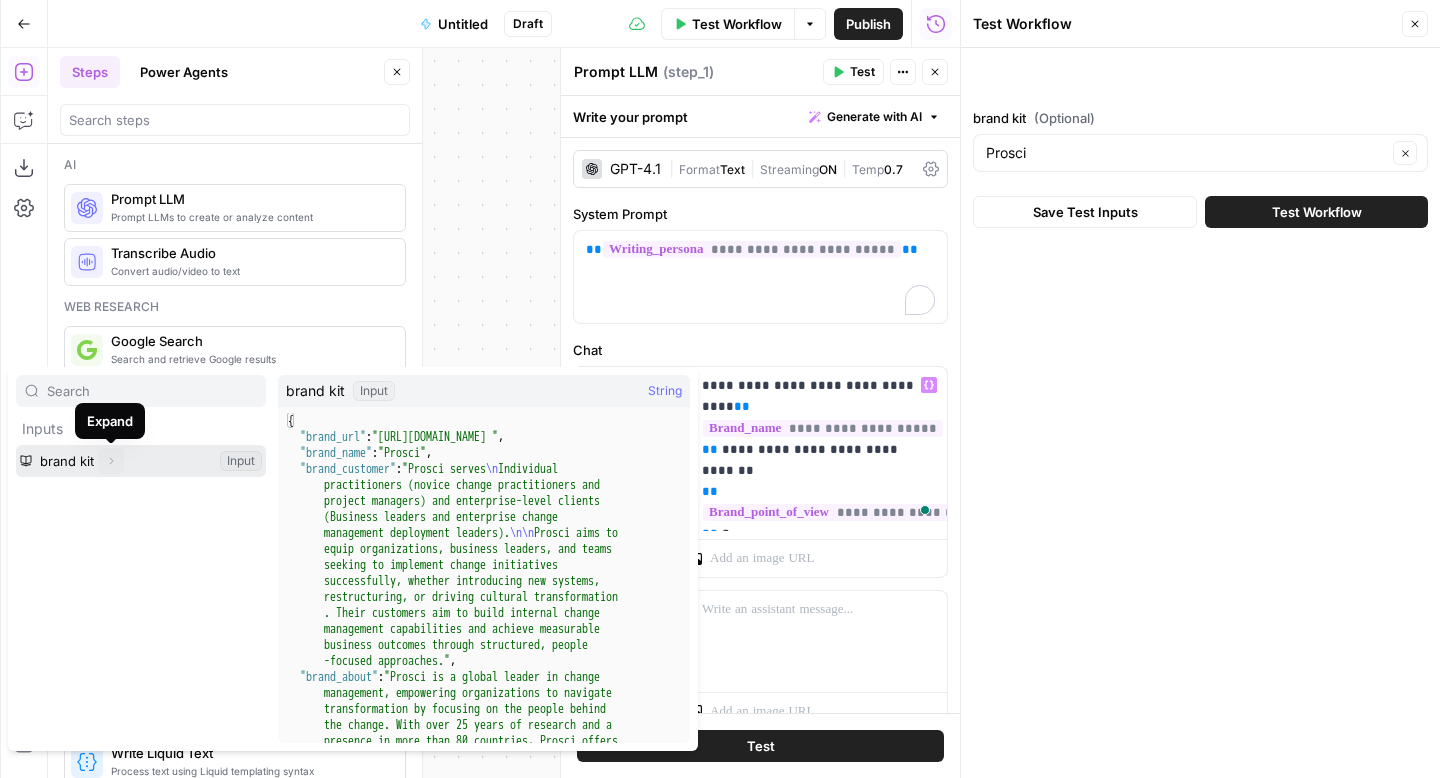 click 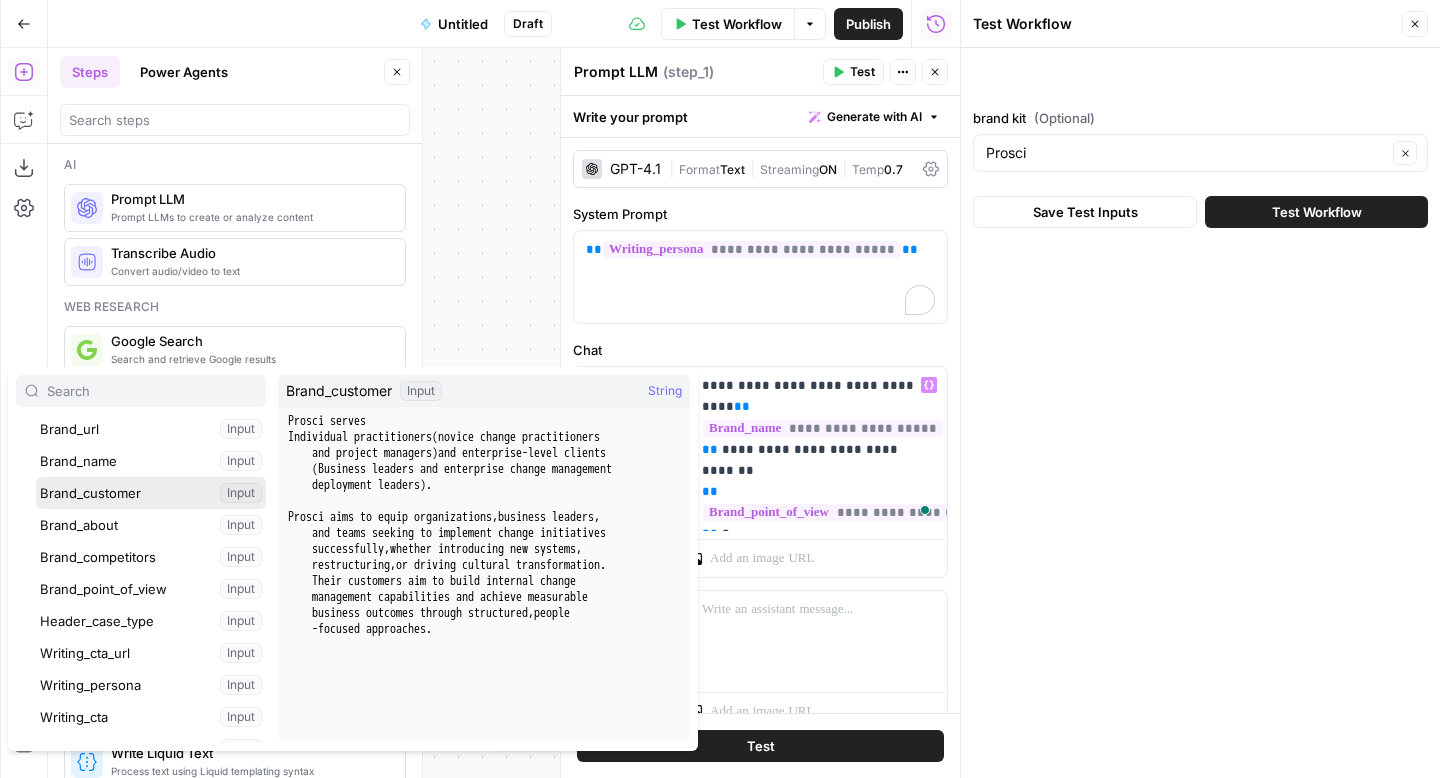 scroll, scrollTop: 67, scrollLeft: 0, axis: vertical 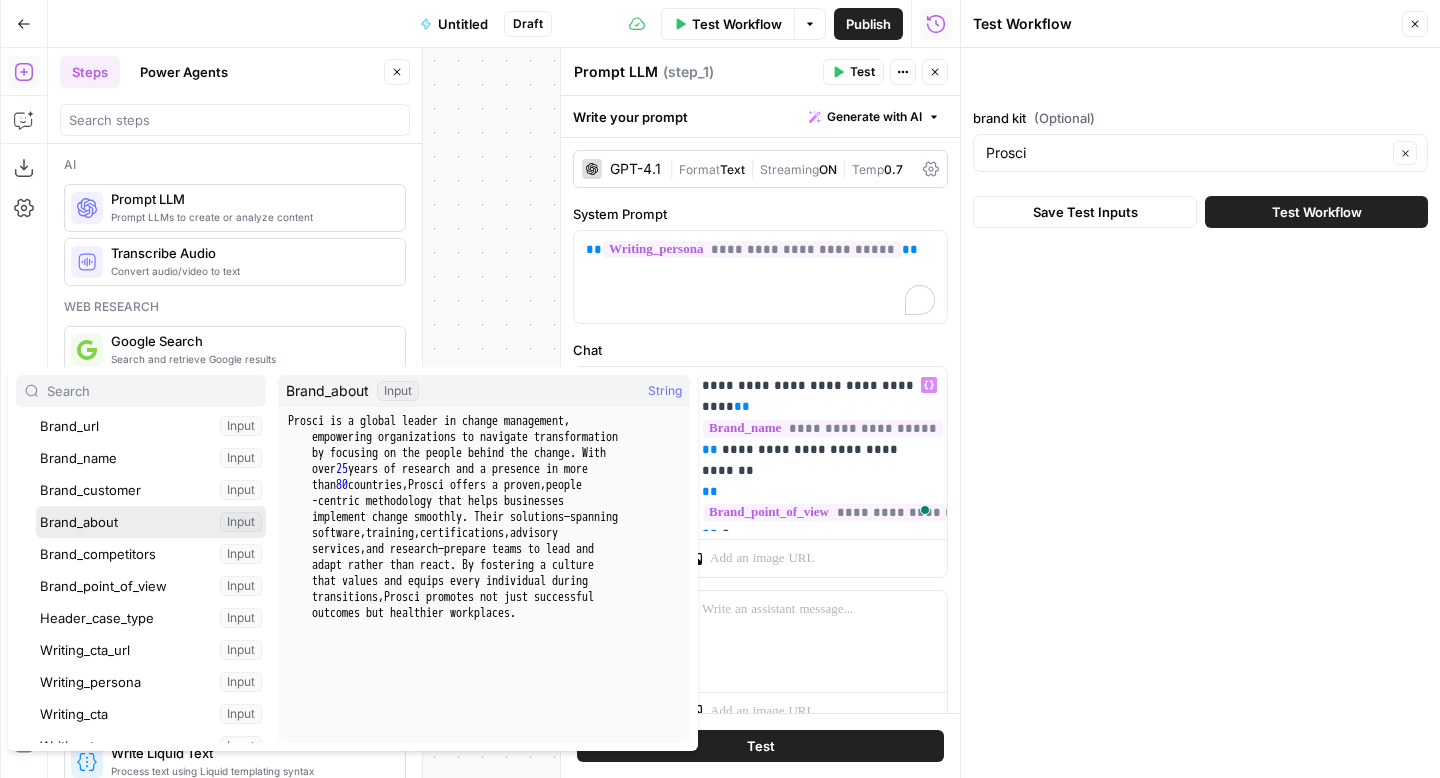 click at bounding box center (151, 522) 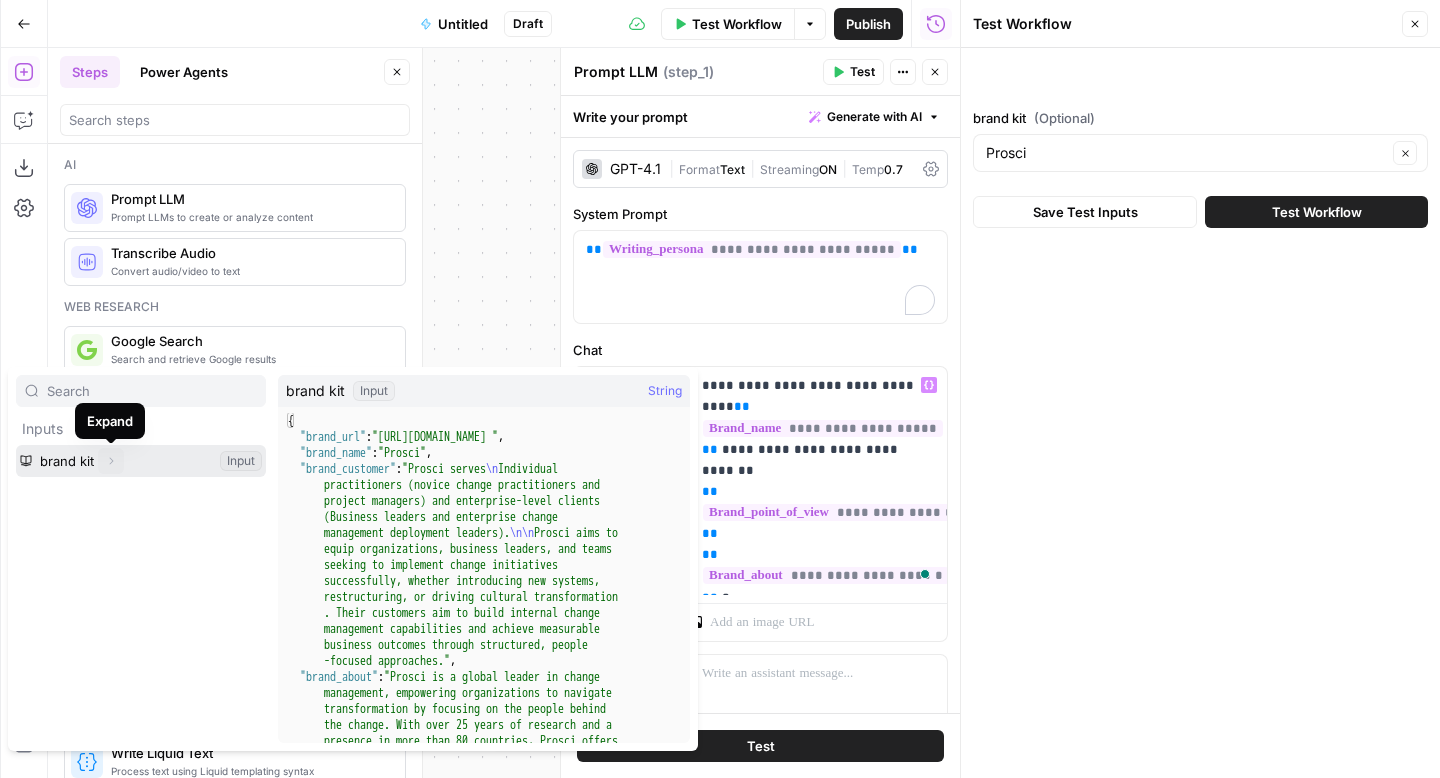 click on "Expand" at bounding box center (111, 461) 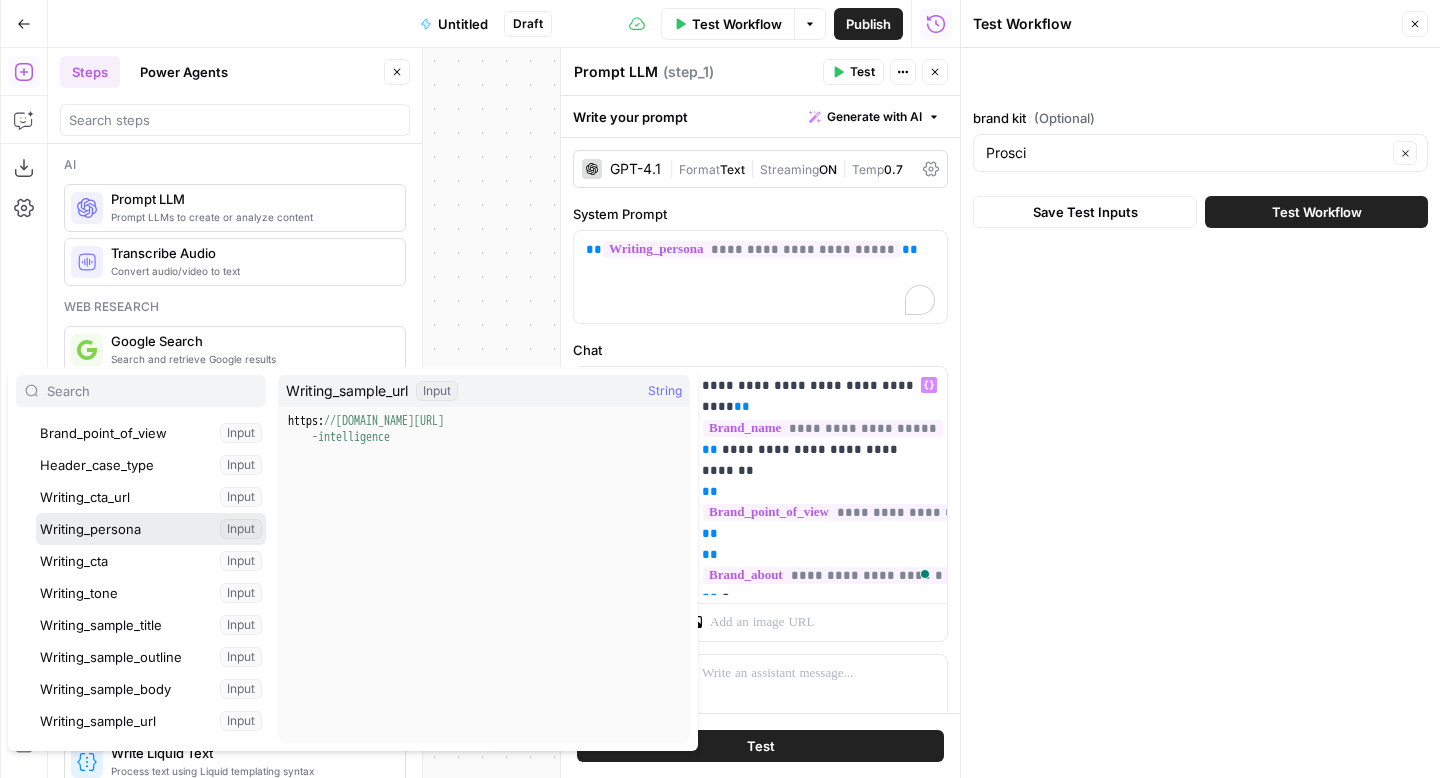 scroll, scrollTop: 212, scrollLeft: 0, axis: vertical 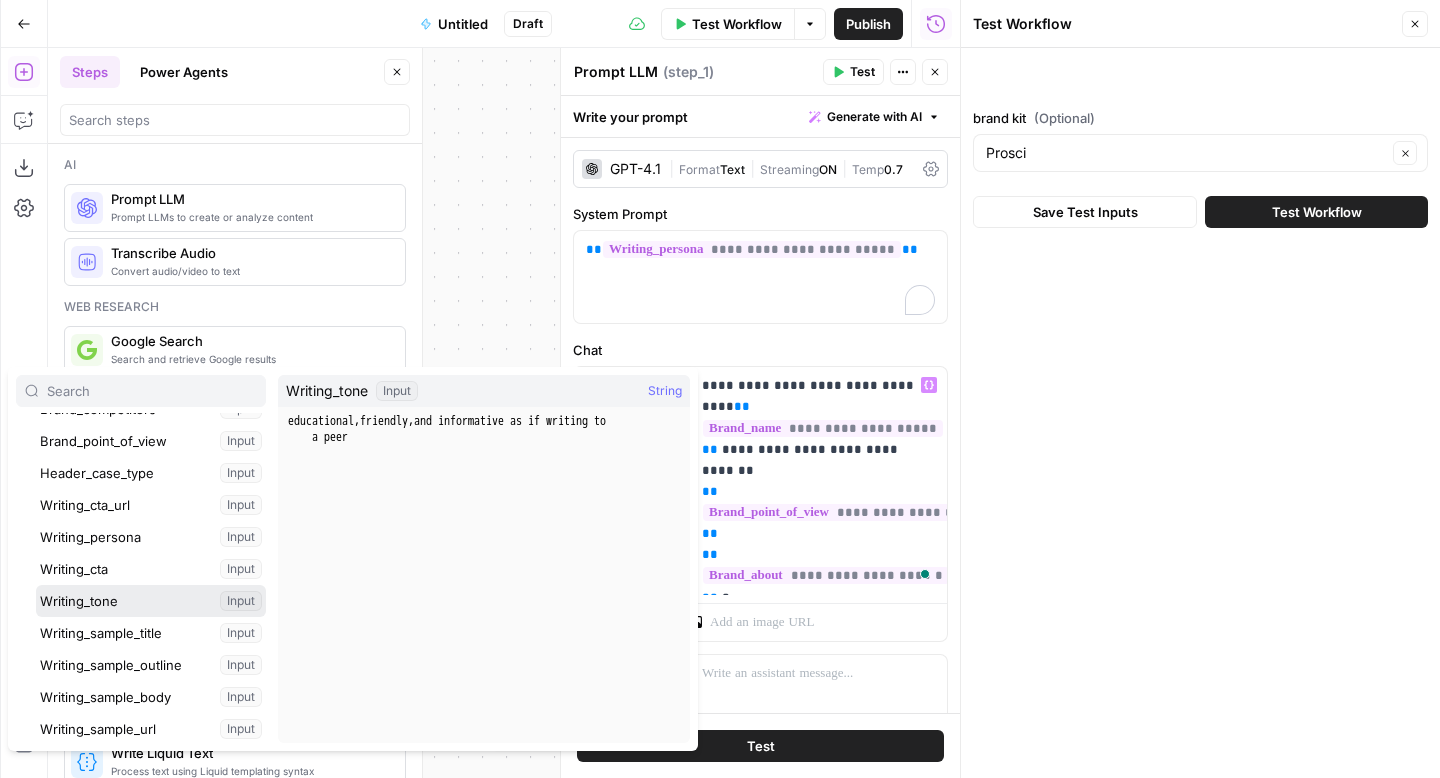 click at bounding box center [151, 601] 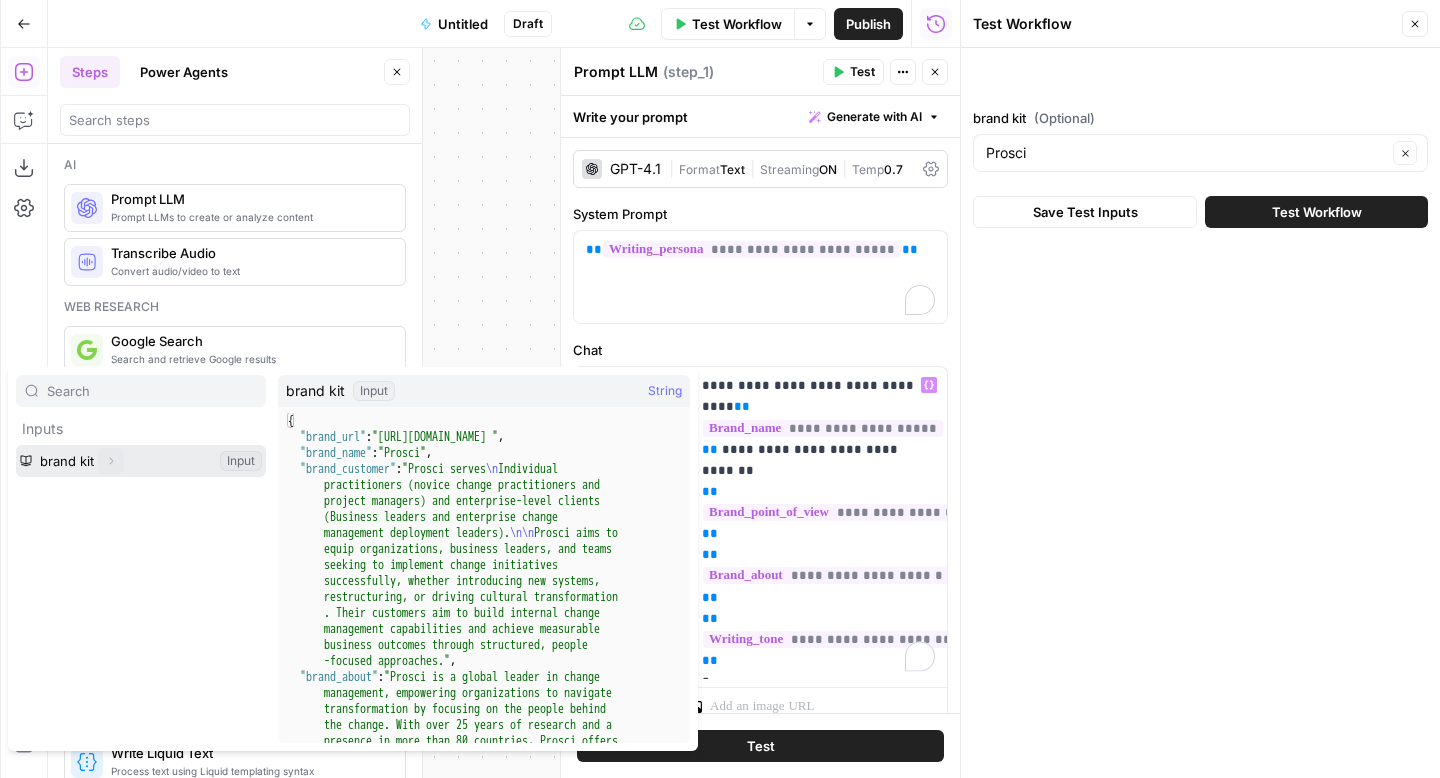 click 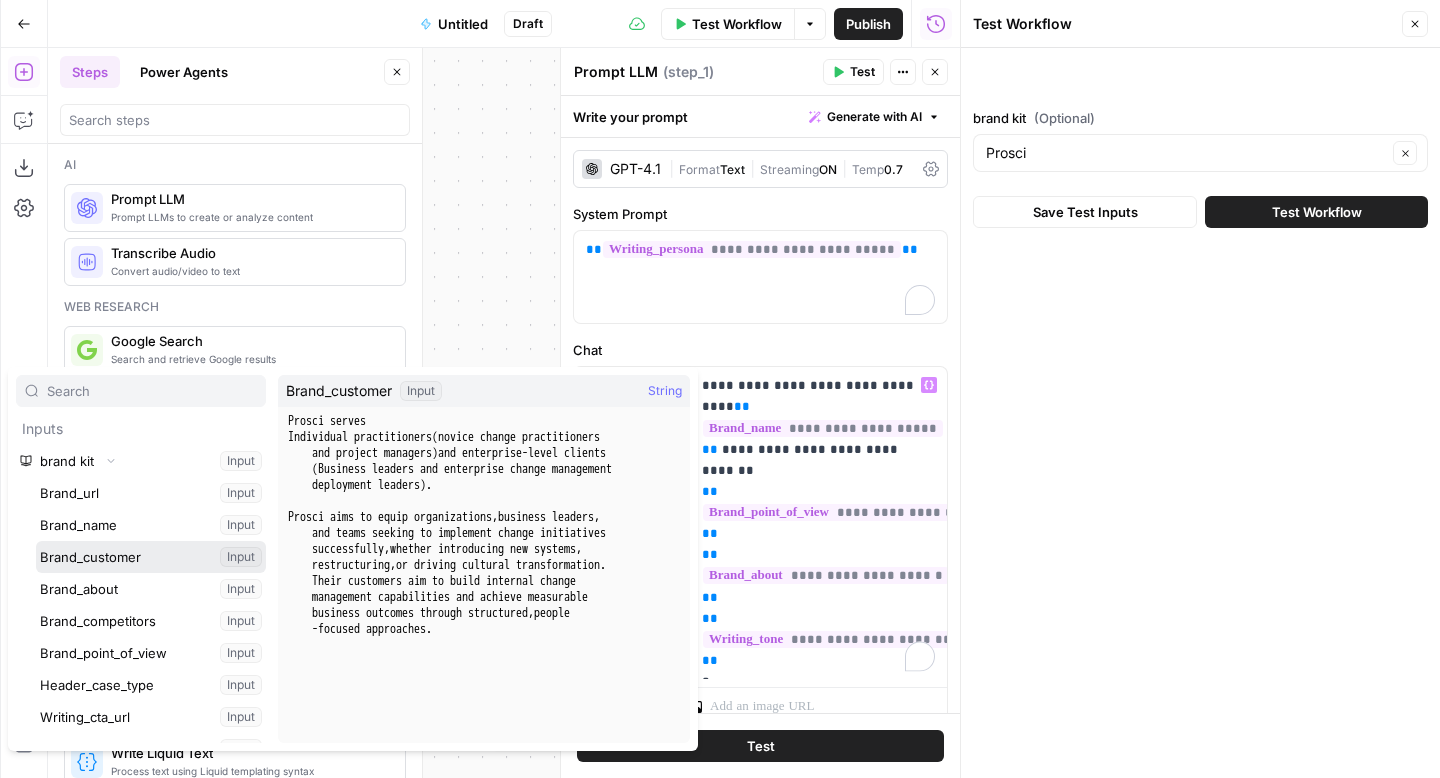 click at bounding box center (151, 557) 